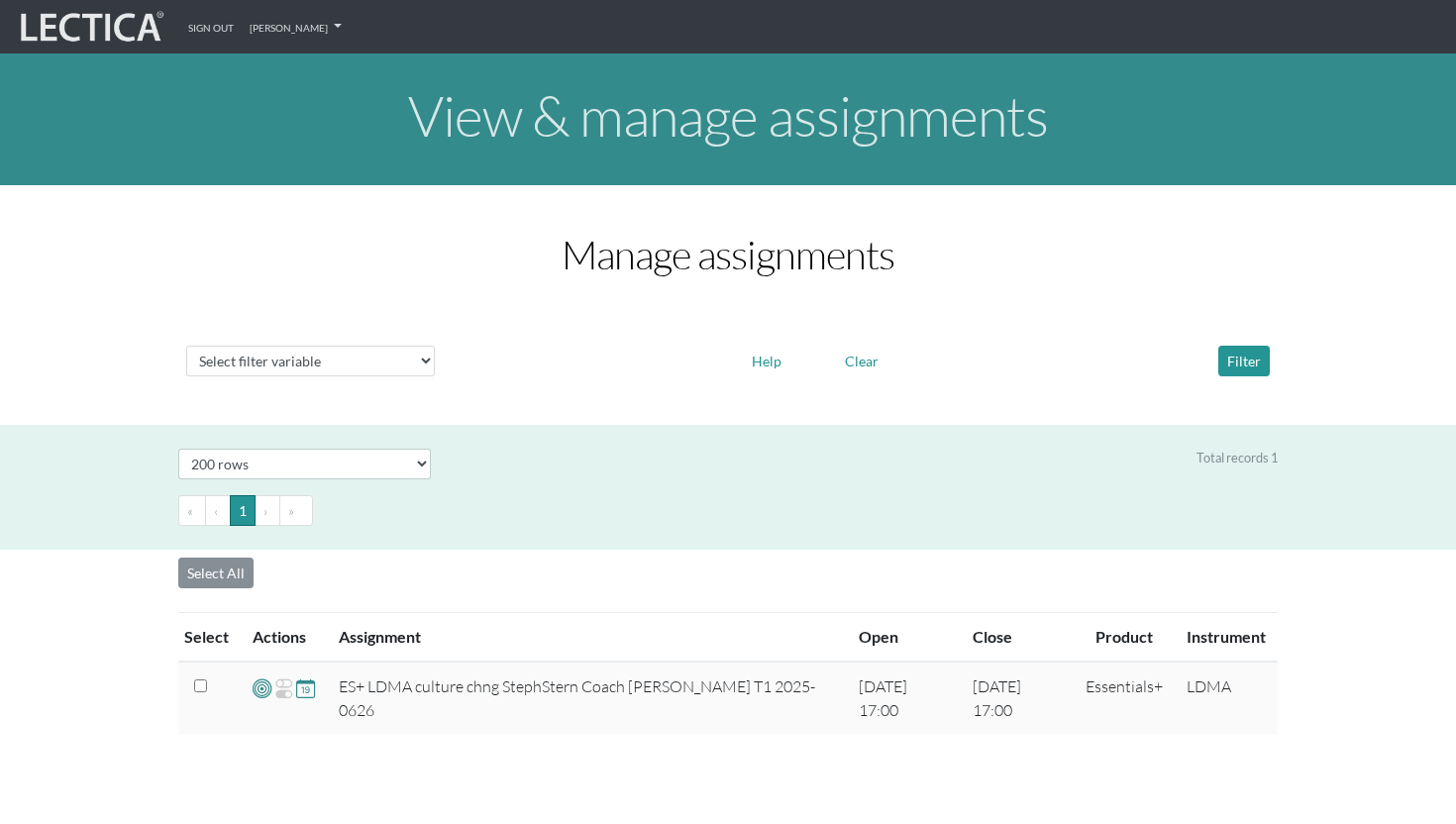 select on "200" 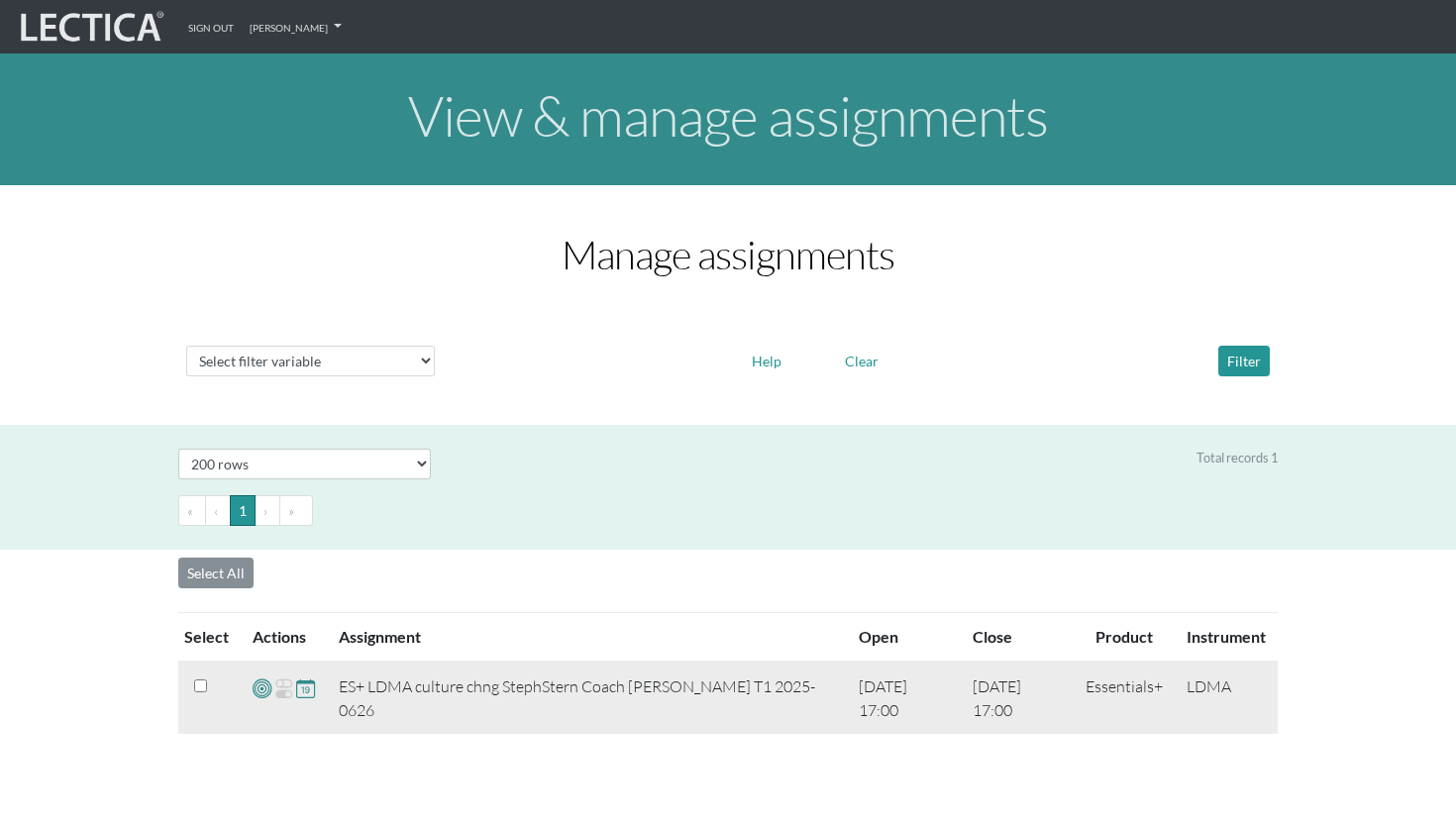 scroll, scrollTop: 313, scrollLeft: 0, axis: vertical 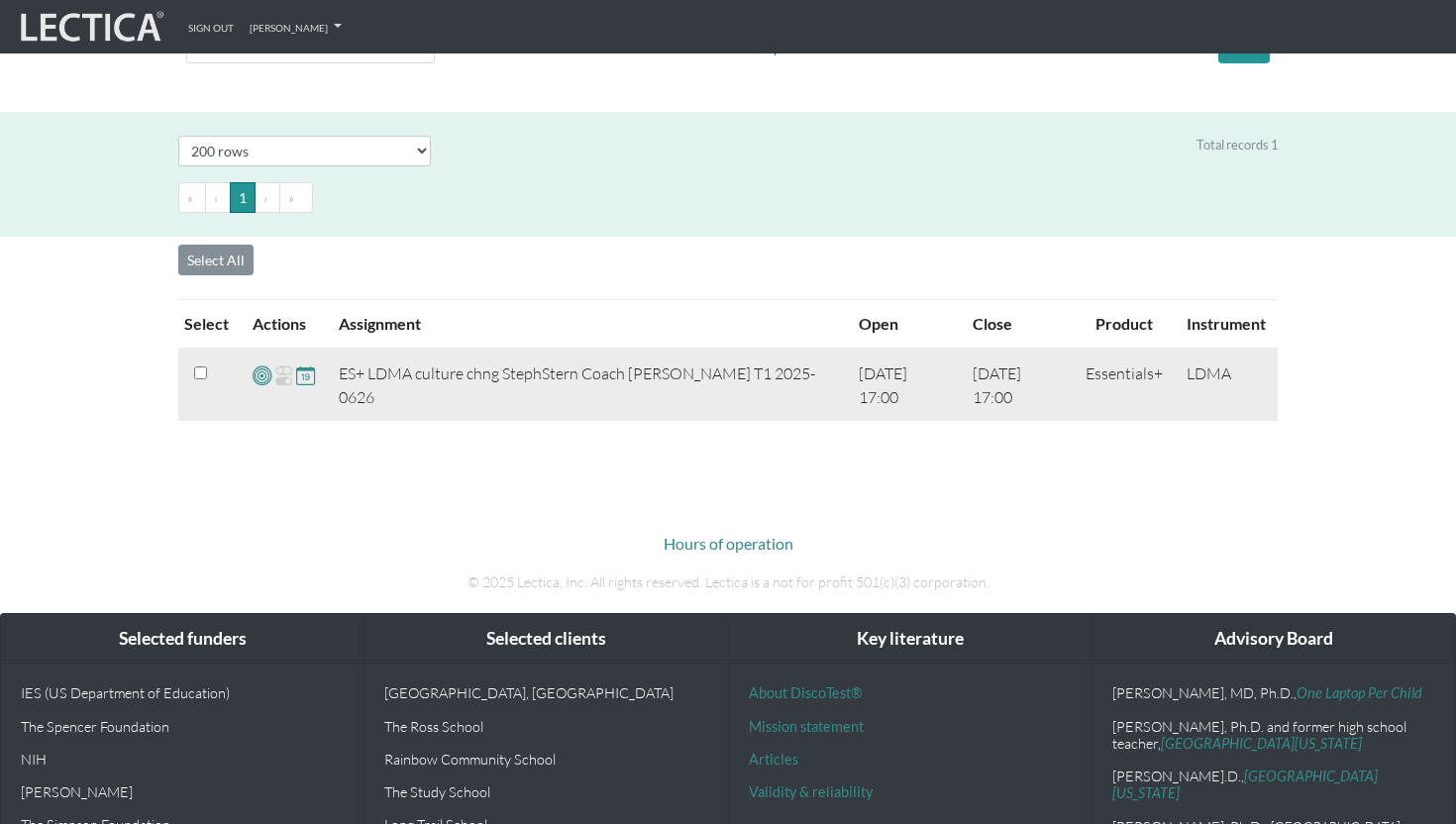 click at bounding box center [261, 374] 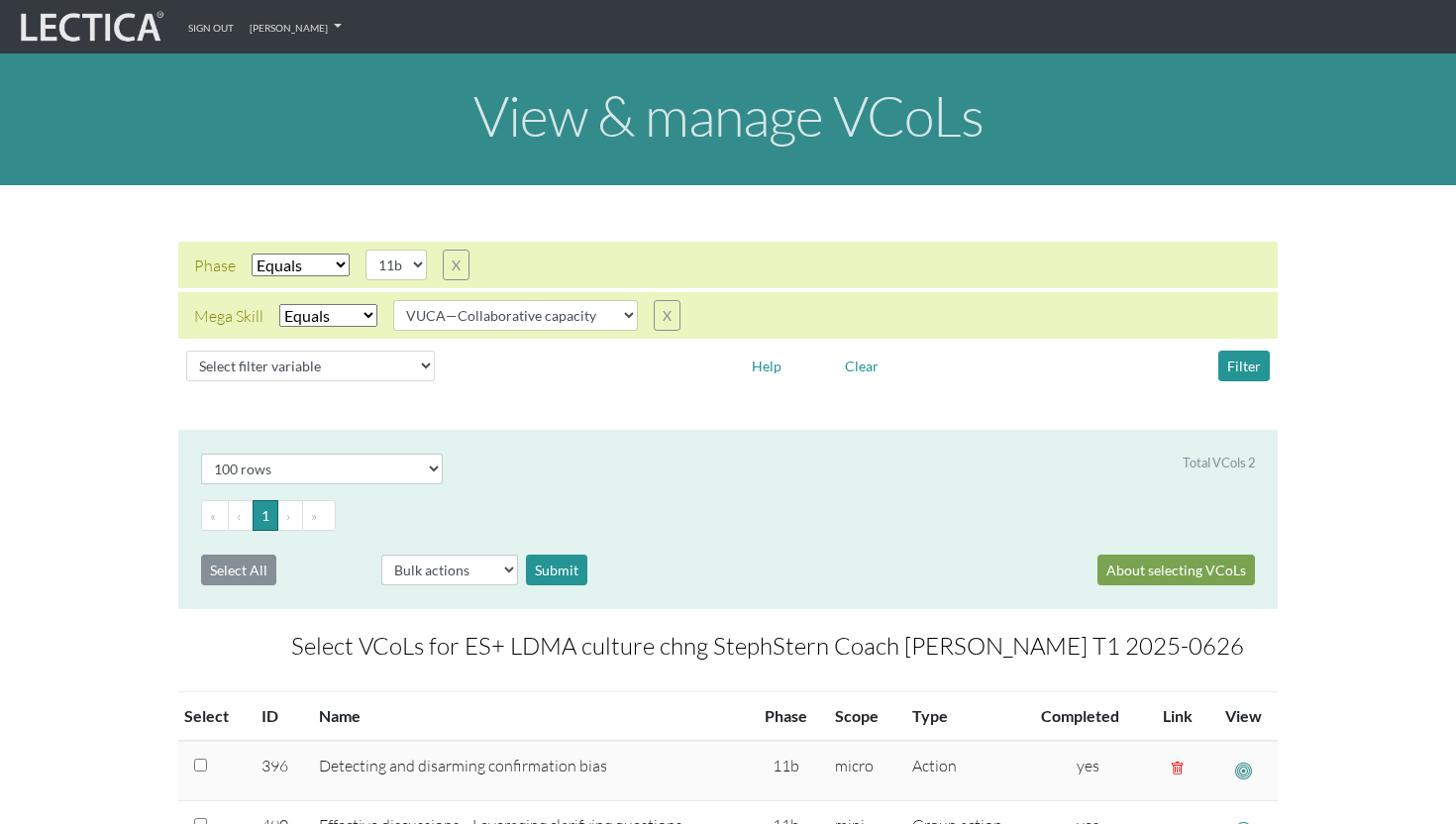 select on "100" 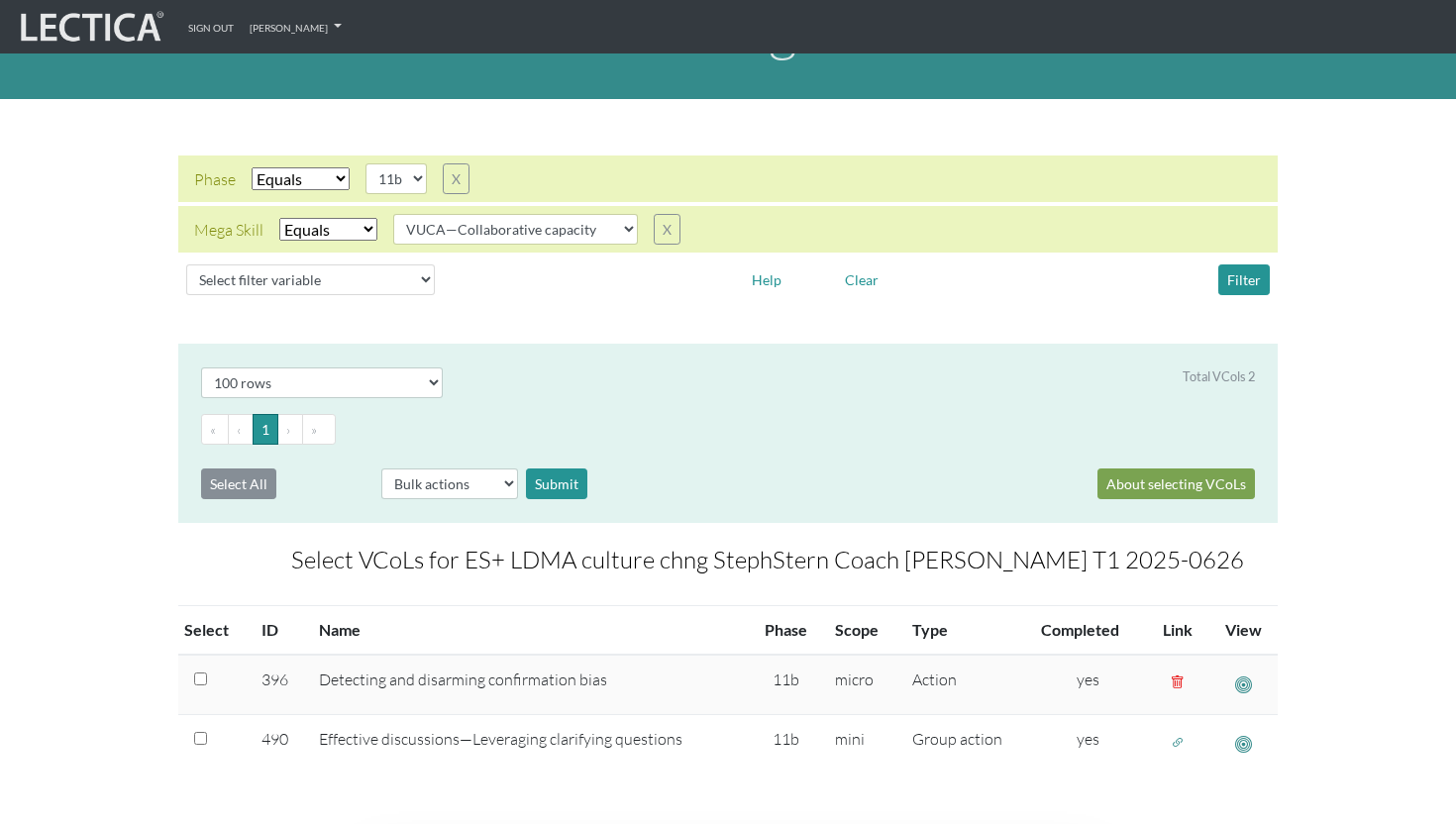 scroll, scrollTop: 59, scrollLeft: 0, axis: vertical 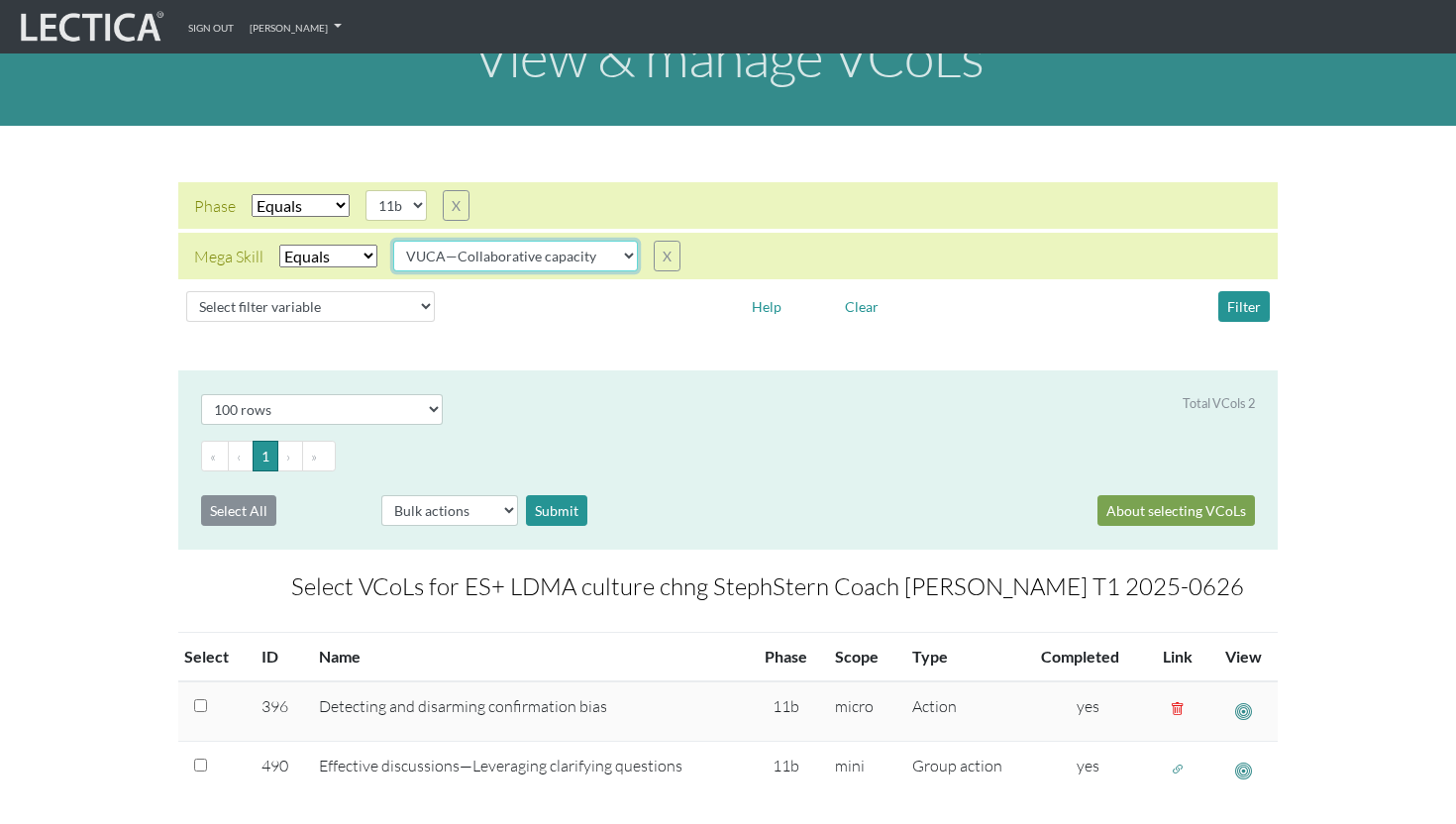 click on "VUCA—Collaborative capacity VUCA—Contextual thinking VUCA—Decision-making process VUCA—Perspective coordination" at bounding box center [515, 256] 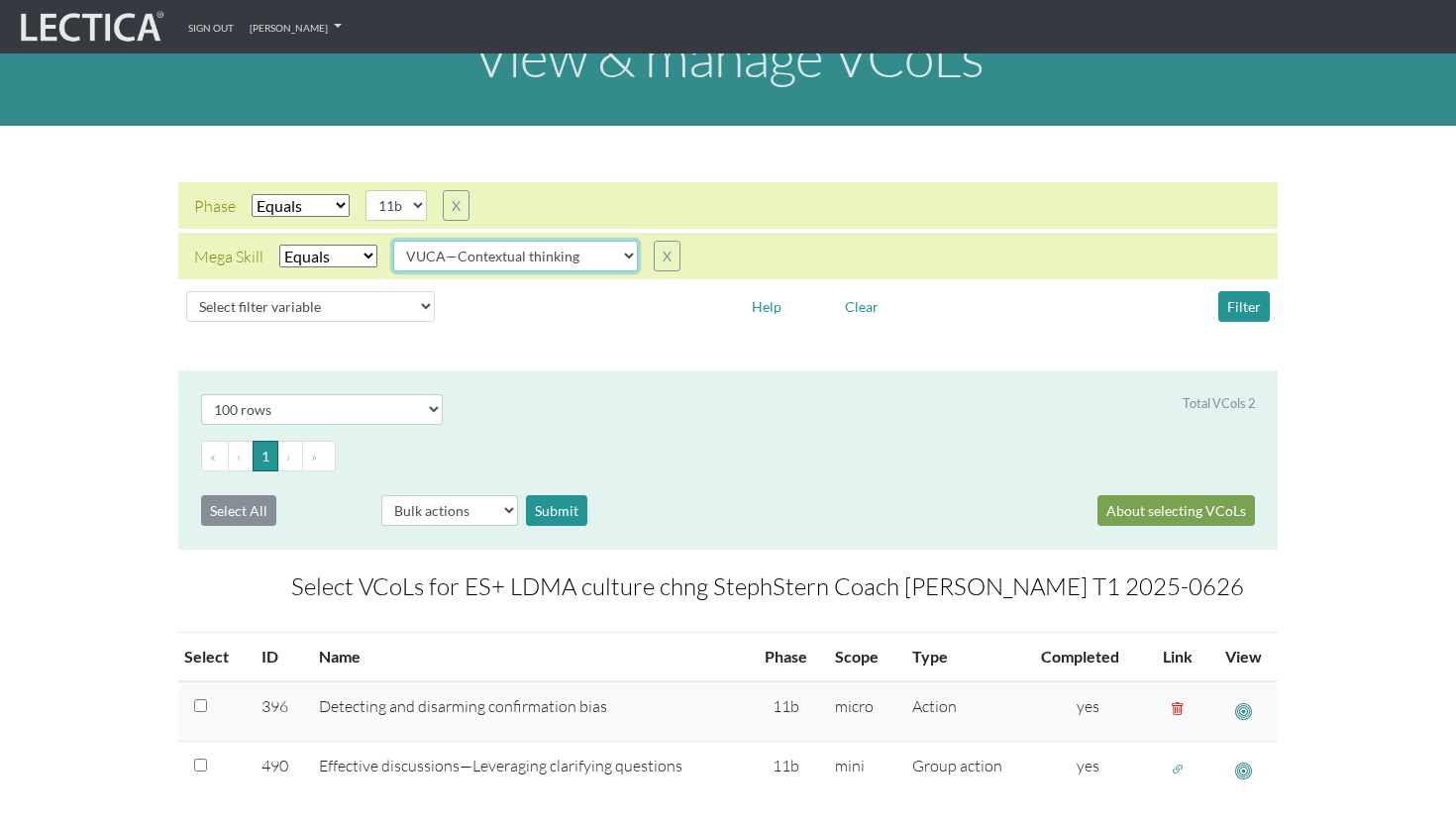 click on "VUCA—Collaborative capacity VUCA—Contextual thinking VUCA—Decision-making process VUCA—Perspective coordination" at bounding box center (515, 256) 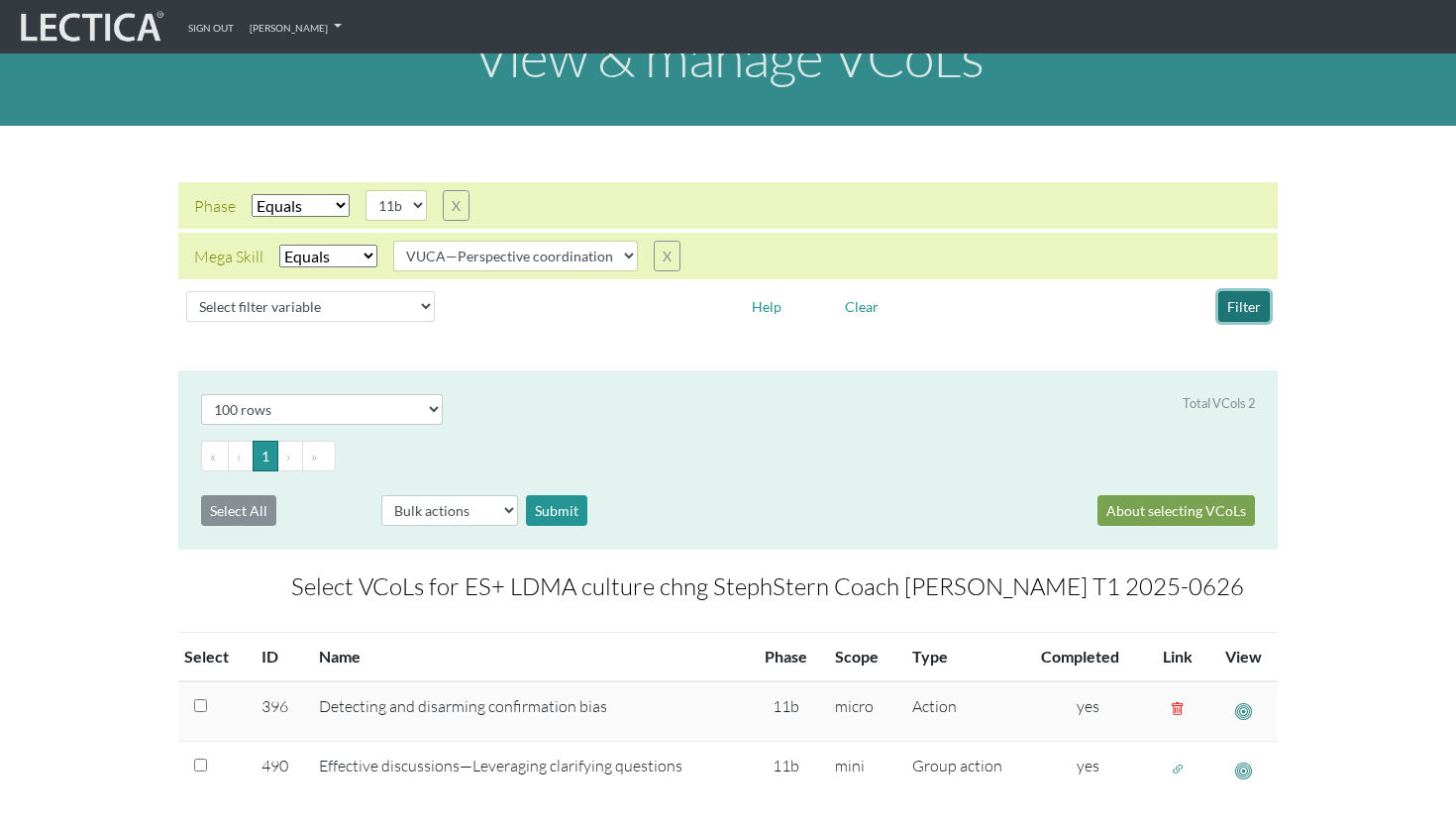 click on "Filter" at bounding box center (1244, 306) 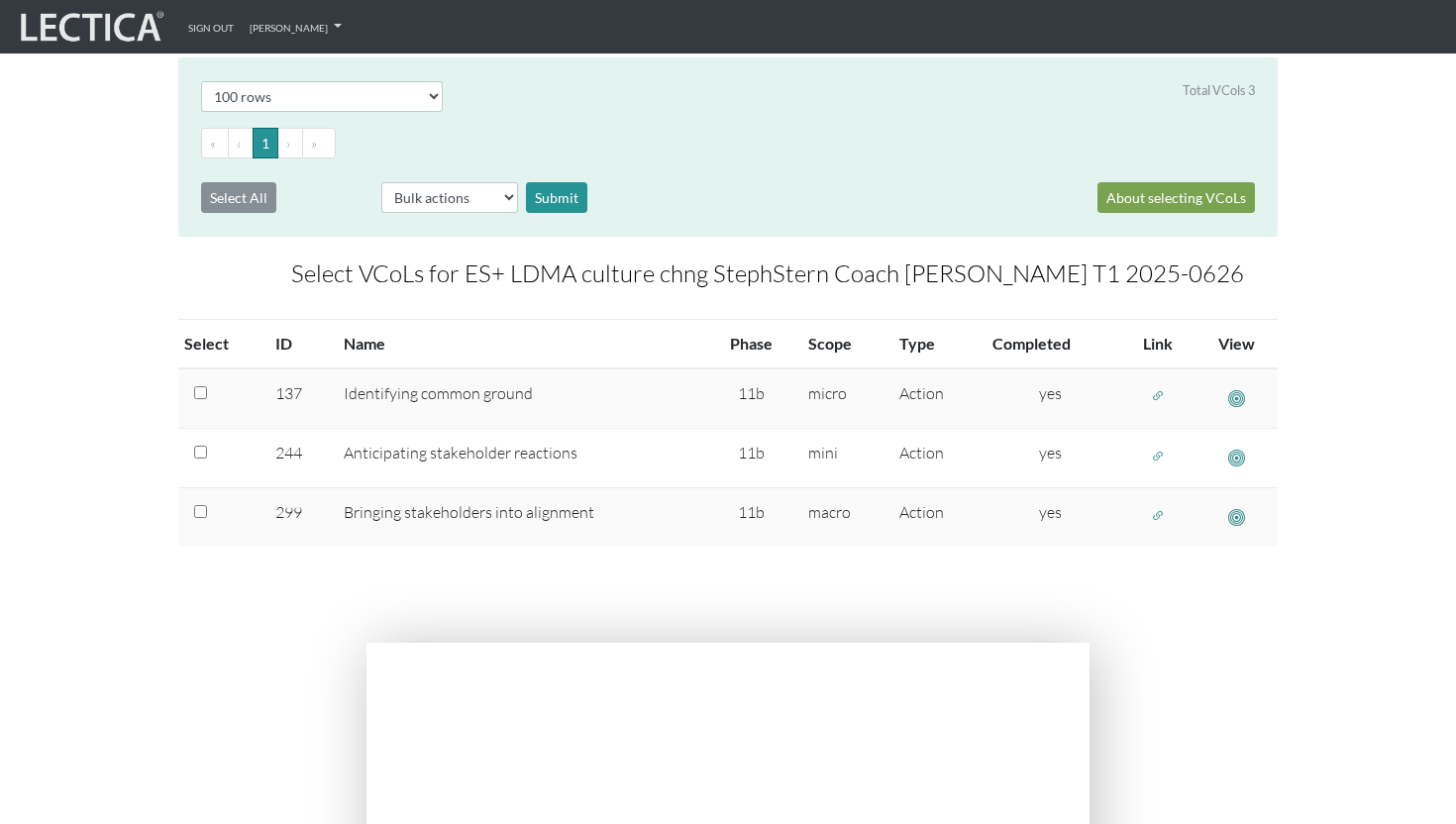 scroll, scrollTop: 373, scrollLeft: 0, axis: vertical 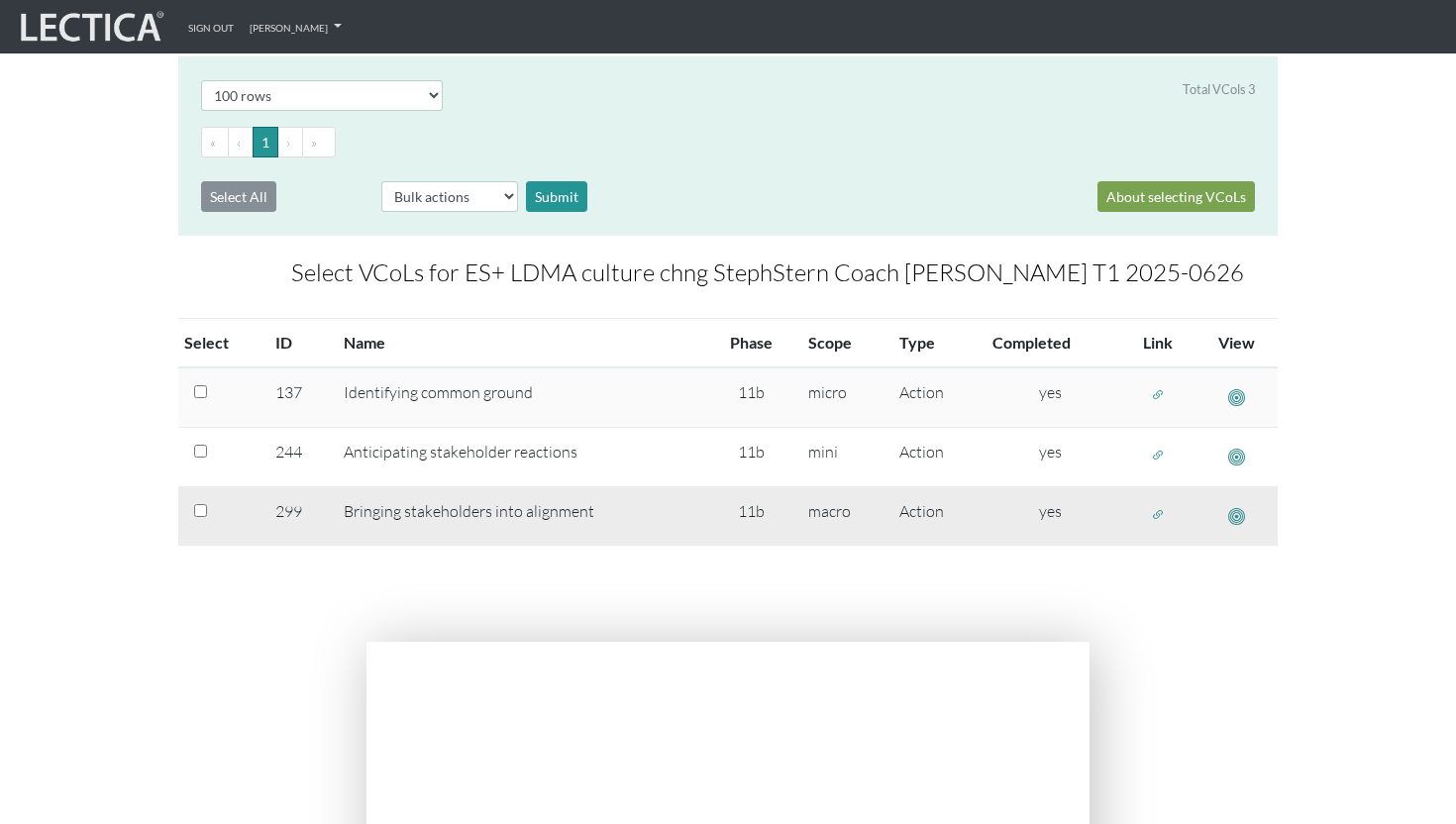 click at bounding box center [1158, 514] 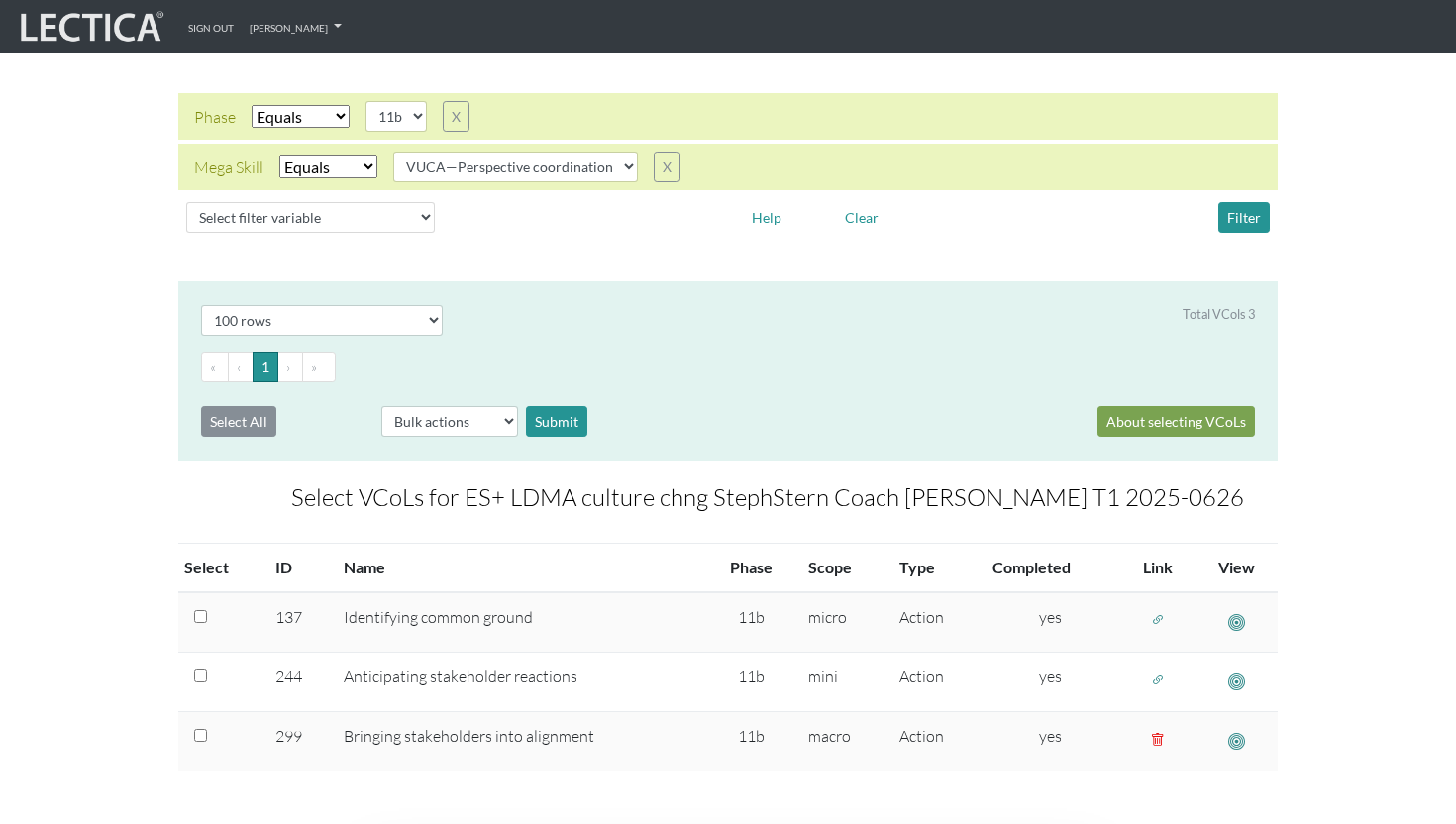 scroll, scrollTop: 148, scrollLeft: 0, axis: vertical 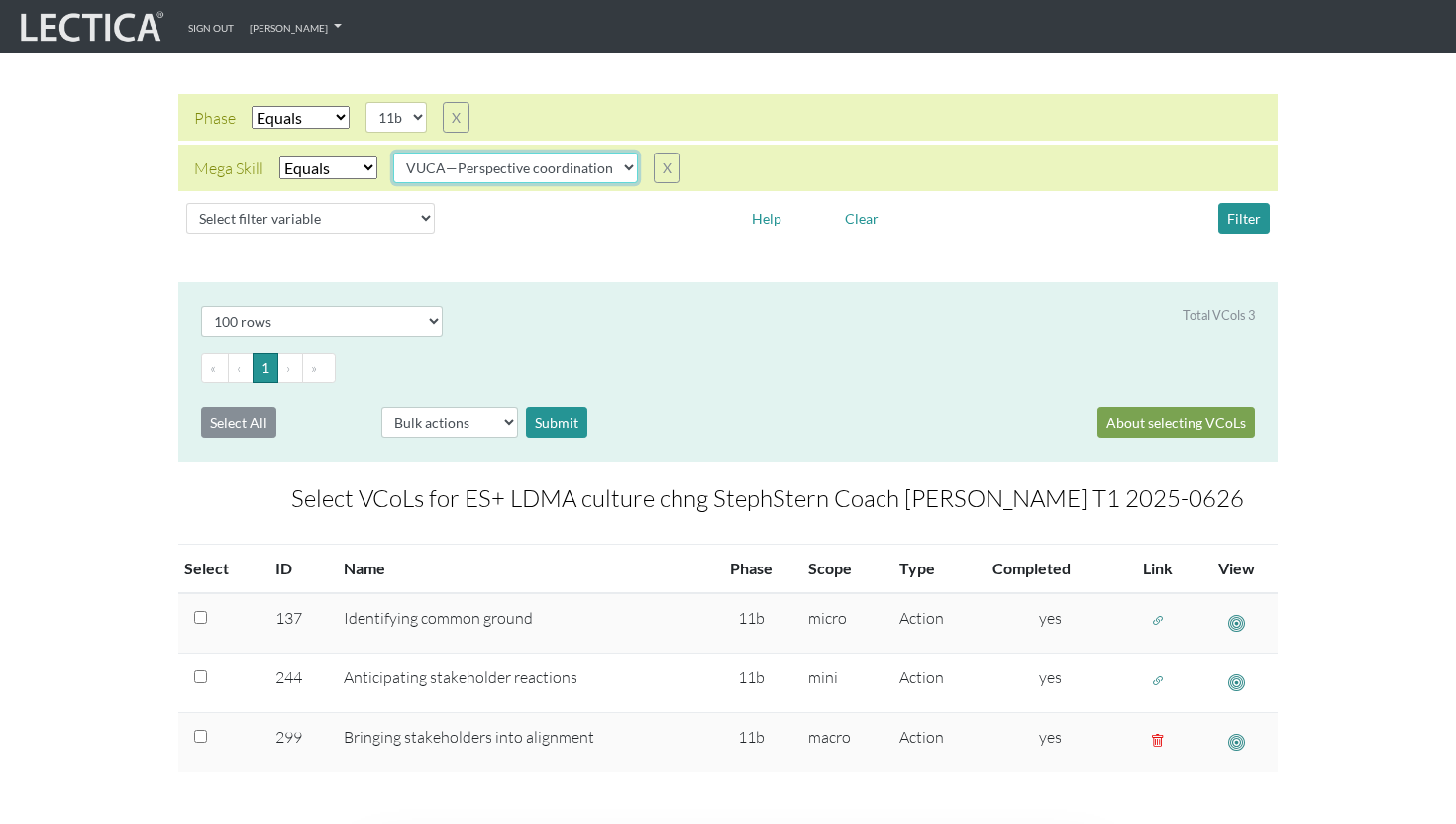 click on "VUCA—Collaborative capacity VUCA—Contextual thinking VUCA—Decision-making process VUCA—Perspective coordination" at bounding box center (515, 167) 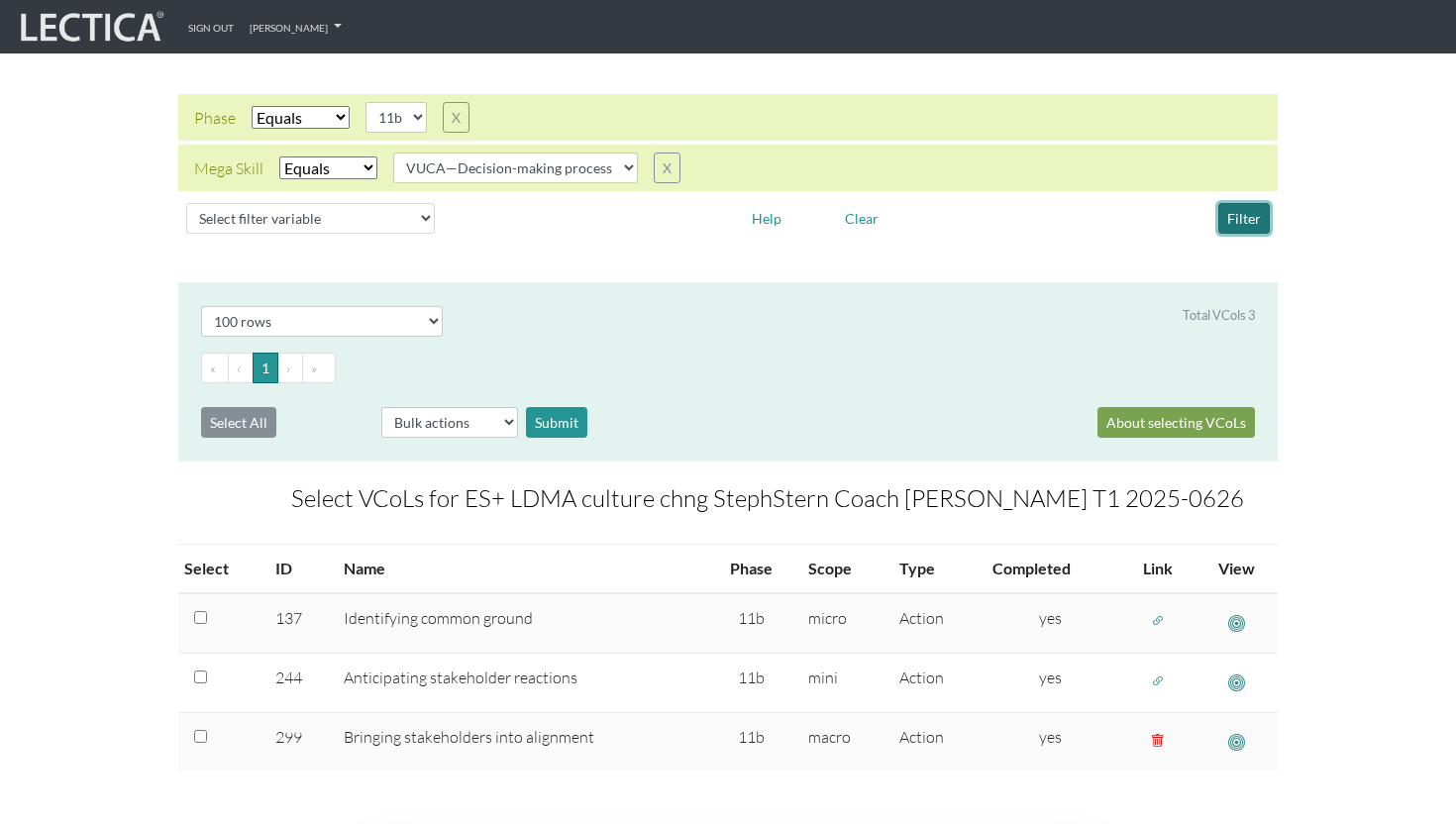 click on "Filter" at bounding box center (1244, 218) 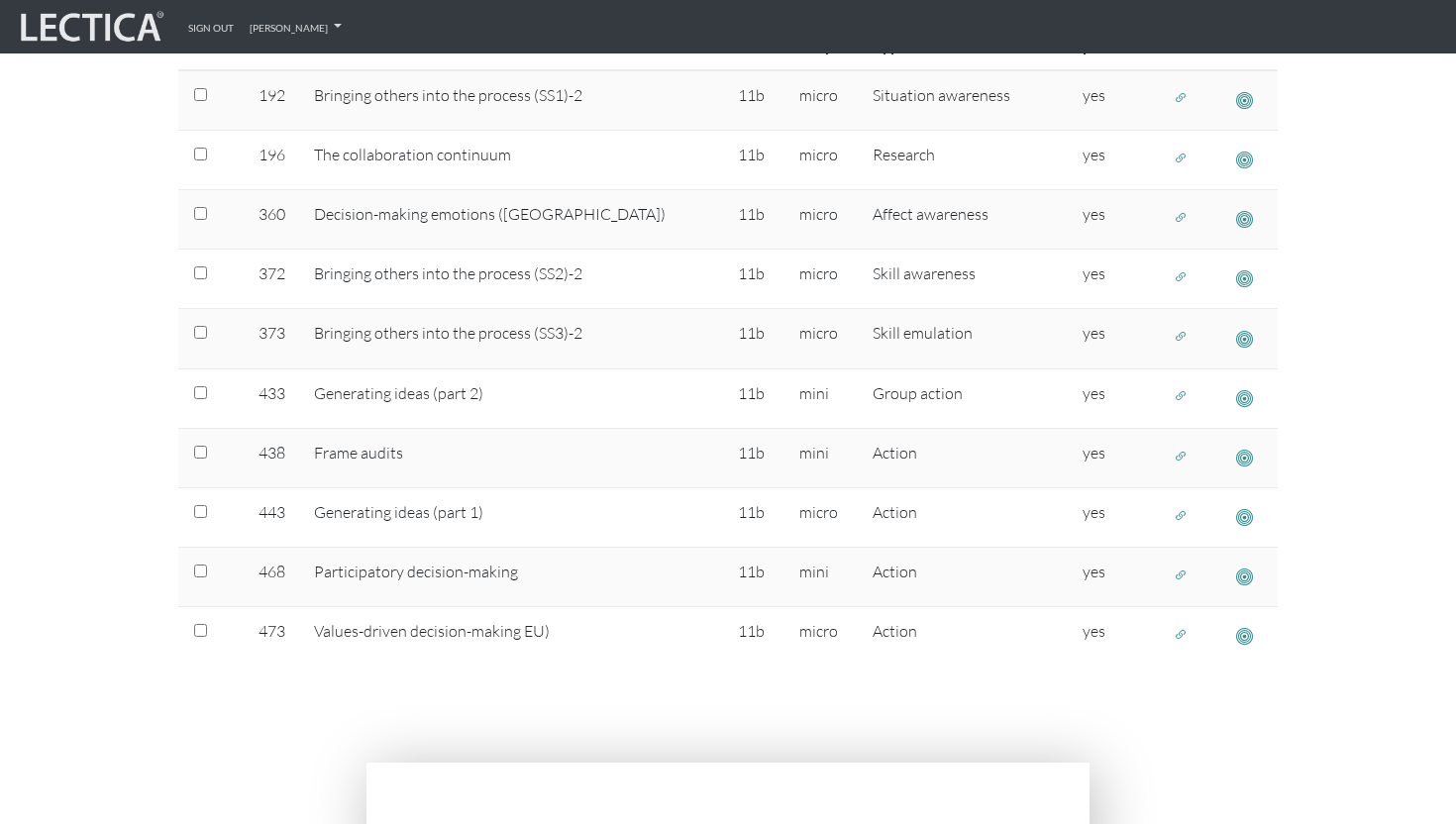 scroll, scrollTop: 571, scrollLeft: 0, axis: vertical 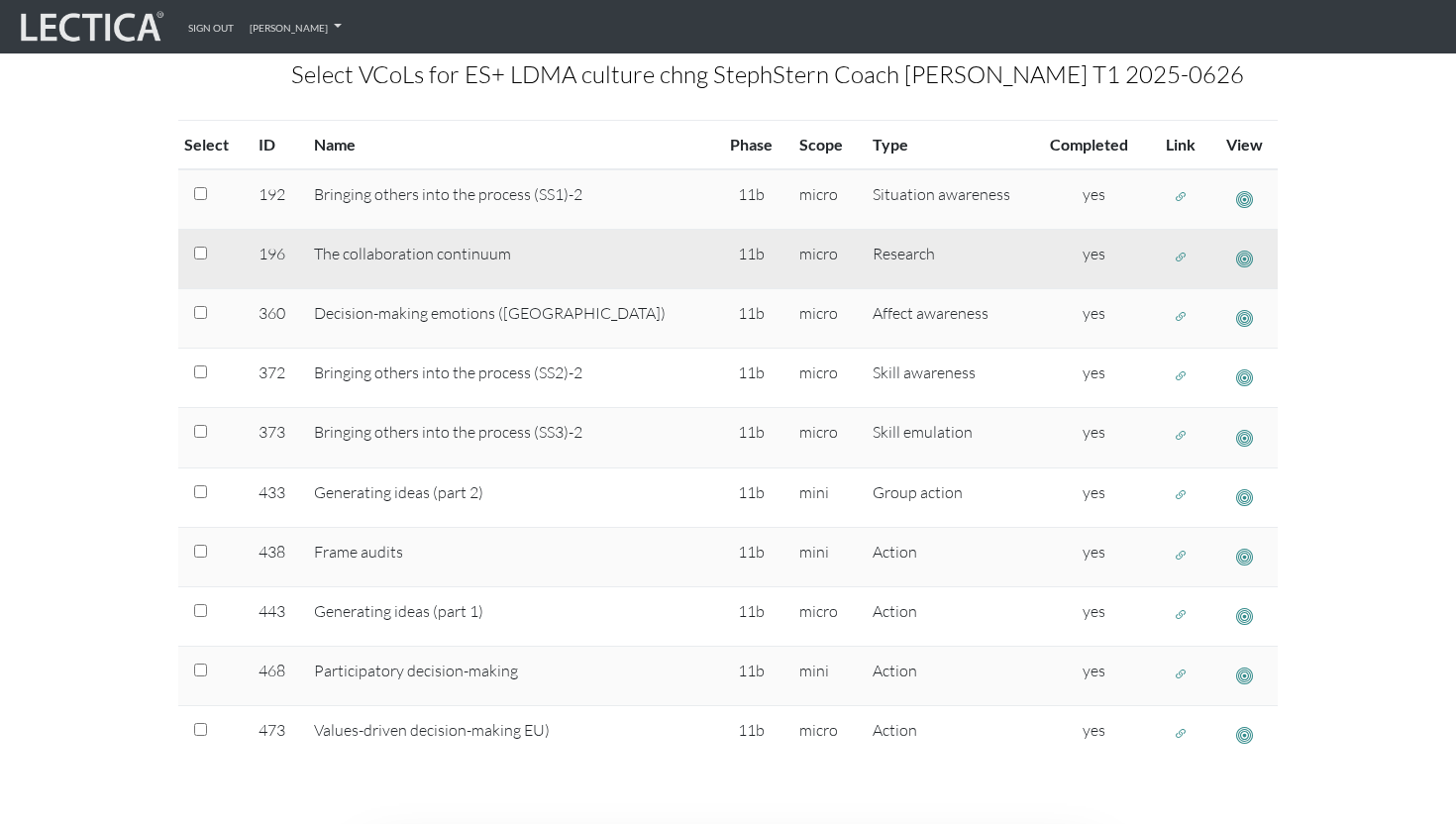 click at bounding box center (1181, 257) 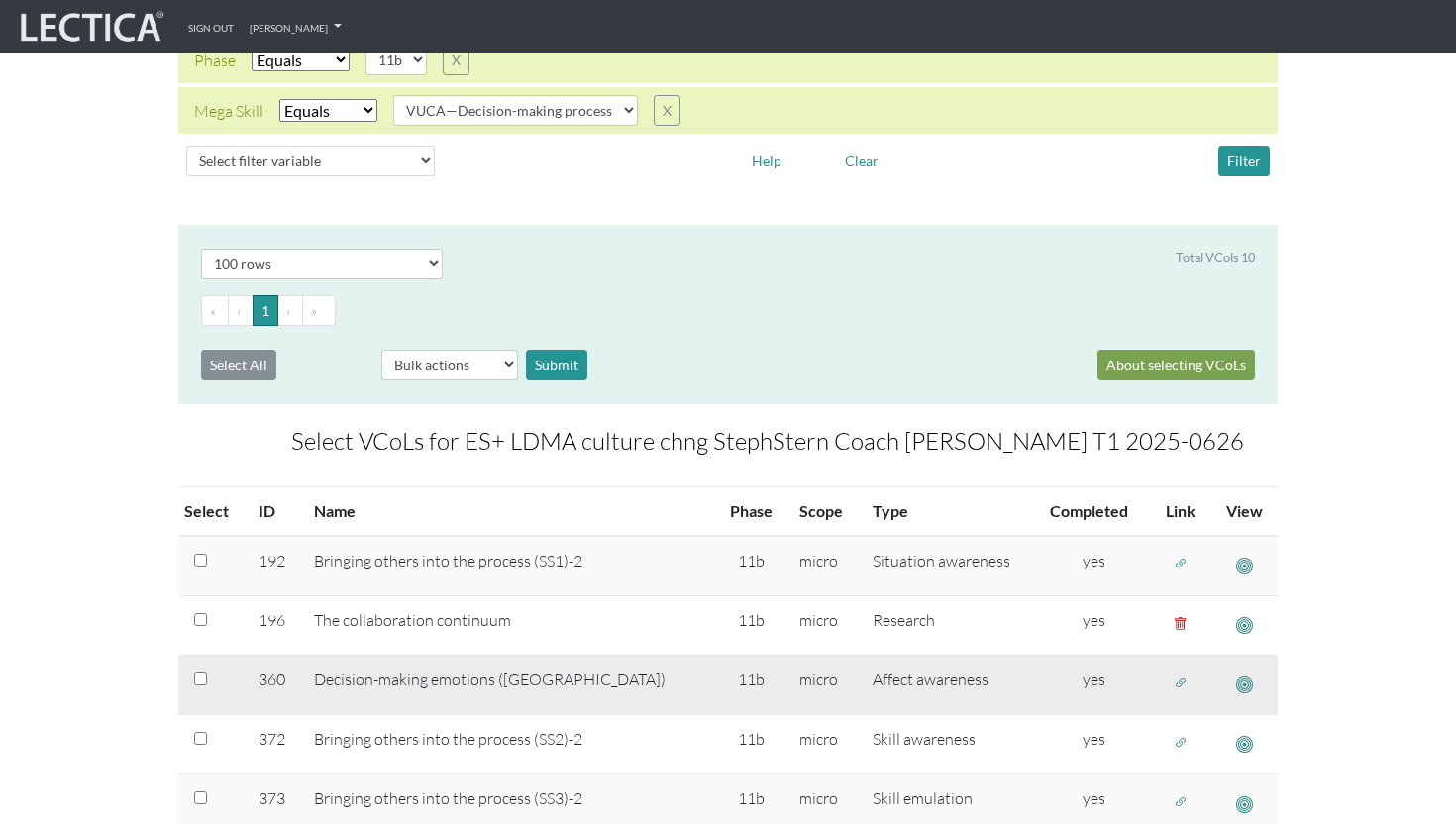 scroll, scrollTop: 0, scrollLeft: 0, axis: both 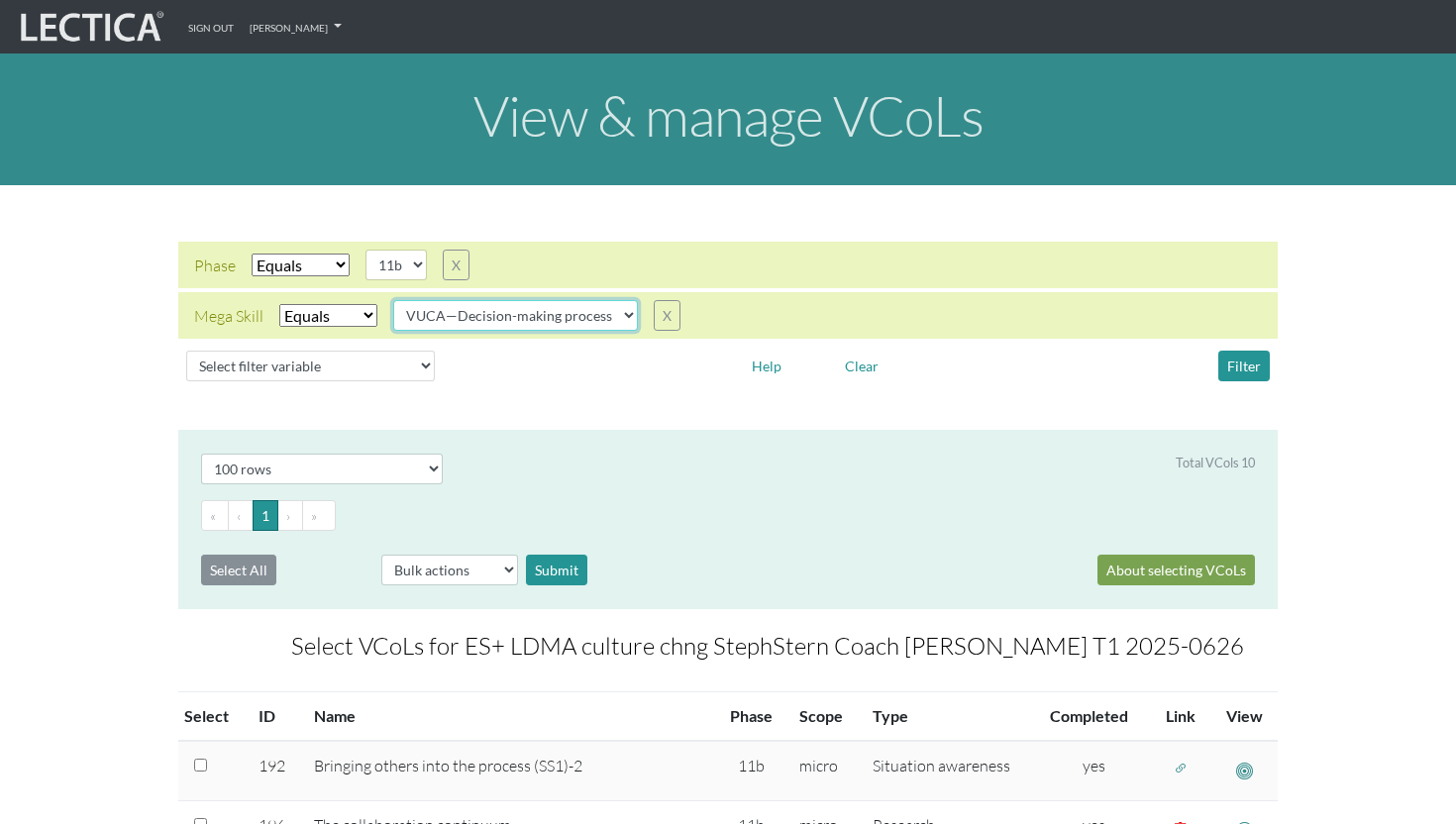 click on "VUCA—Collaborative capacity VUCA—Contextual thinking VUCA—Decision-making process VUCA—Perspective coordination" at bounding box center [515, 315] 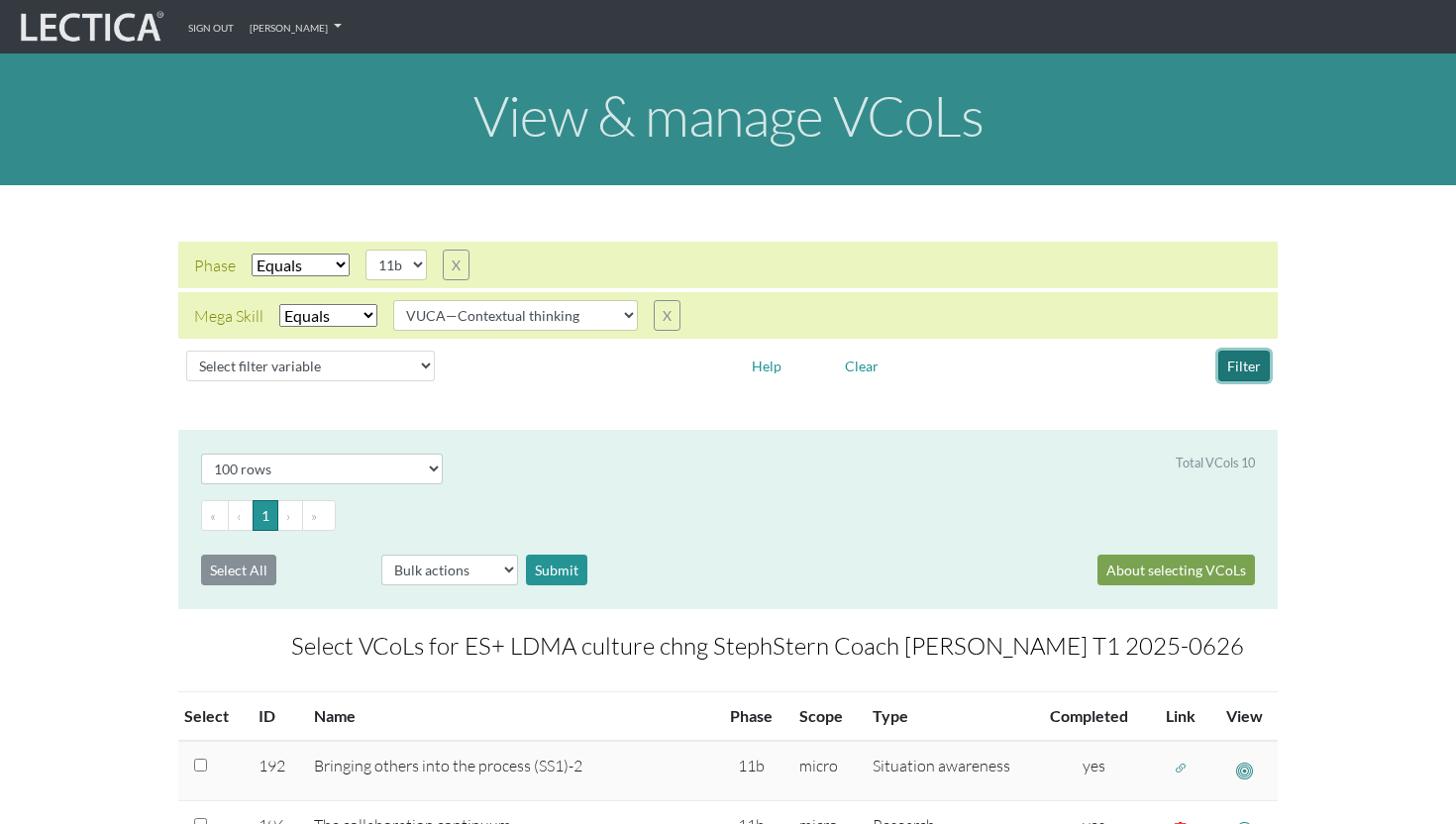 click on "Filter" at bounding box center (1244, 365) 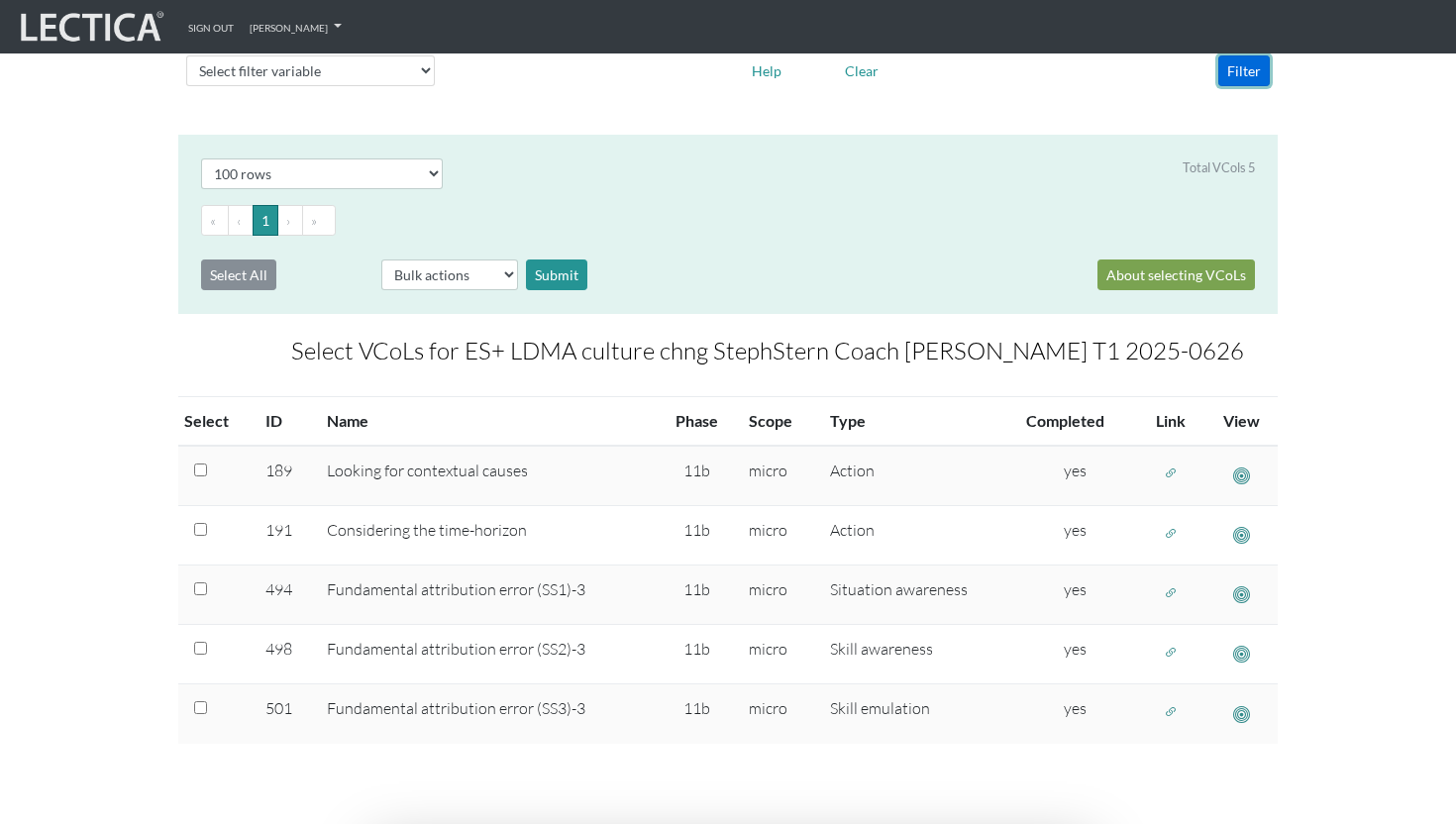 scroll, scrollTop: 306, scrollLeft: 0, axis: vertical 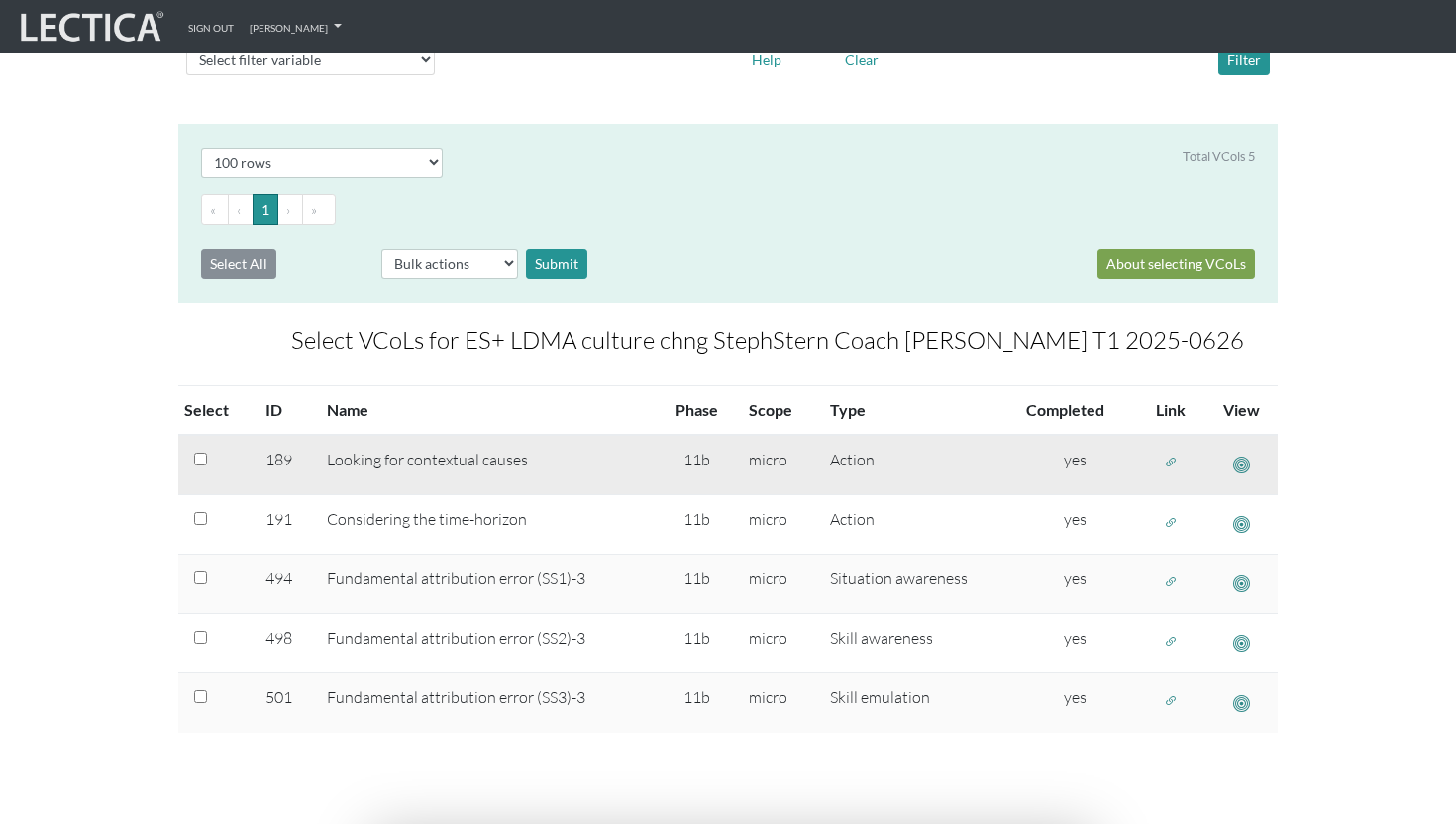 click at bounding box center (1171, 463) 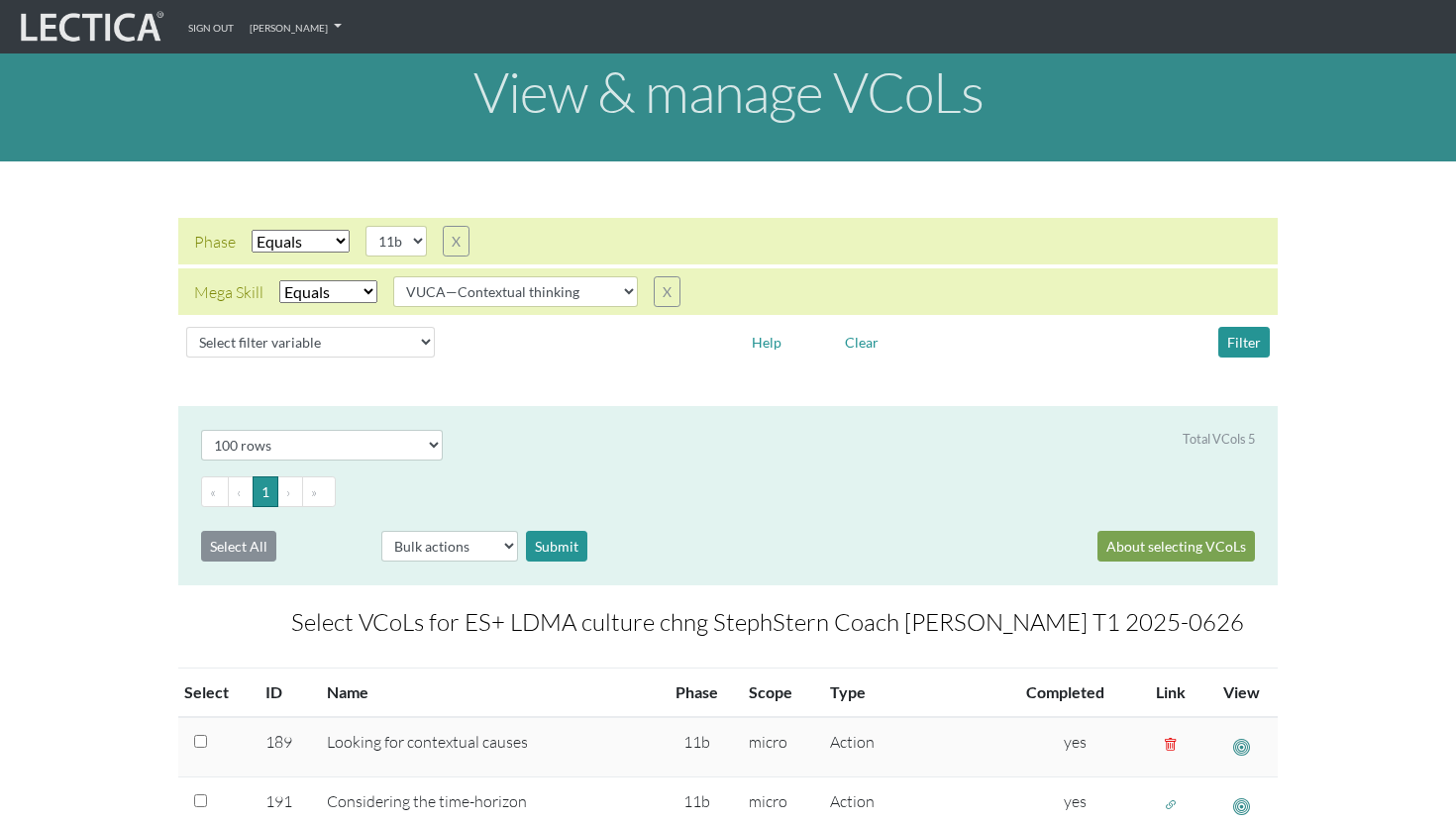 scroll, scrollTop: 0, scrollLeft: 0, axis: both 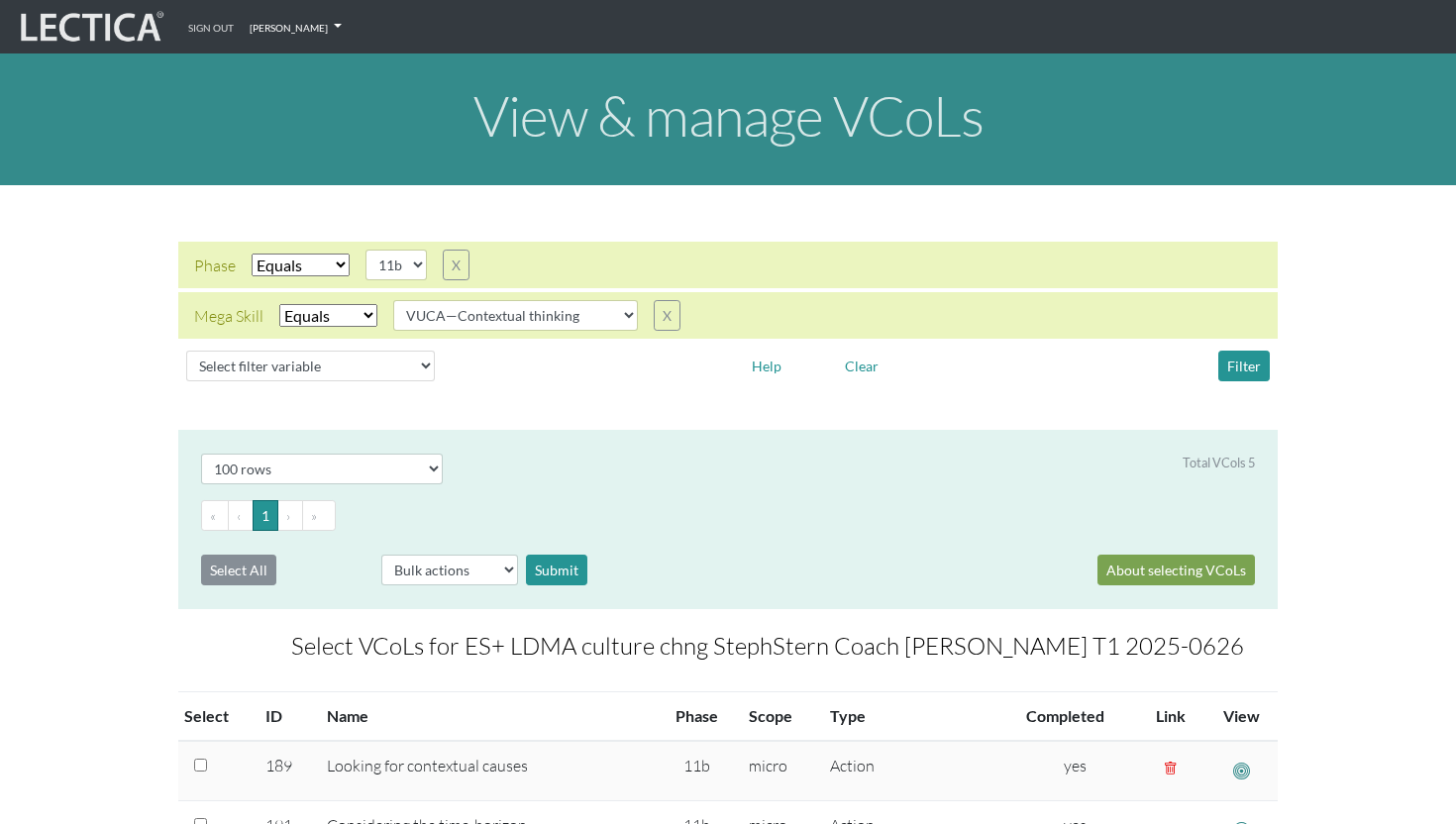 click on "[PERSON_NAME]" at bounding box center [295, 27] 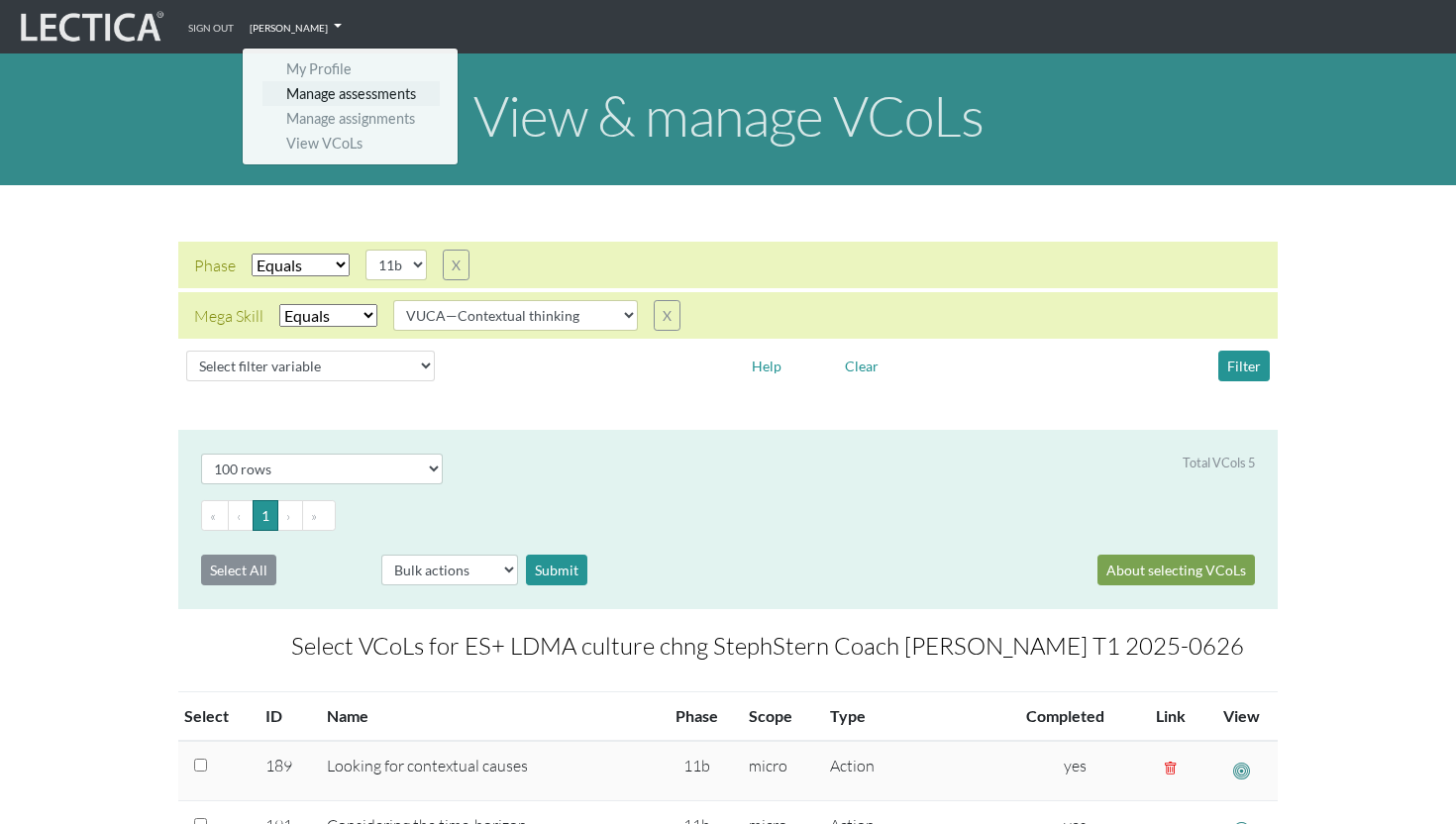 click on "Manage assessments" at bounding box center [351, 93] 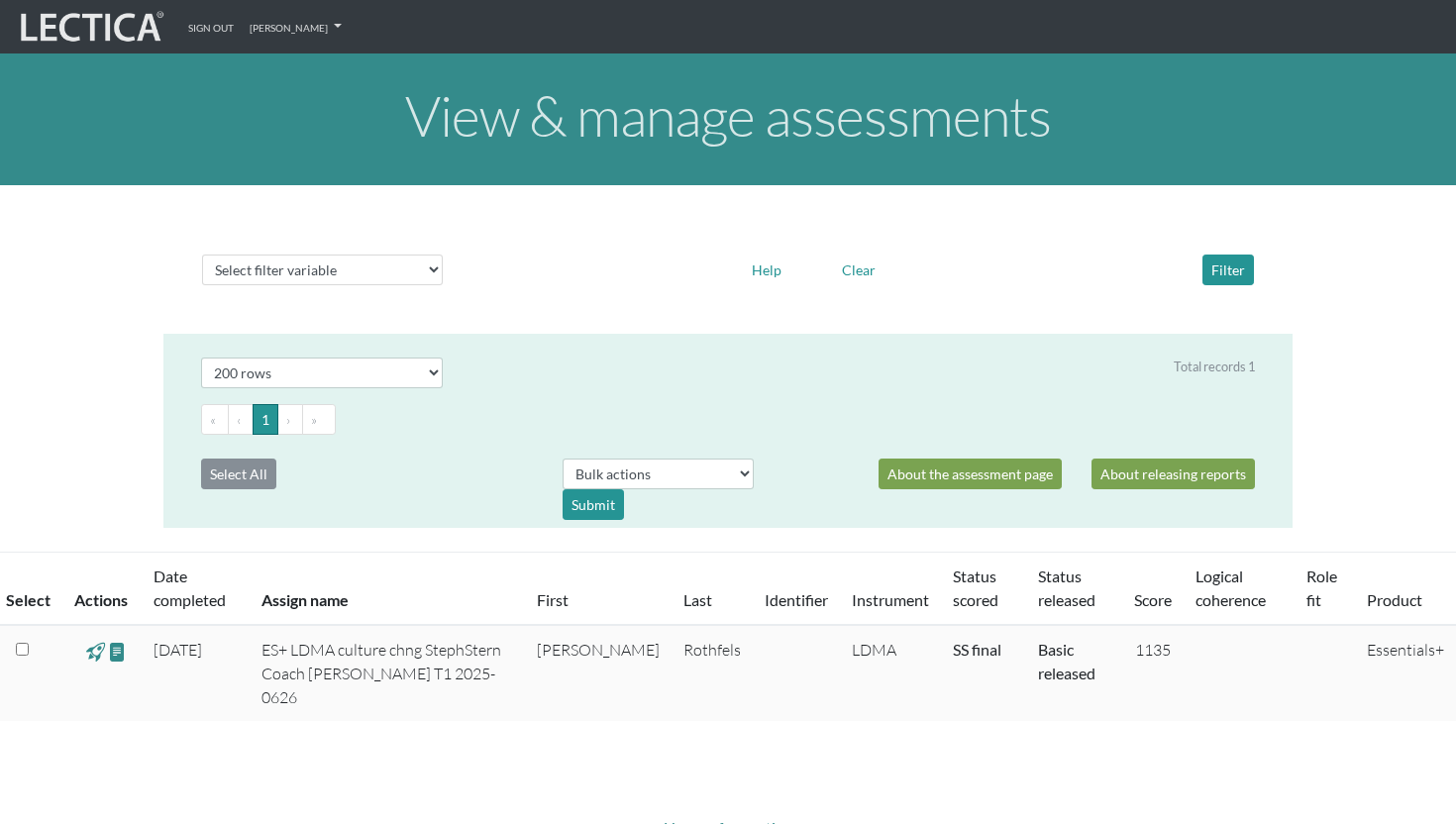select on "200" 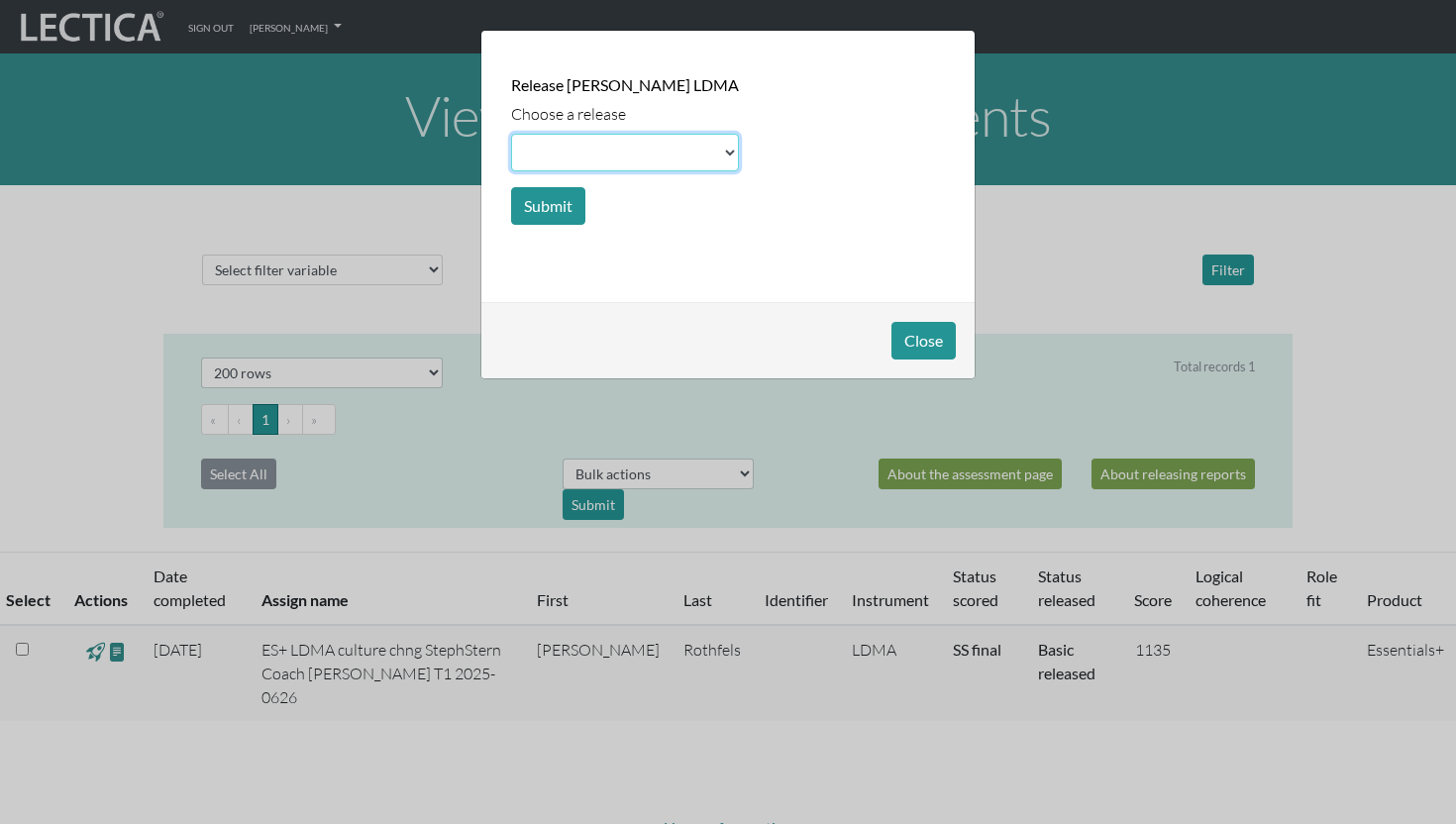 click at bounding box center (625, 153) 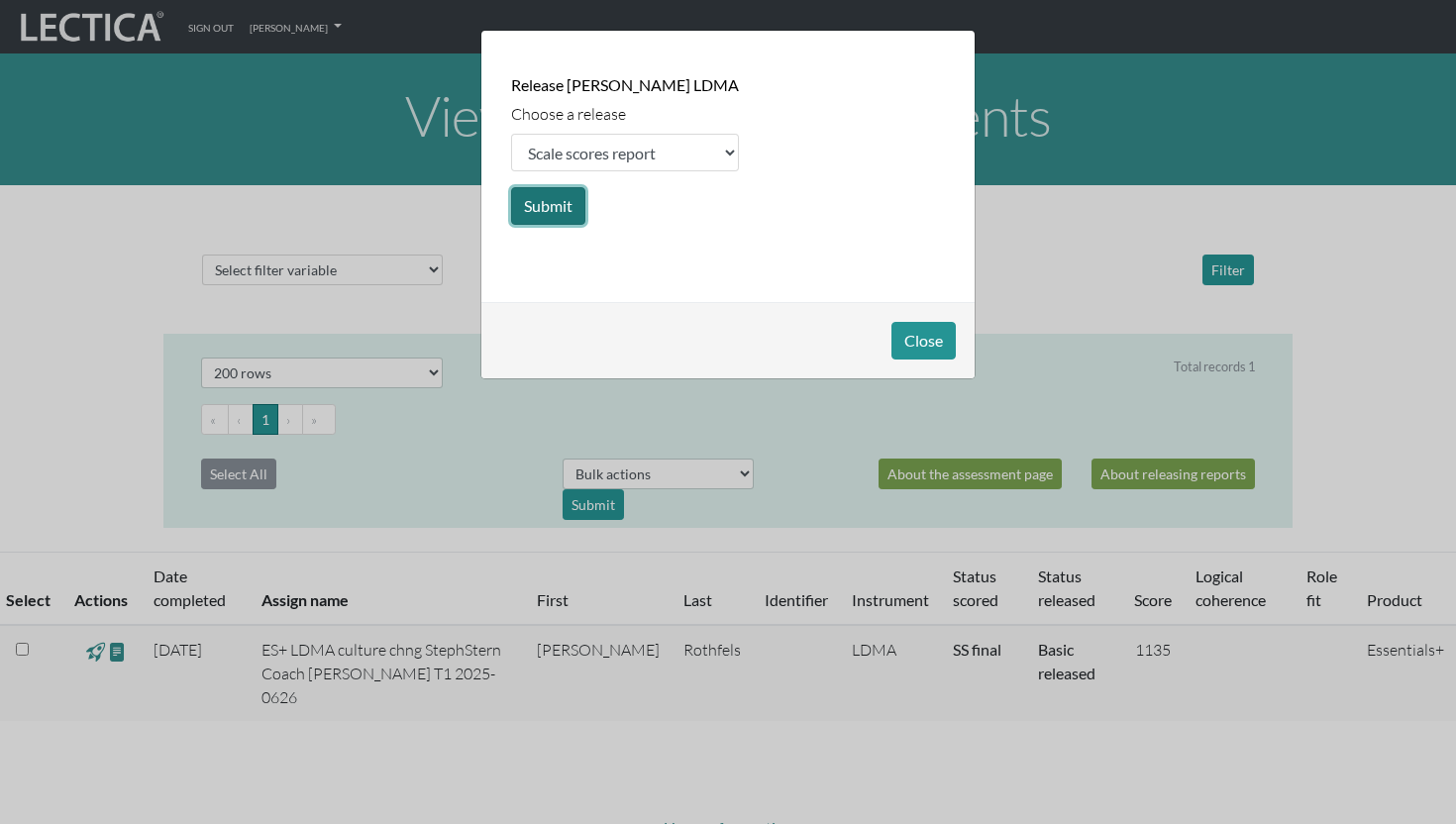 click on "Submit" at bounding box center (548, 206) 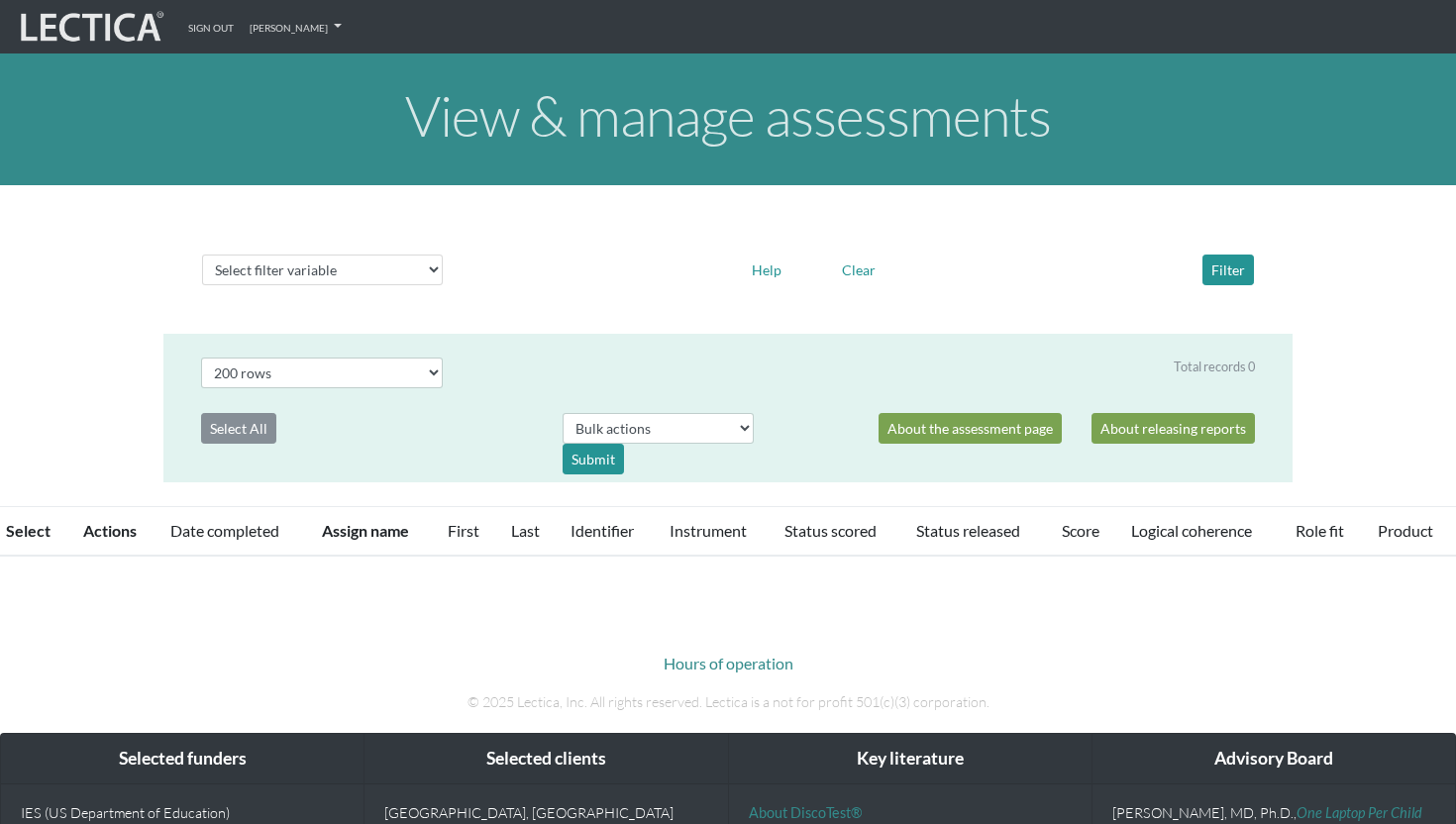 select on "200" 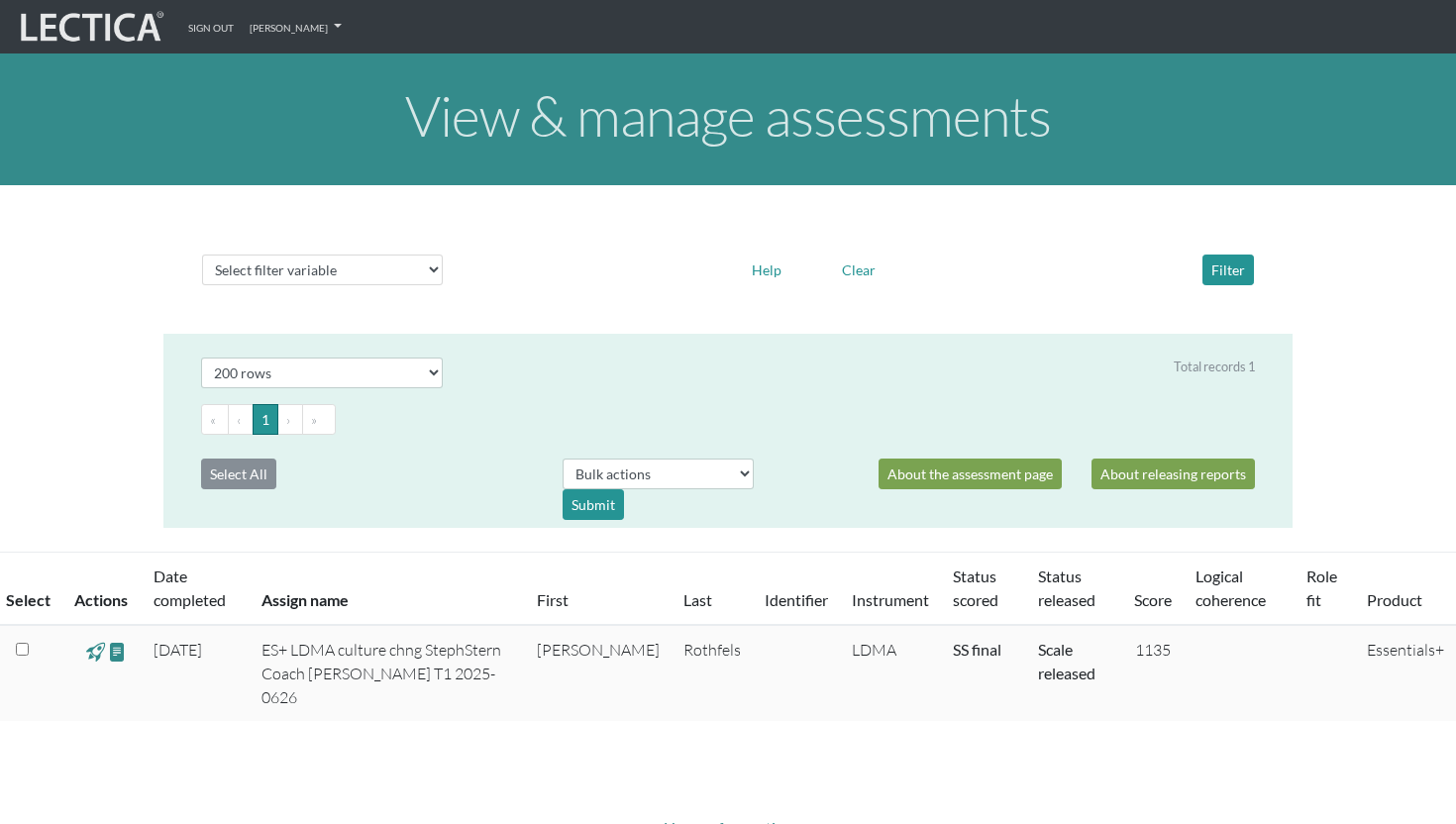 click at bounding box center [95, 651] 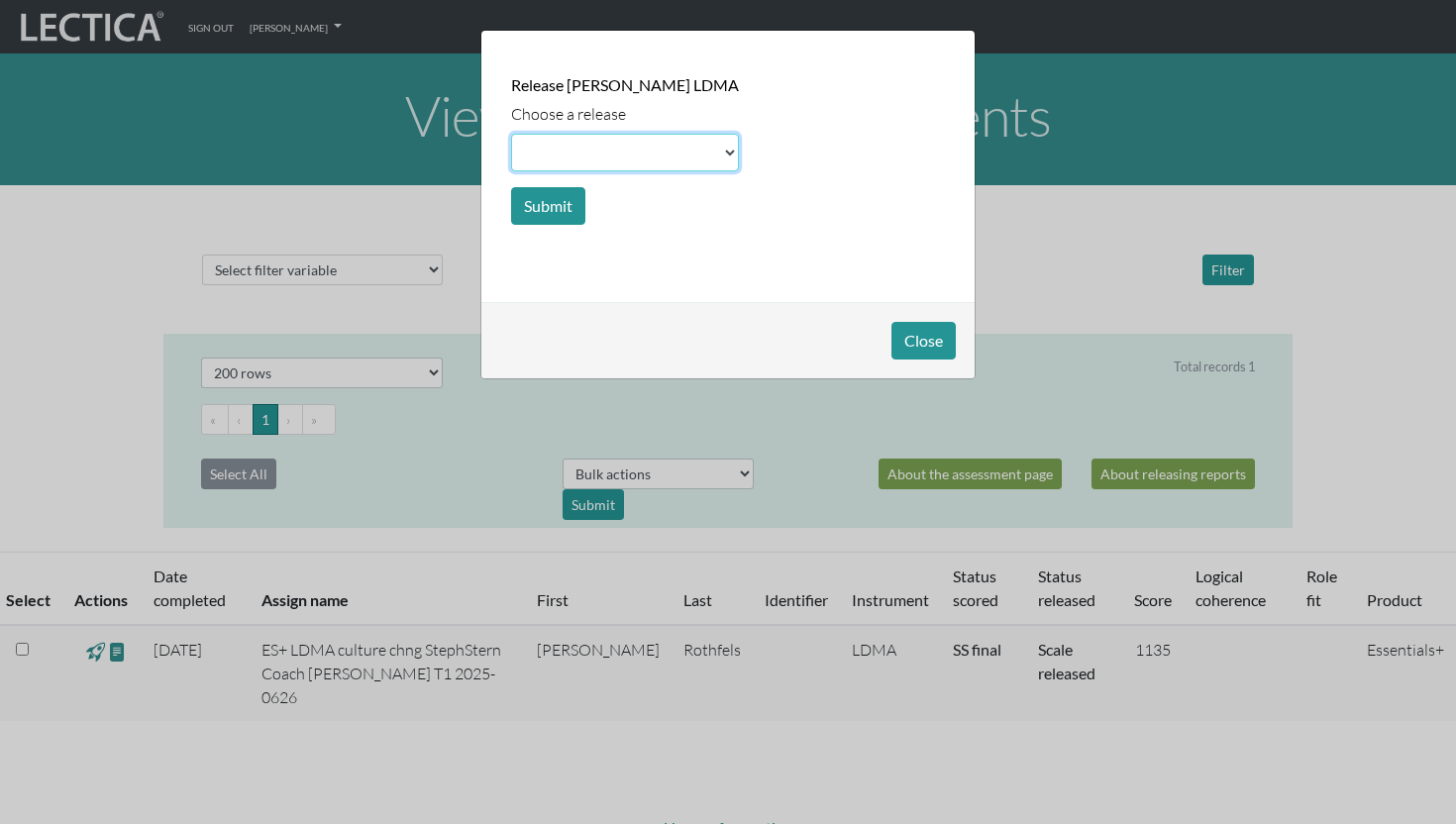 click at bounding box center (625, 153) 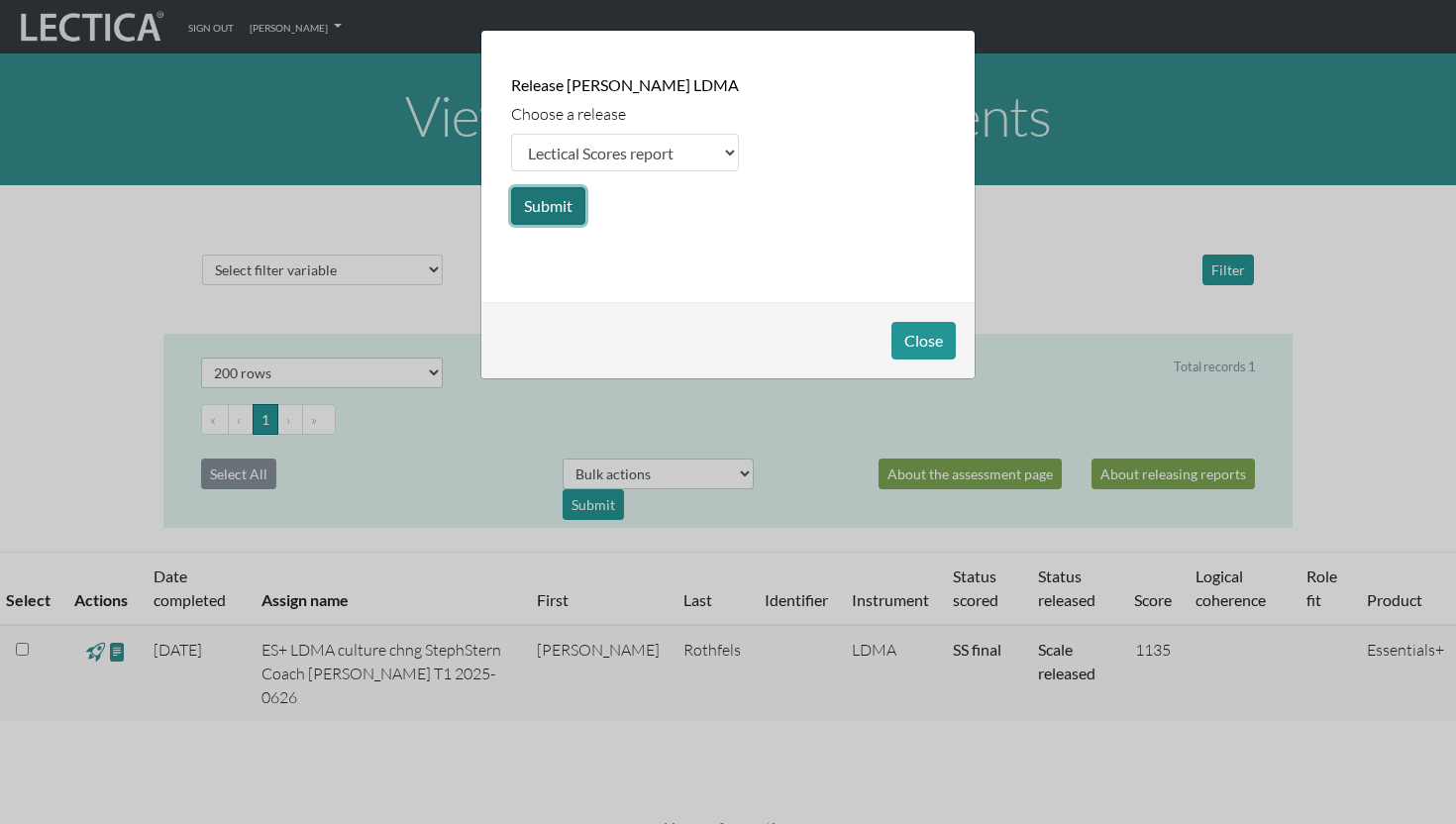 click on "Submit" at bounding box center [548, 206] 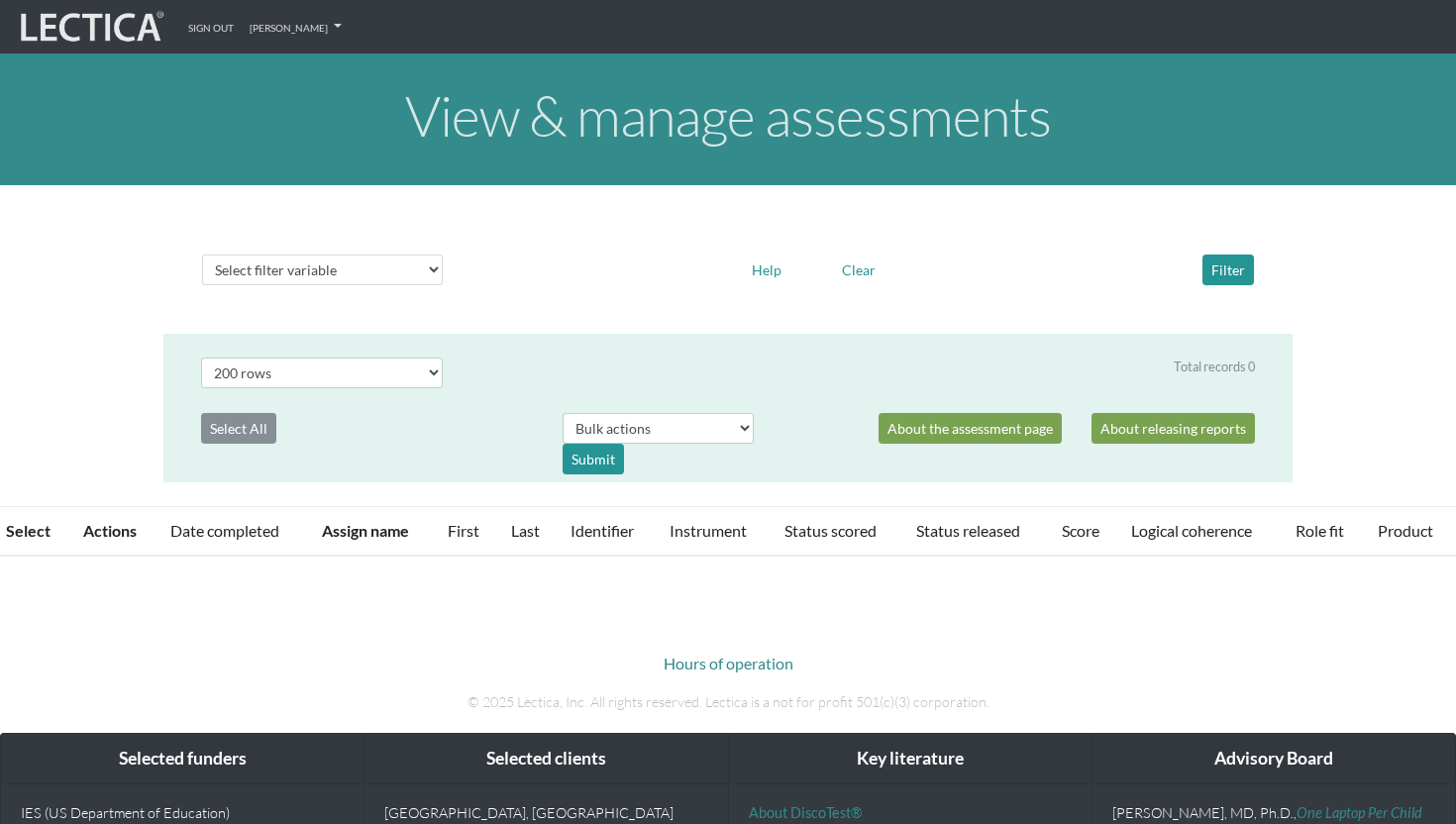 select on "200" 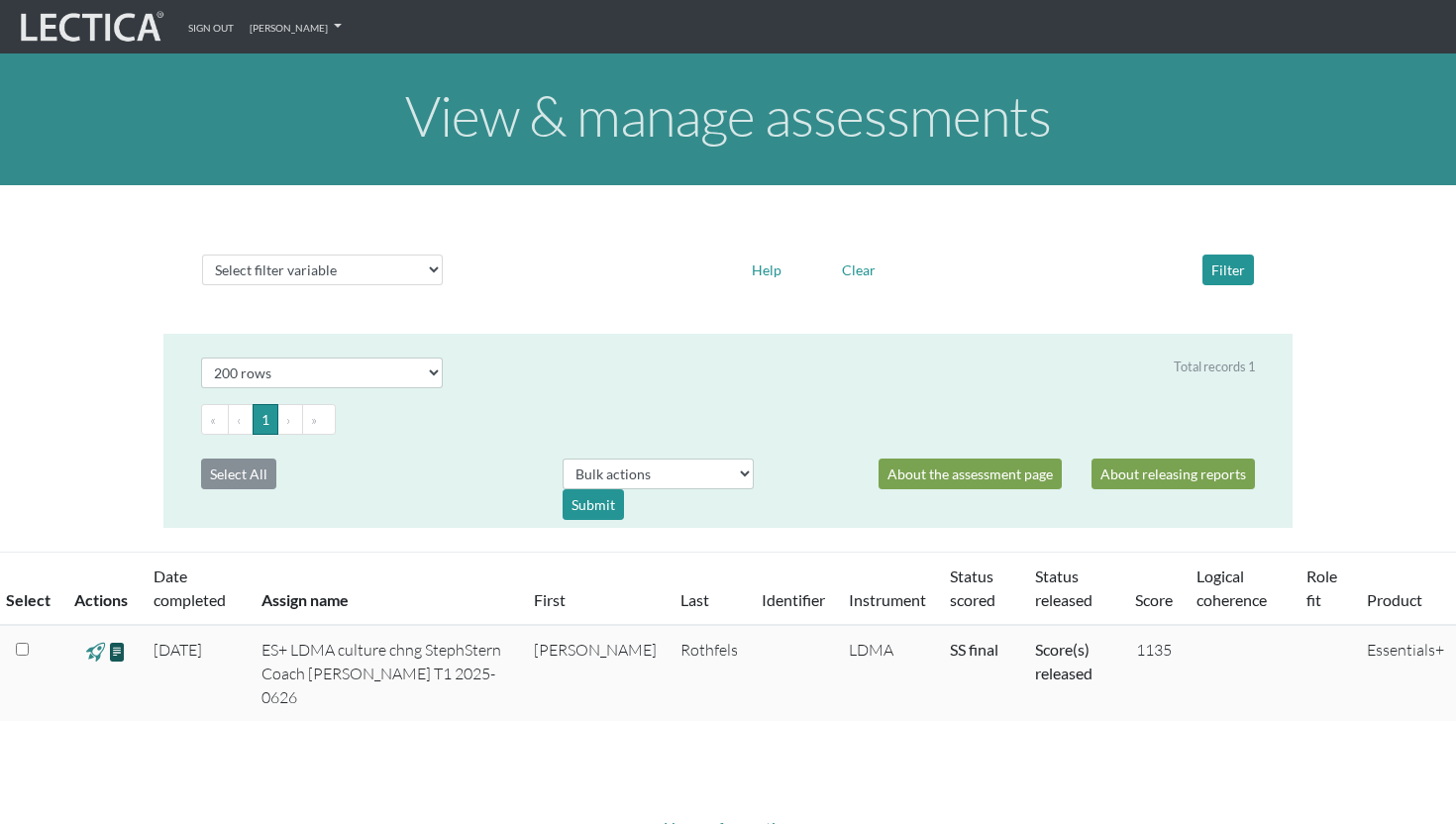 click at bounding box center (117, 651) 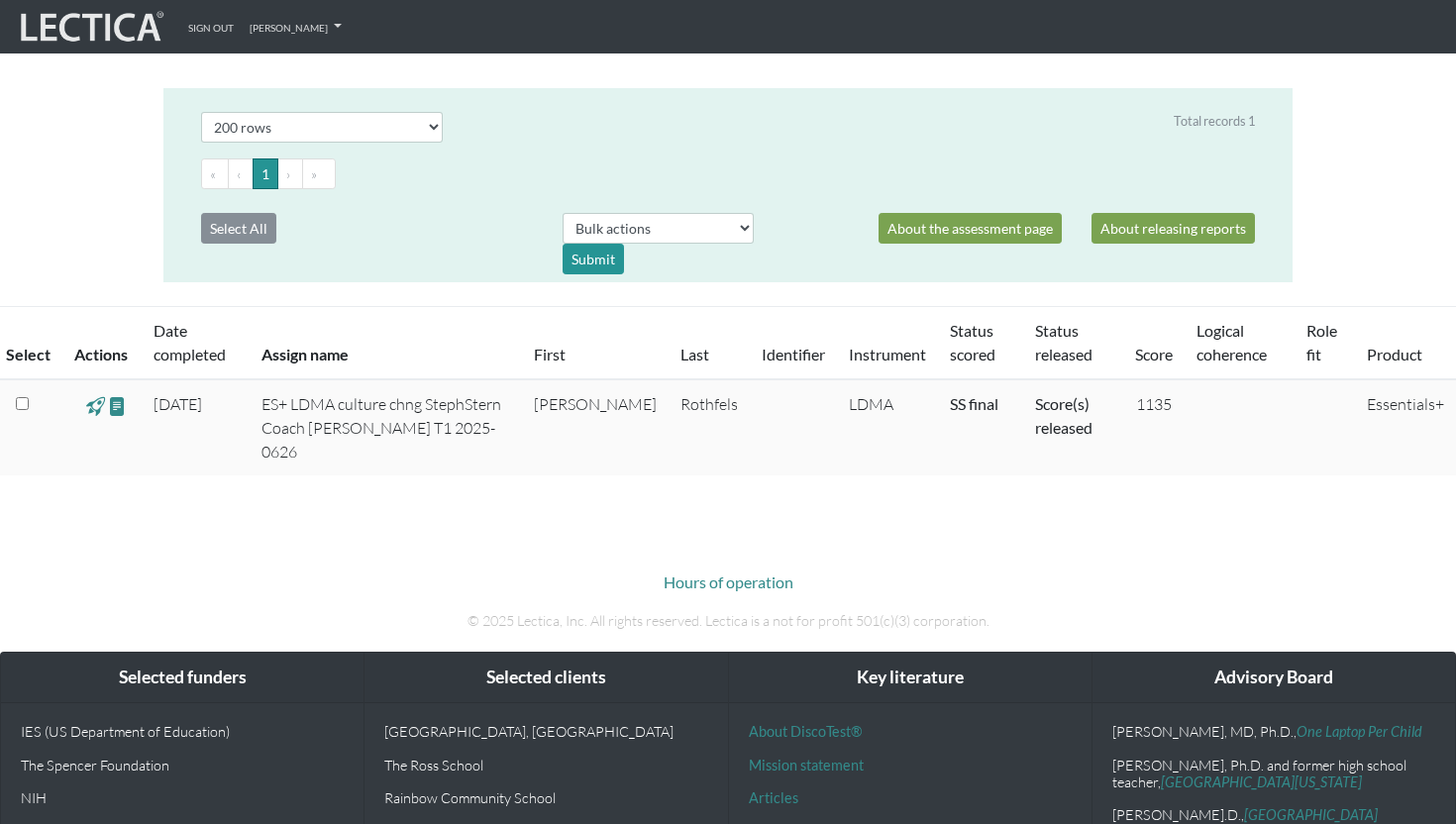 scroll, scrollTop: 0, scrollLeft: 0, axis: both 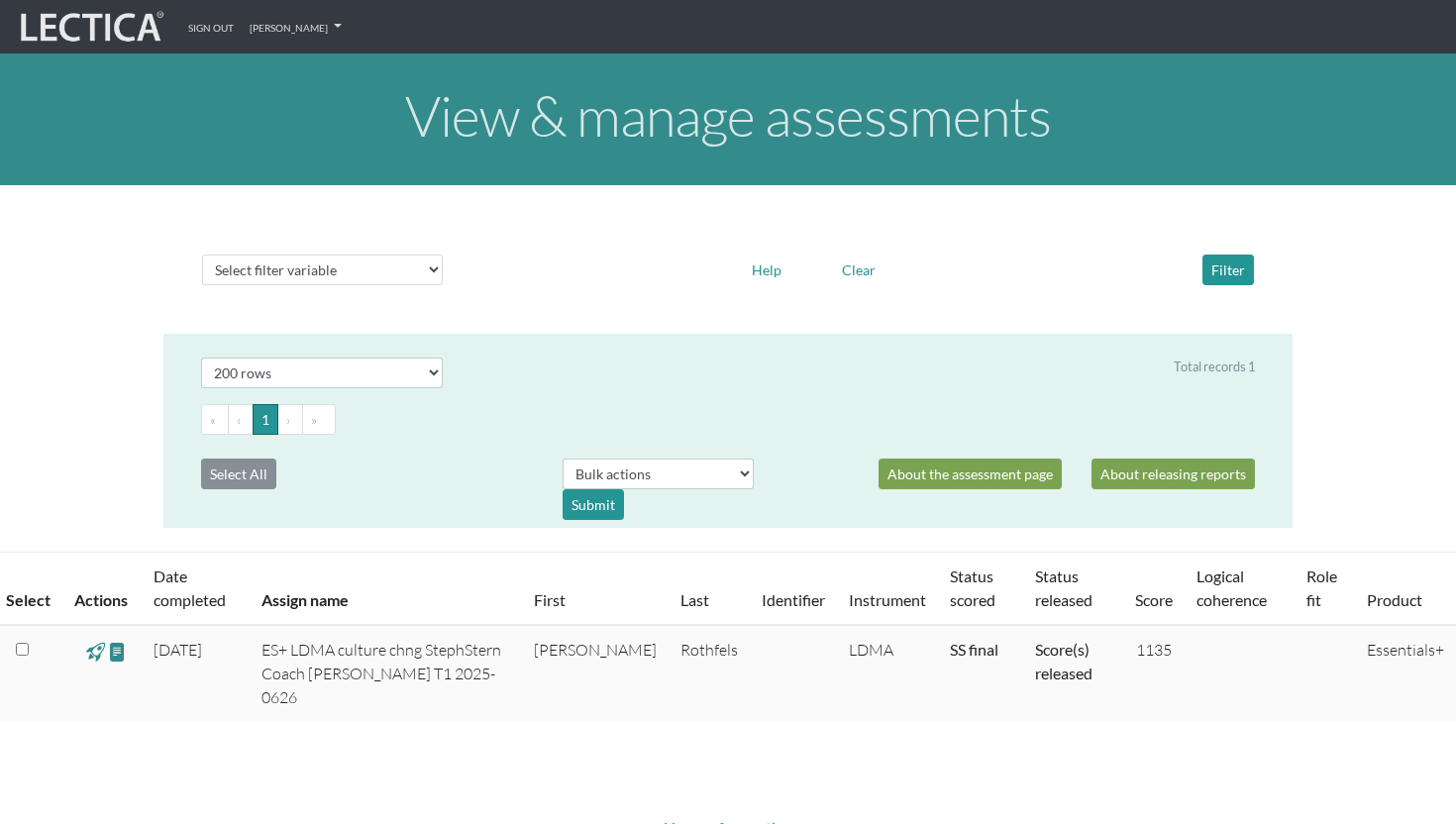click at bounding box center [90, 27] 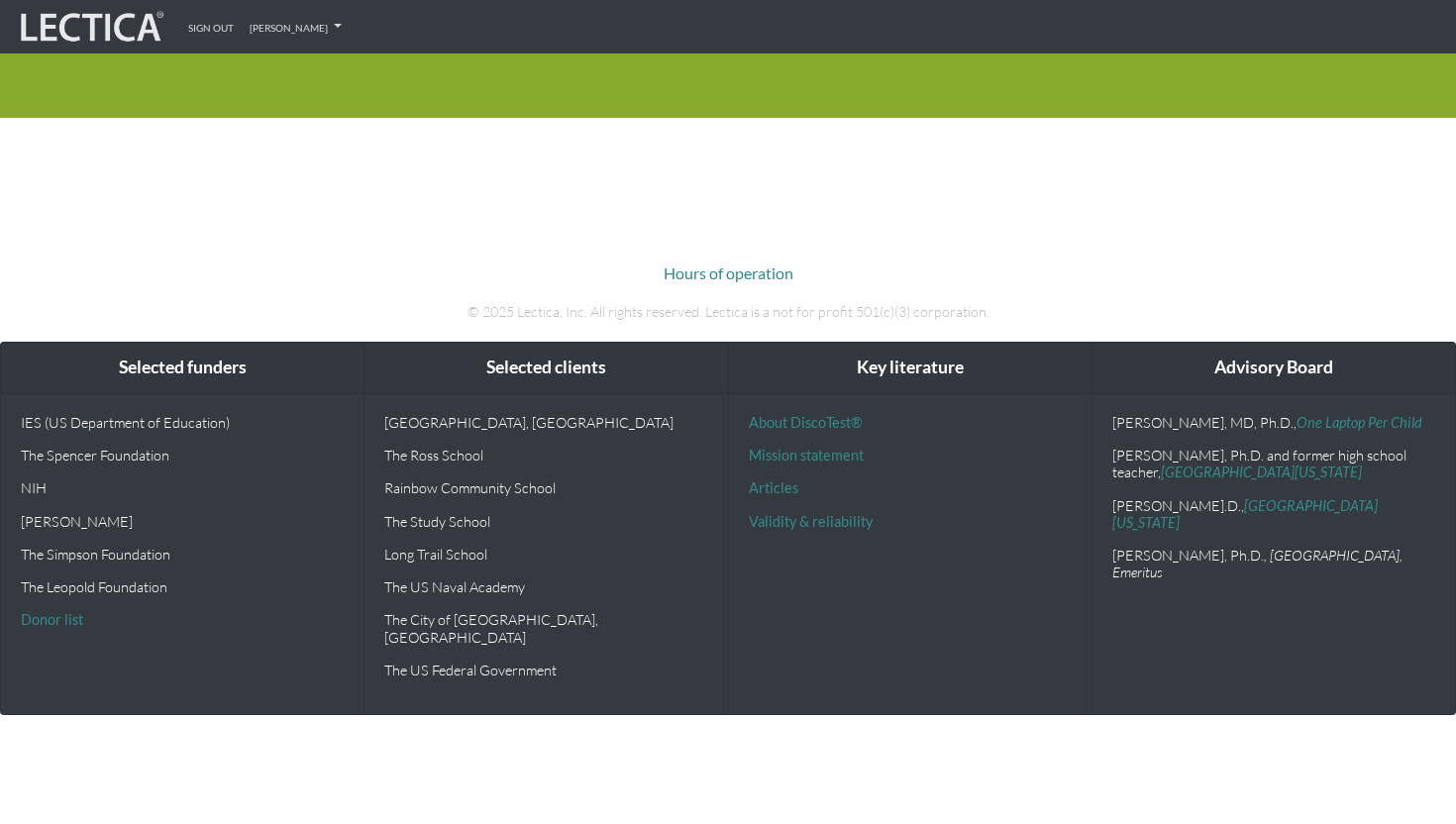 scroll, scrollTop: 0, scrollLeft: 0, axis: both 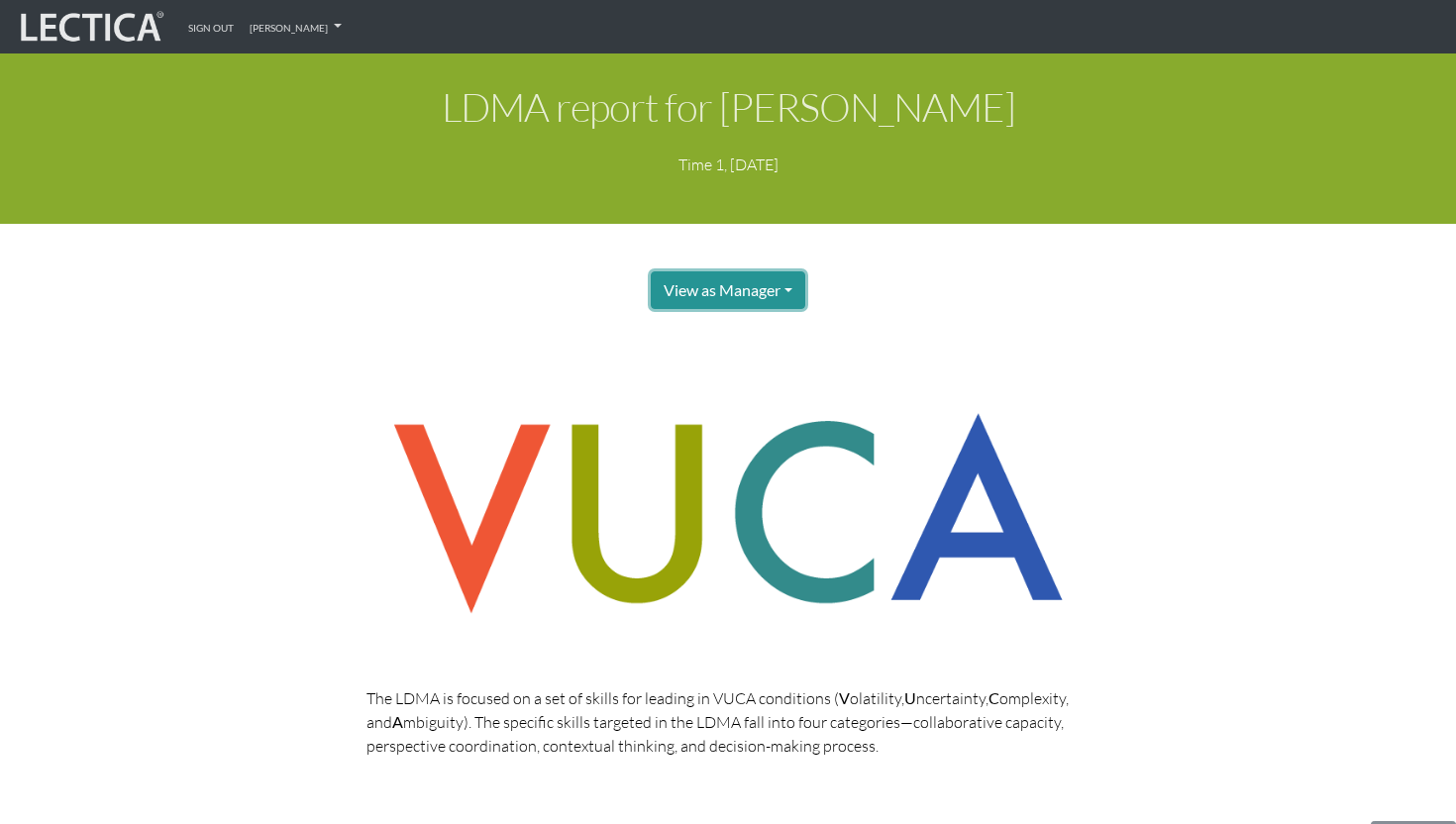 click on "View as Manager" at bounding box center (728, 290) 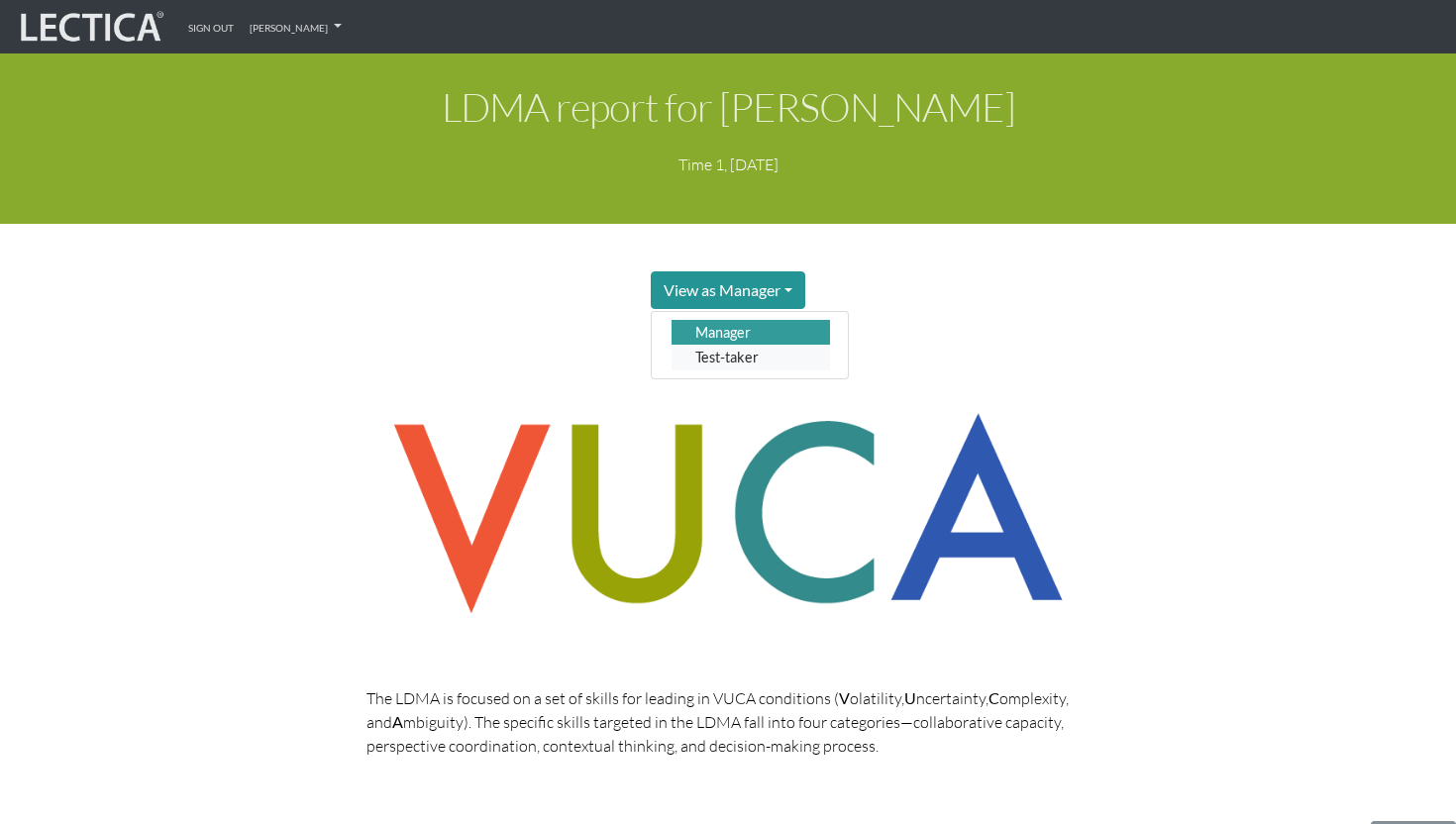 click on "Test-taker" at bounding box center (751, 357) 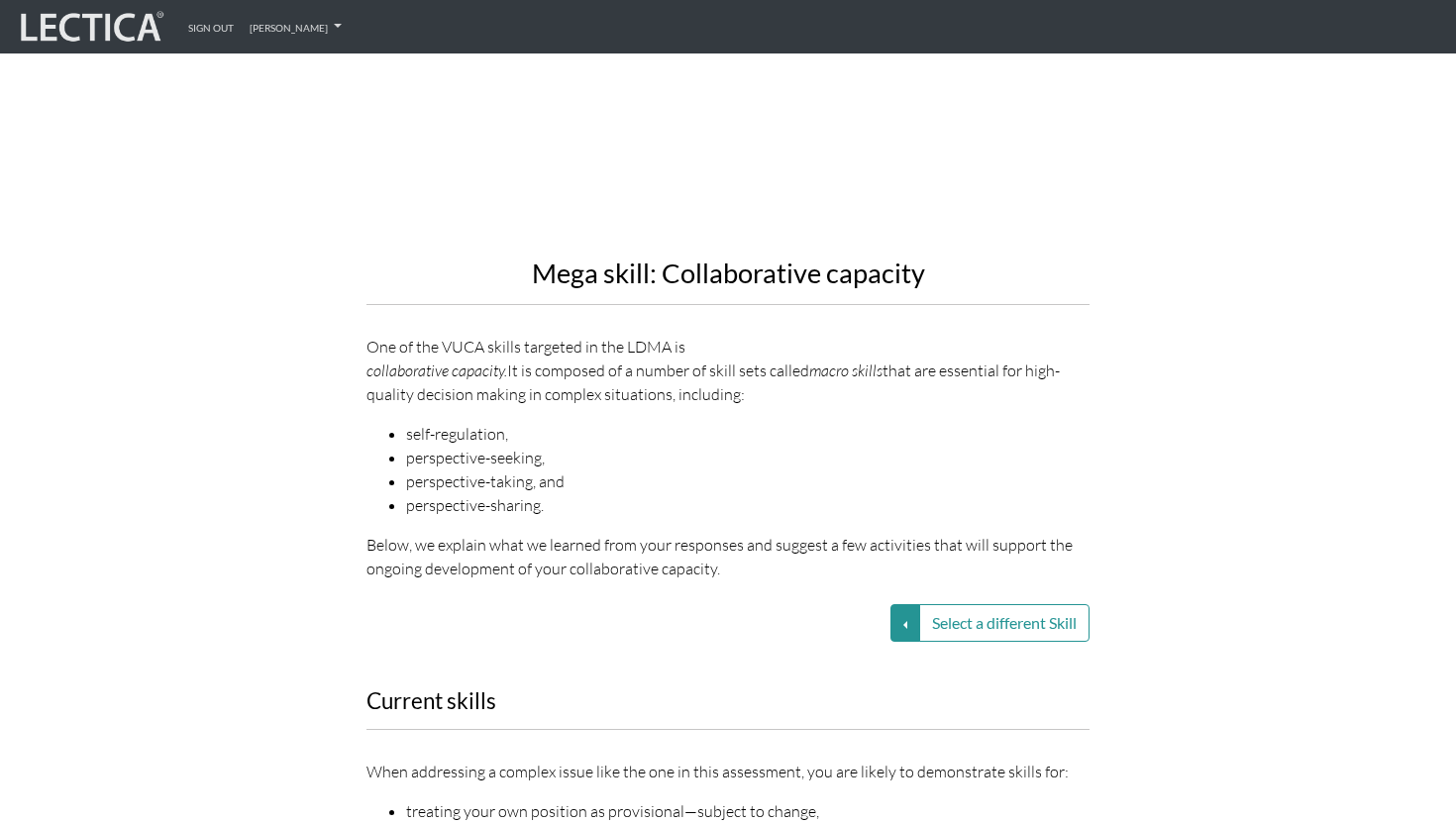 scroll, scrollTop: 2173, scrollLeft: 0, axis: vertical 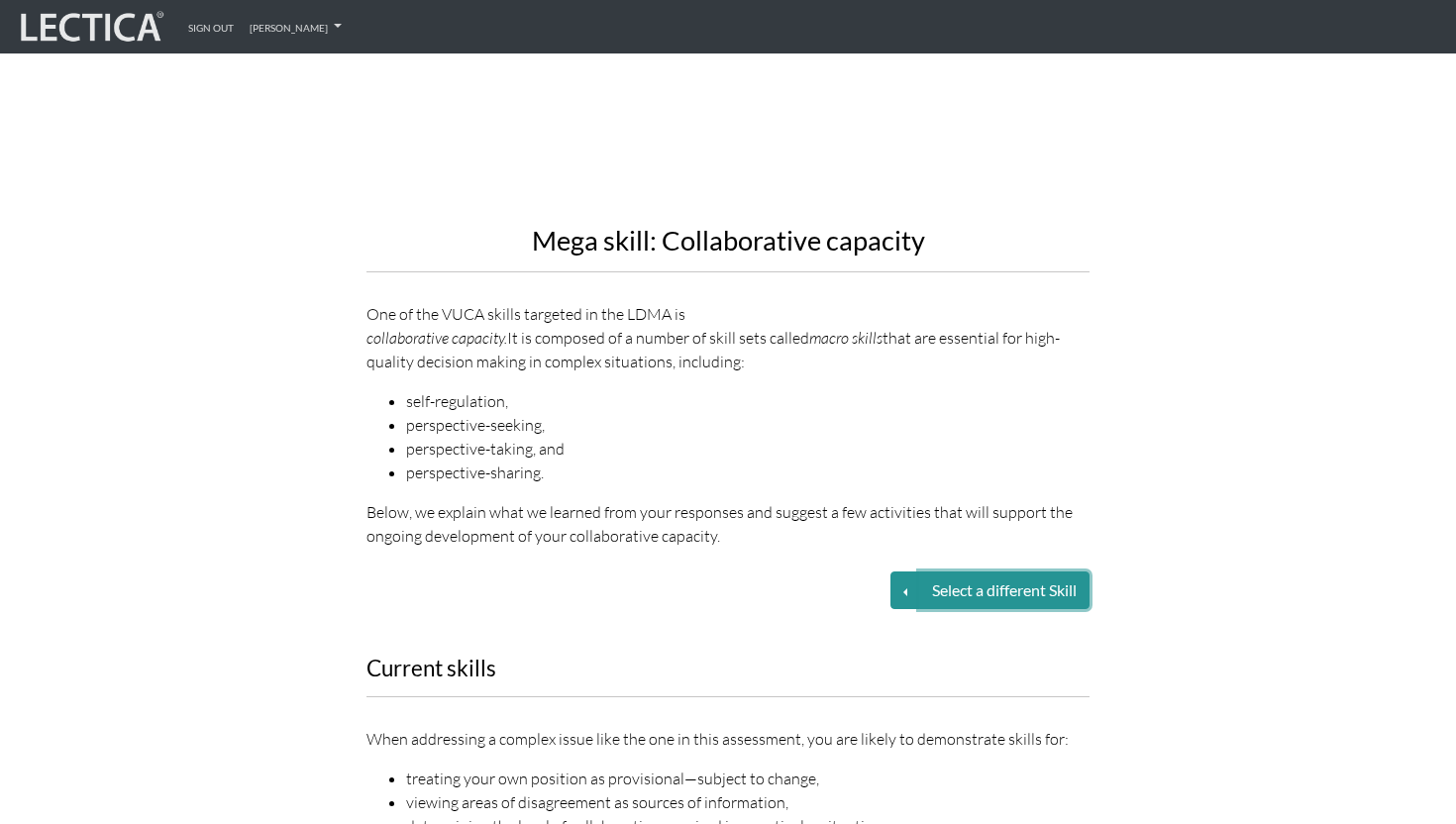 click on "Select a different Skill" at bounding box center (1004, 590) 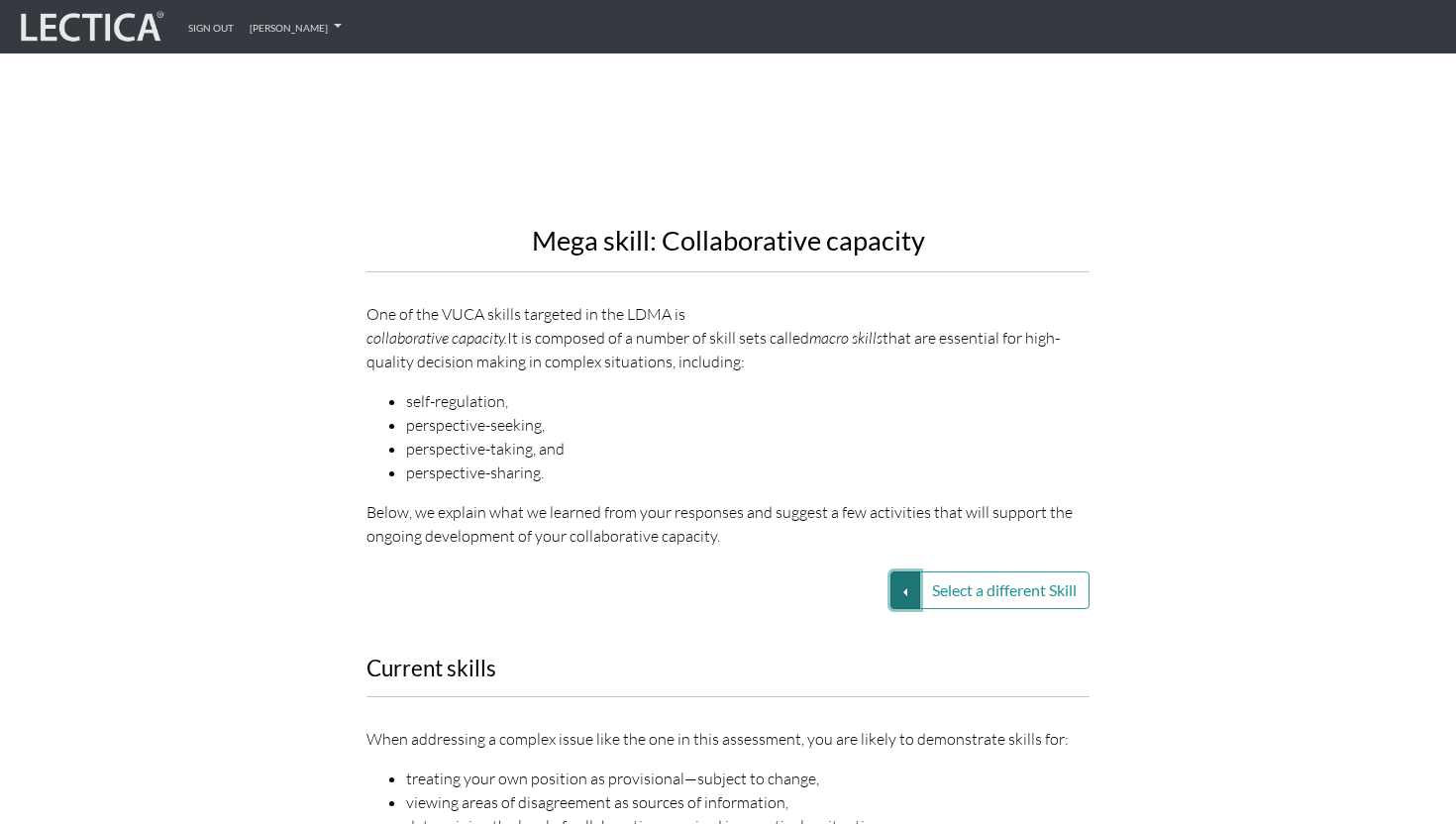 click on "Select a different Skill" at bounding box center (905, 590) 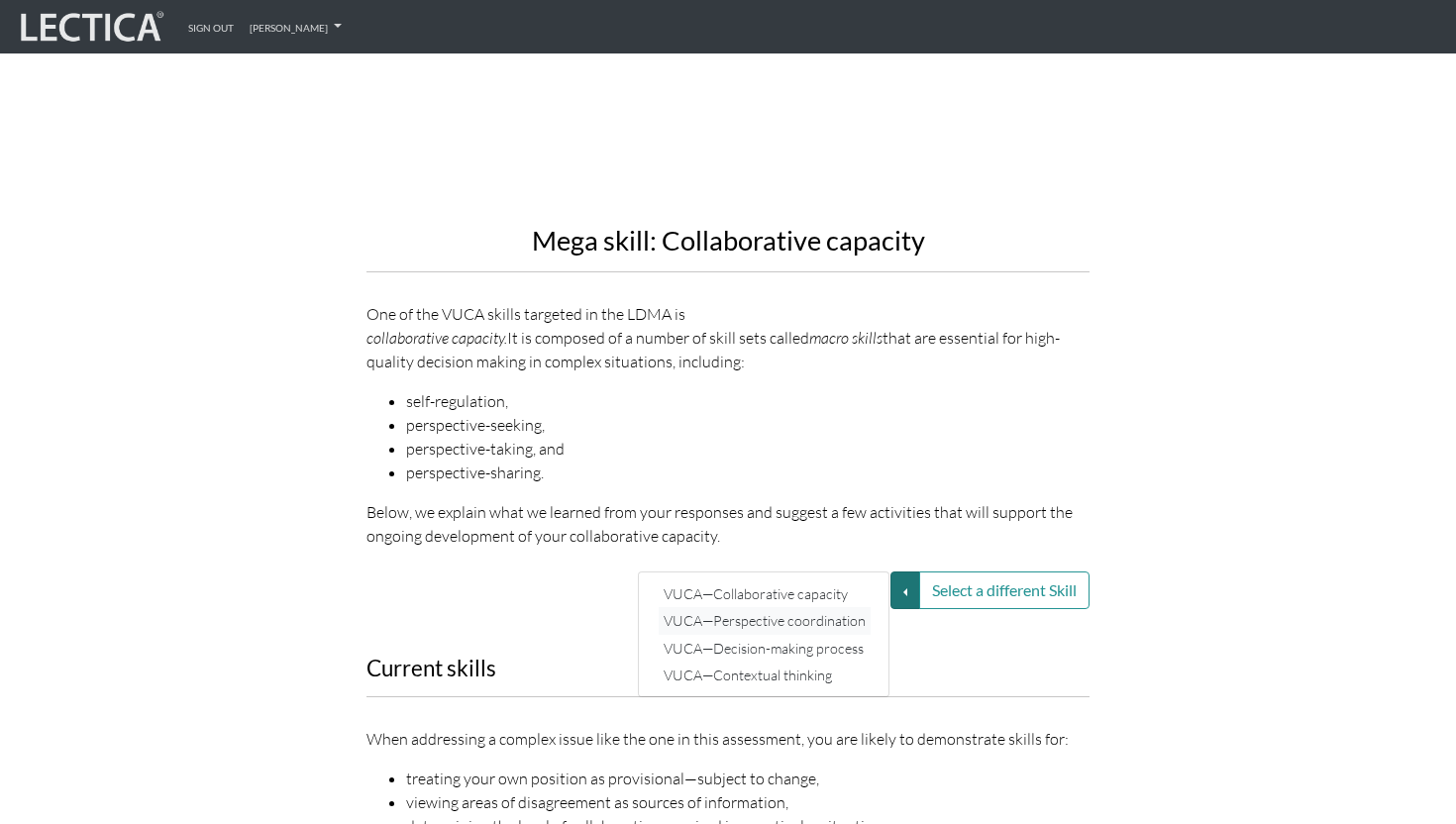 click on "VUCA—Perspective coordination" at bounding box center [765, 620] 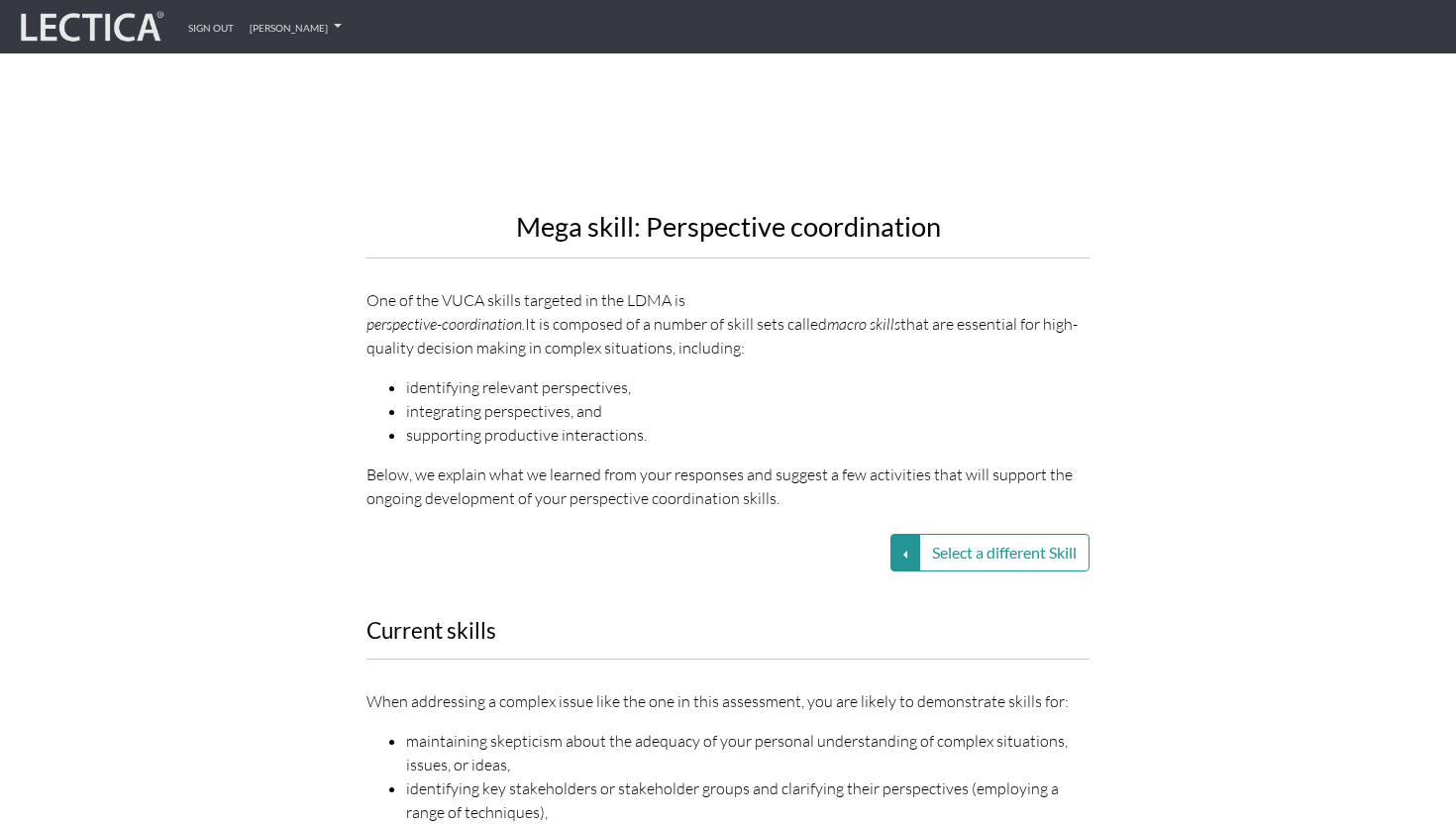 scroll, scrollTop: 2198, scrollLeft: 0, axis: vertical 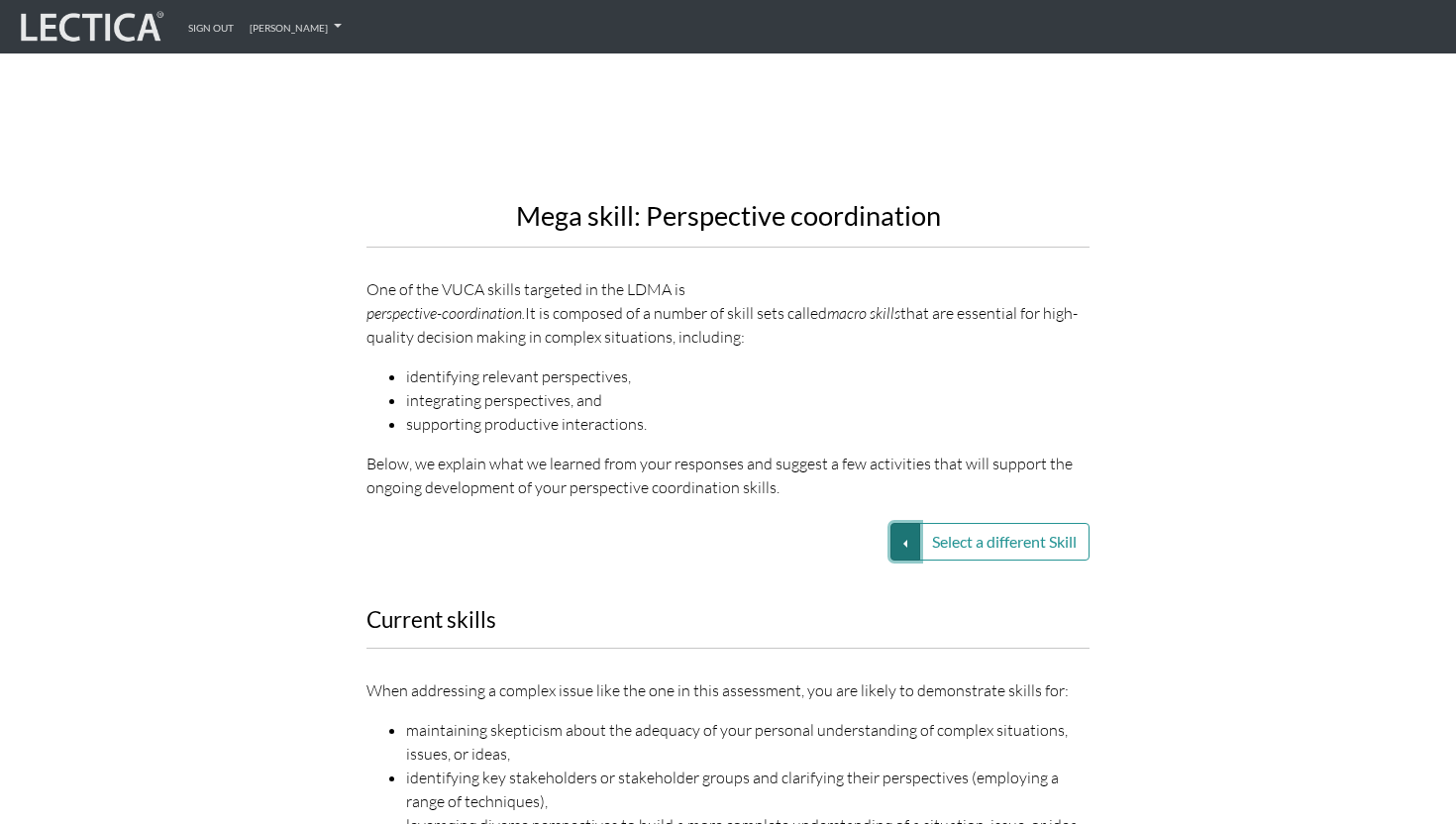 click on "Select a different Skill" at bounding box center (905, 542) 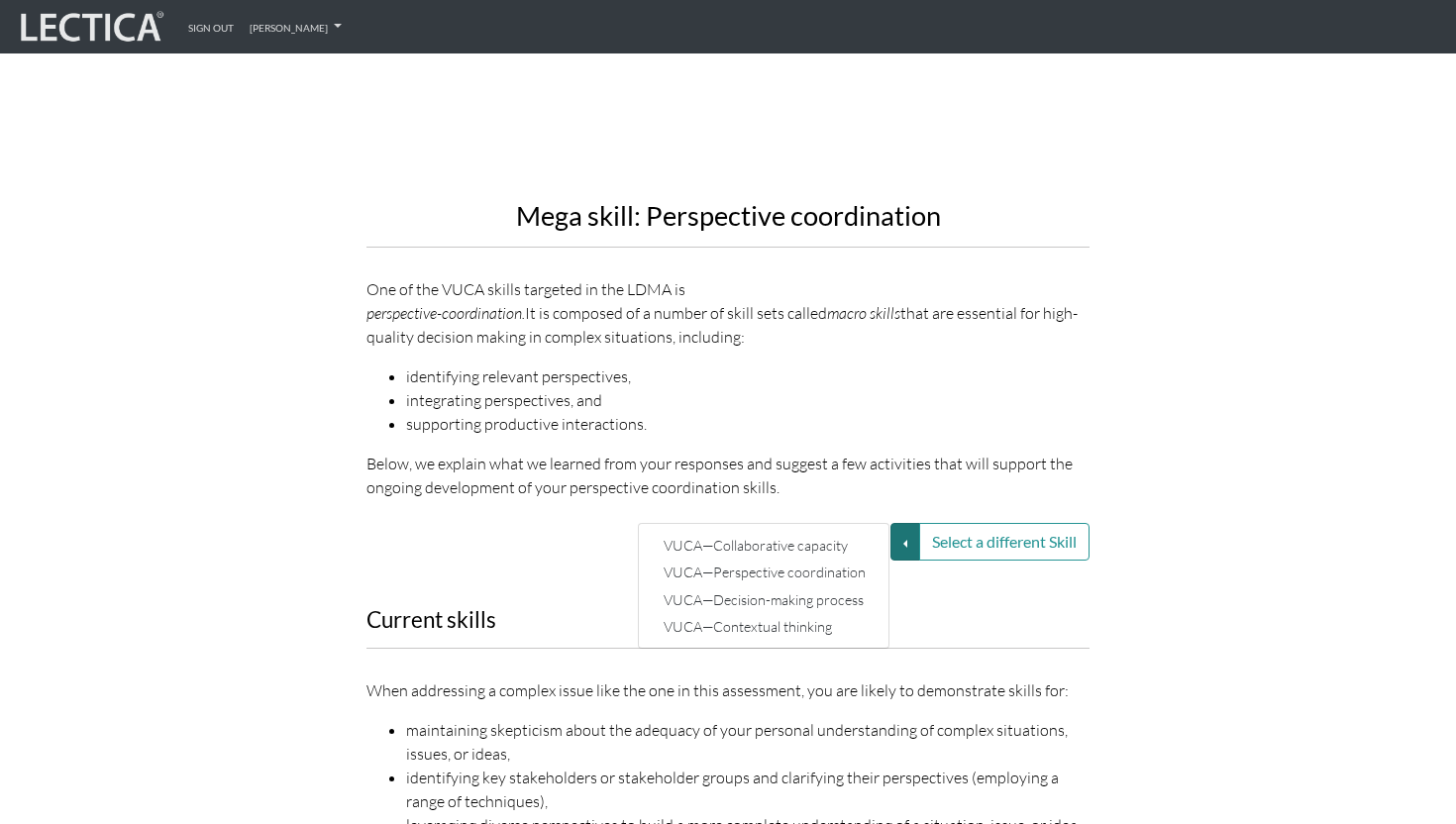 click on "Current skills" at bounding box center [728, 620] 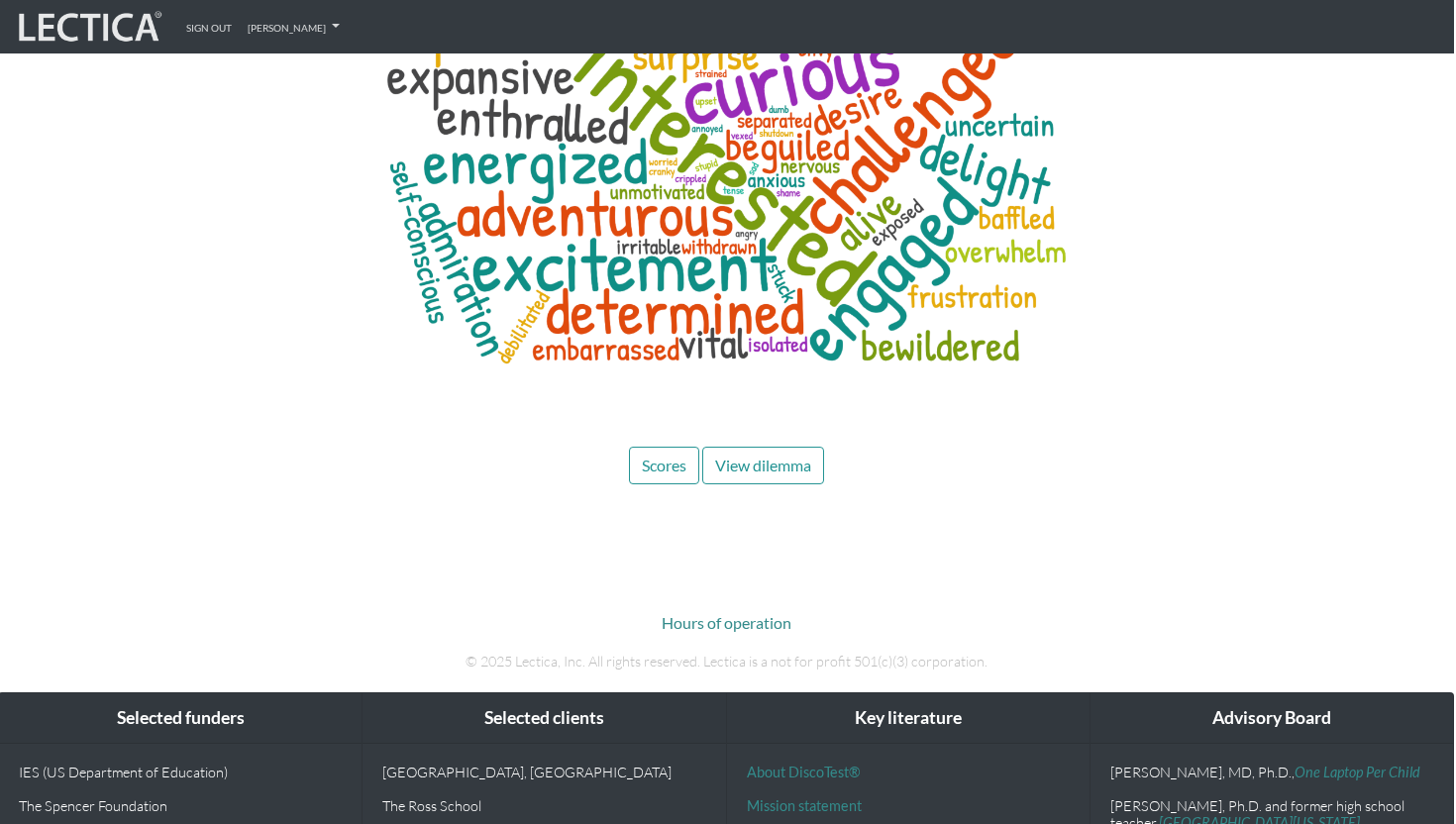 scroll, scrollTop: 7820, scrollLeft: 2, axis: both 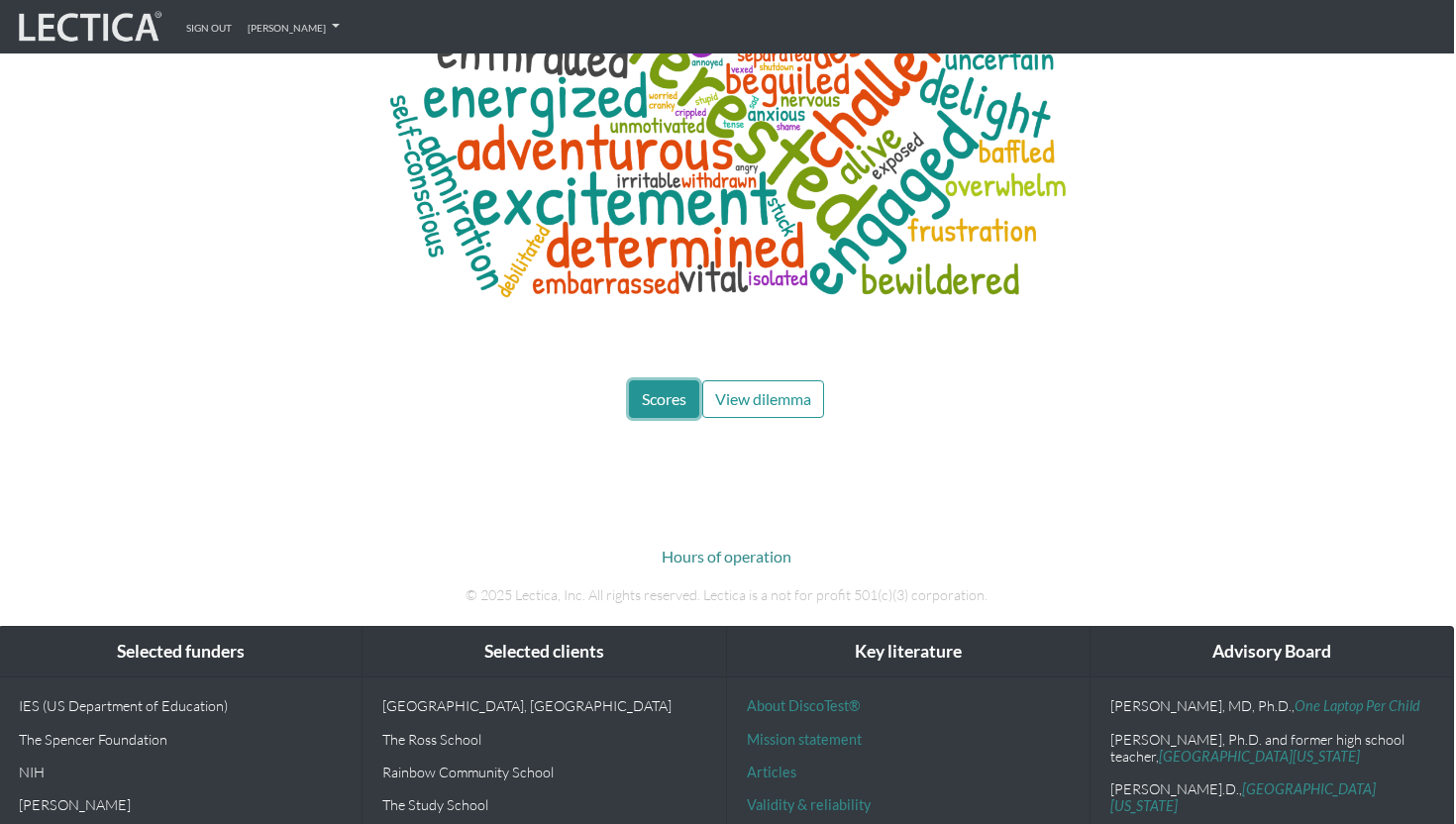 click on "Scores" at bounding box center [664, 398] 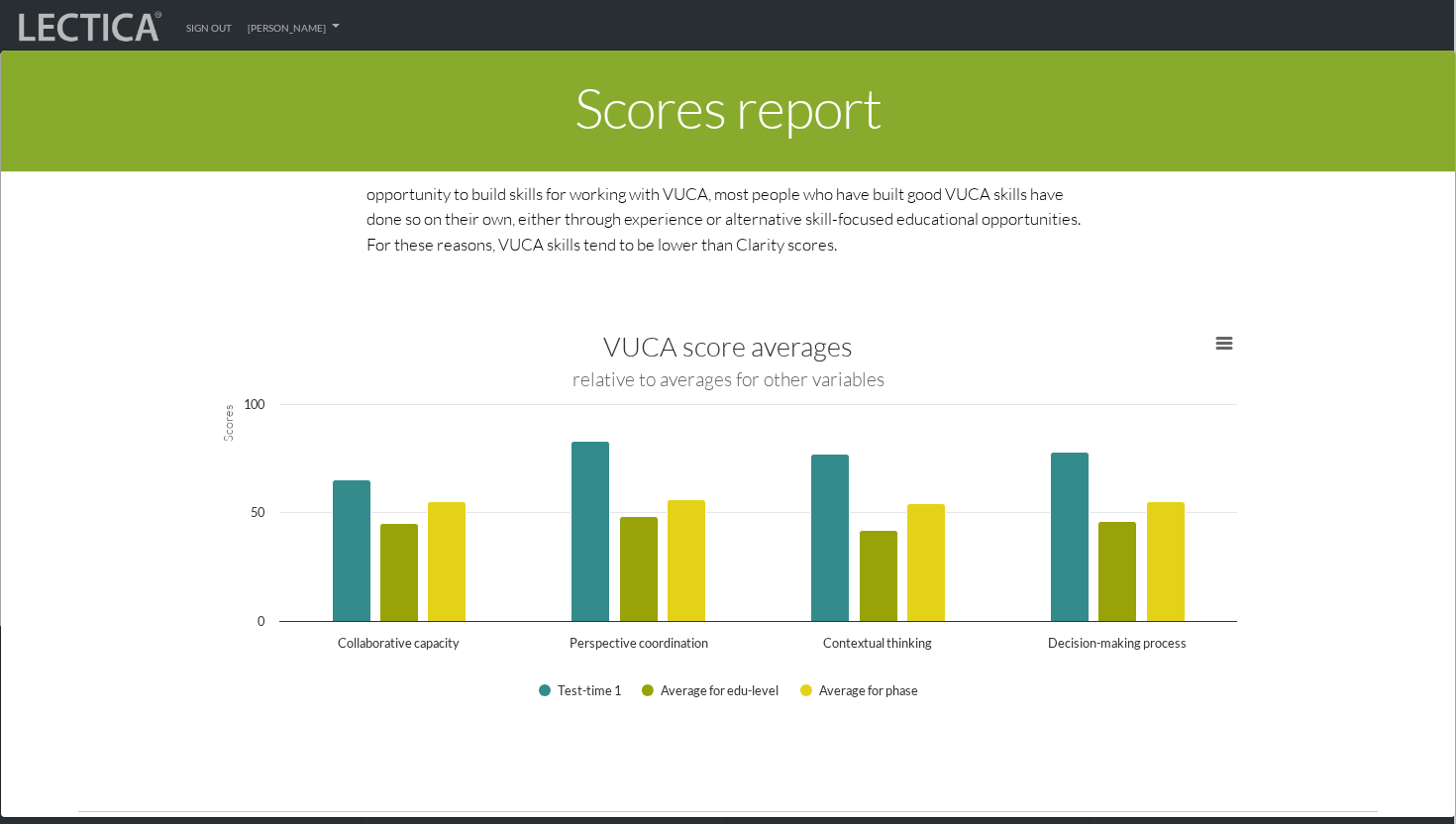 scroll, scrollTop: 3292, scrollLeft: 0, axis: vertical 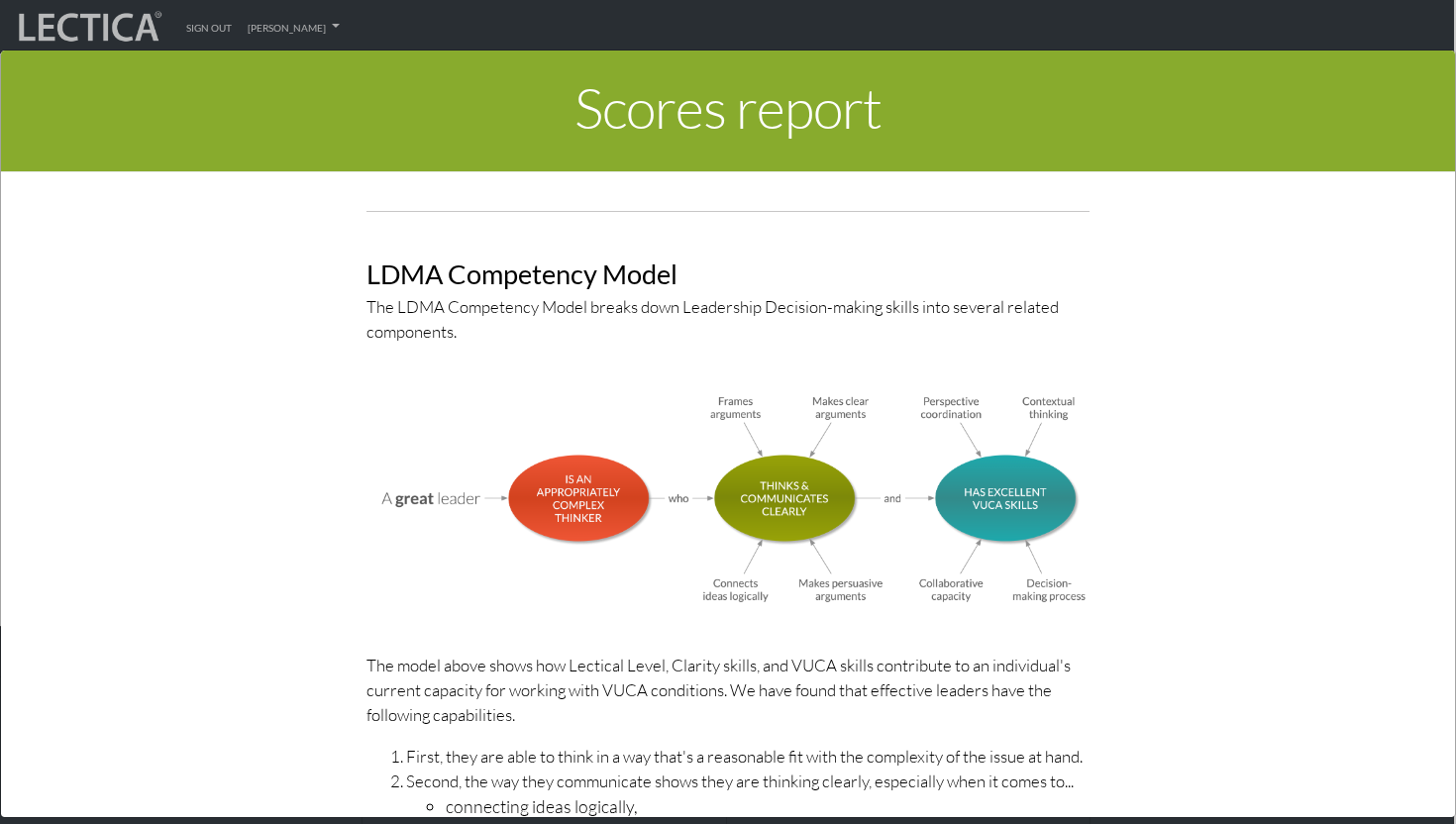 click at bounding box center (728, 498) 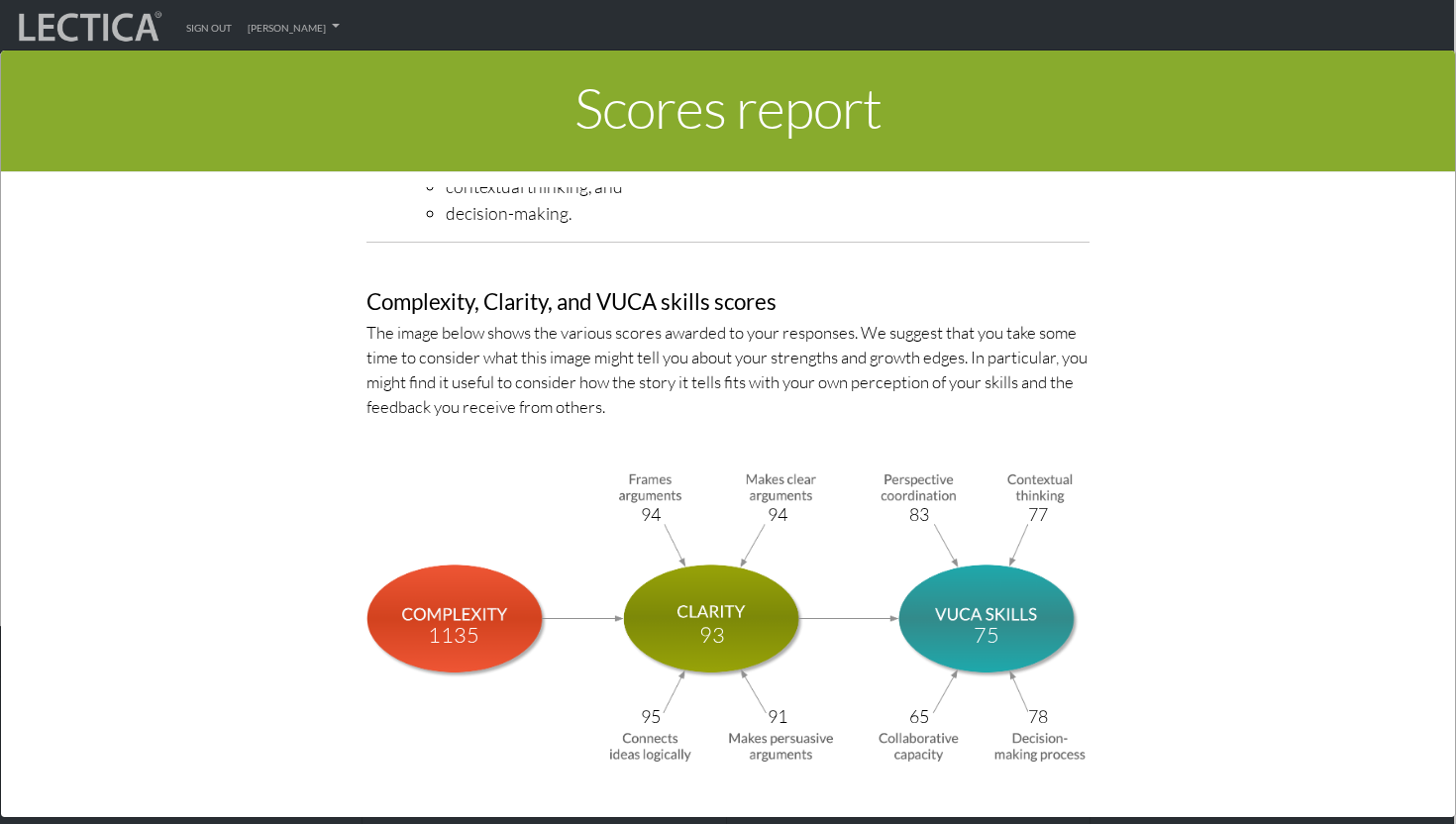 scroll, scrollTop: 6516, scrollLeft: 0, axis: vertical 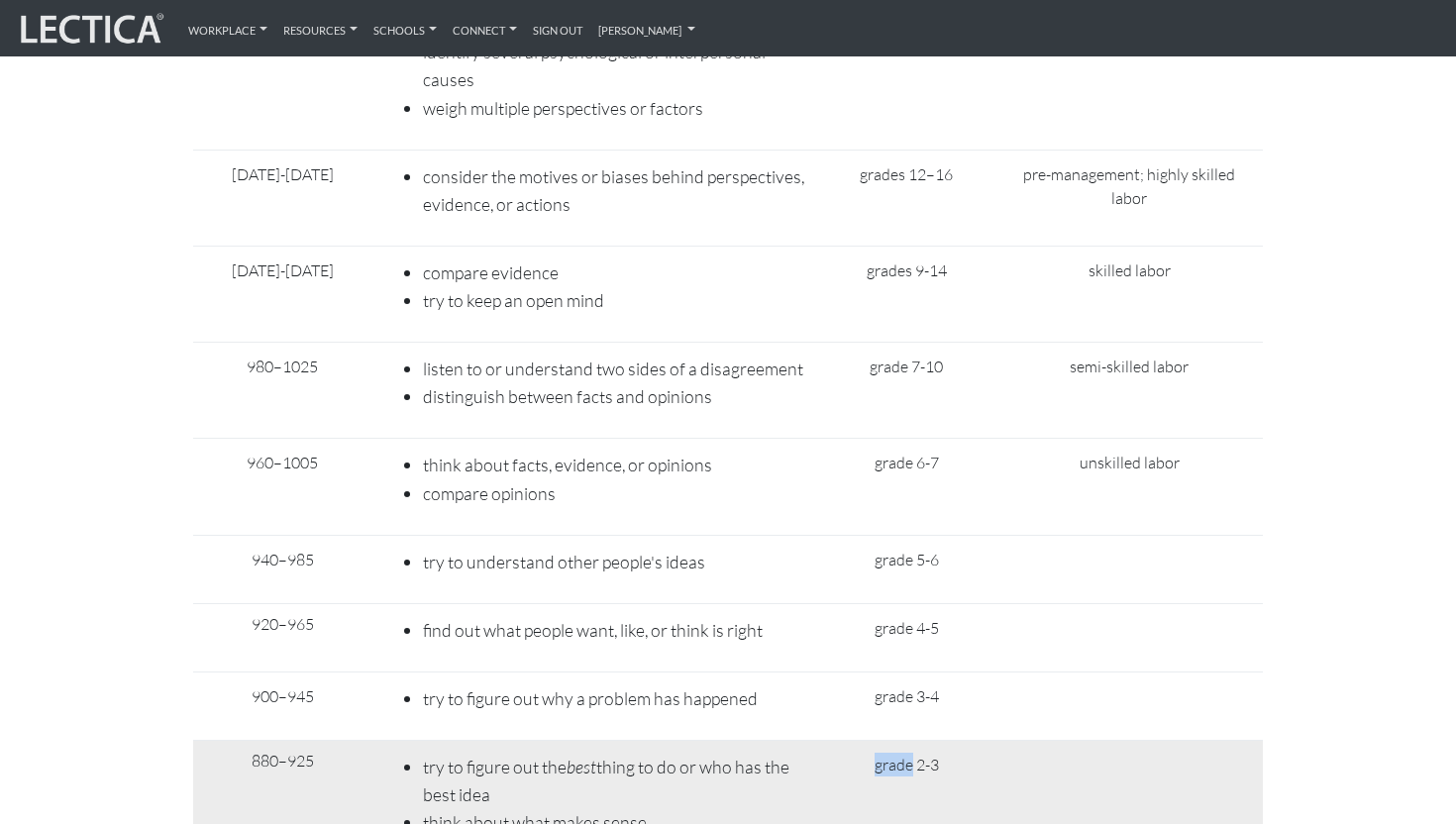 drag, startPoint x: 874, startPoint y: 634, endPoint x: 909, endPoint y: 635, distance: 35.014283 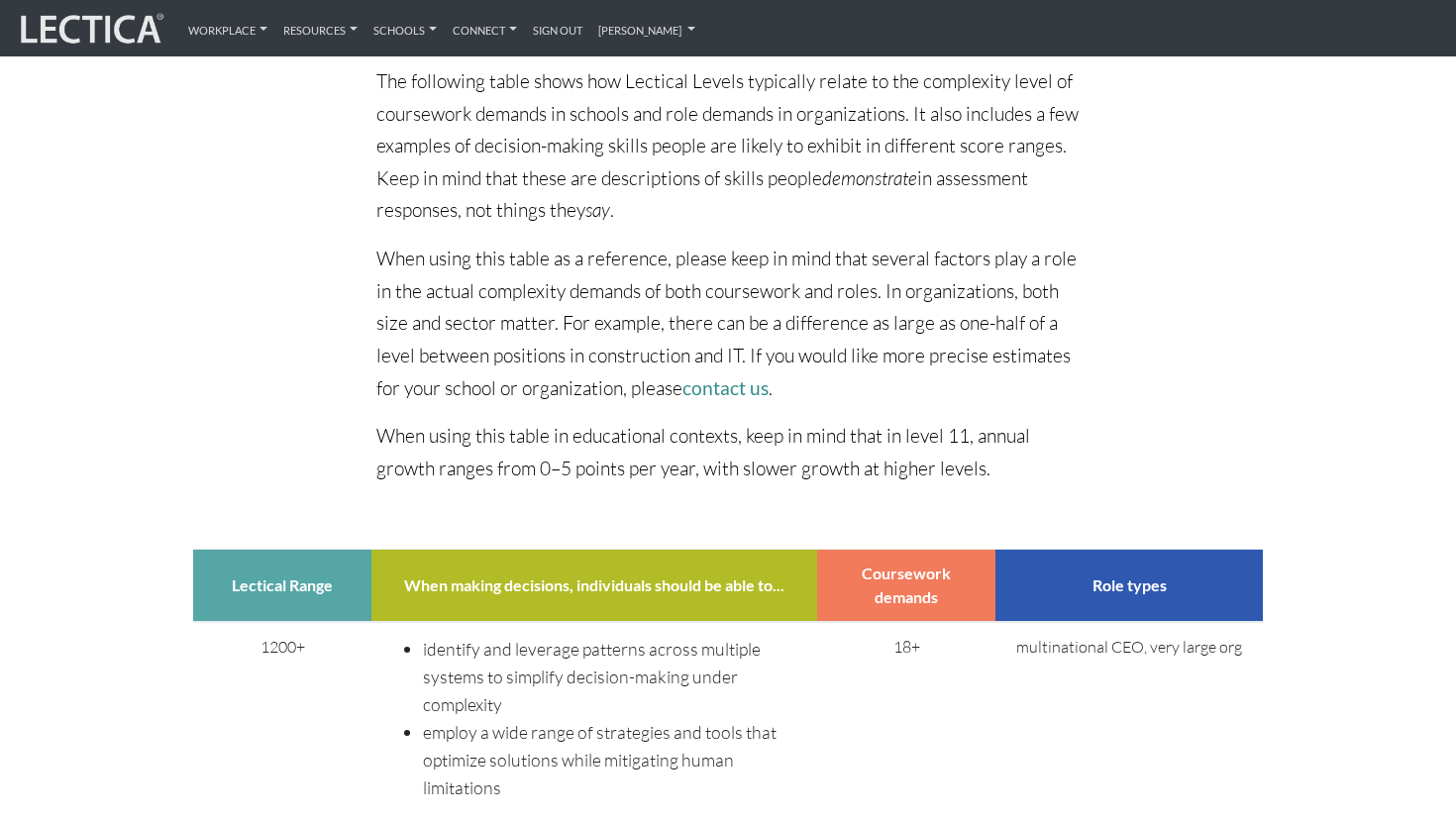 scroll, scrollTop: 6831, scrollLeft: 0, axis: vertical 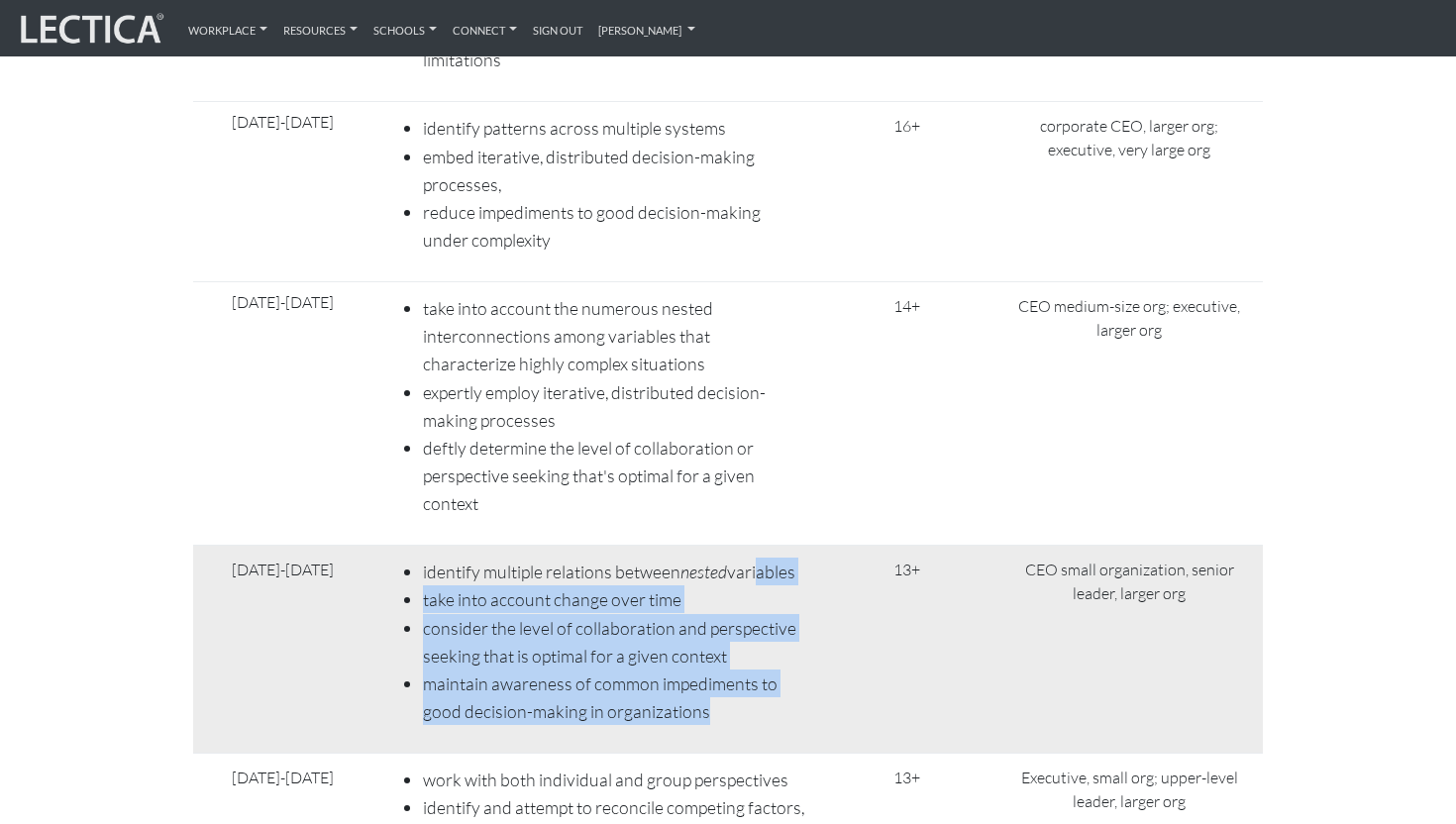 drag, startPoint x: 757, startPoint y: 447, endPoint x: 753, endPoint y: 583, distance: 136.05881 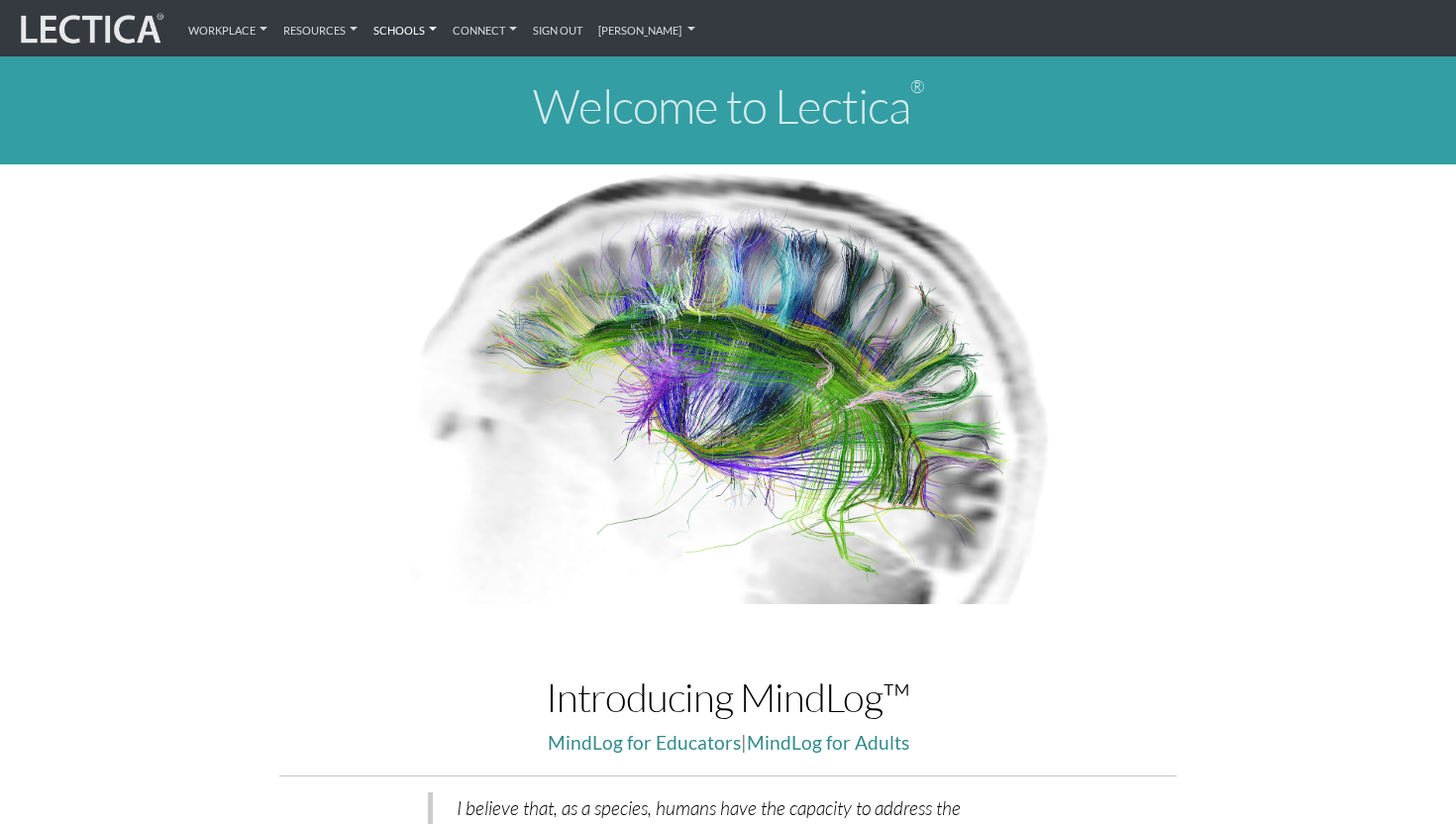 scroll, scrollTop: 0, scrollLeft: 0, axis: both 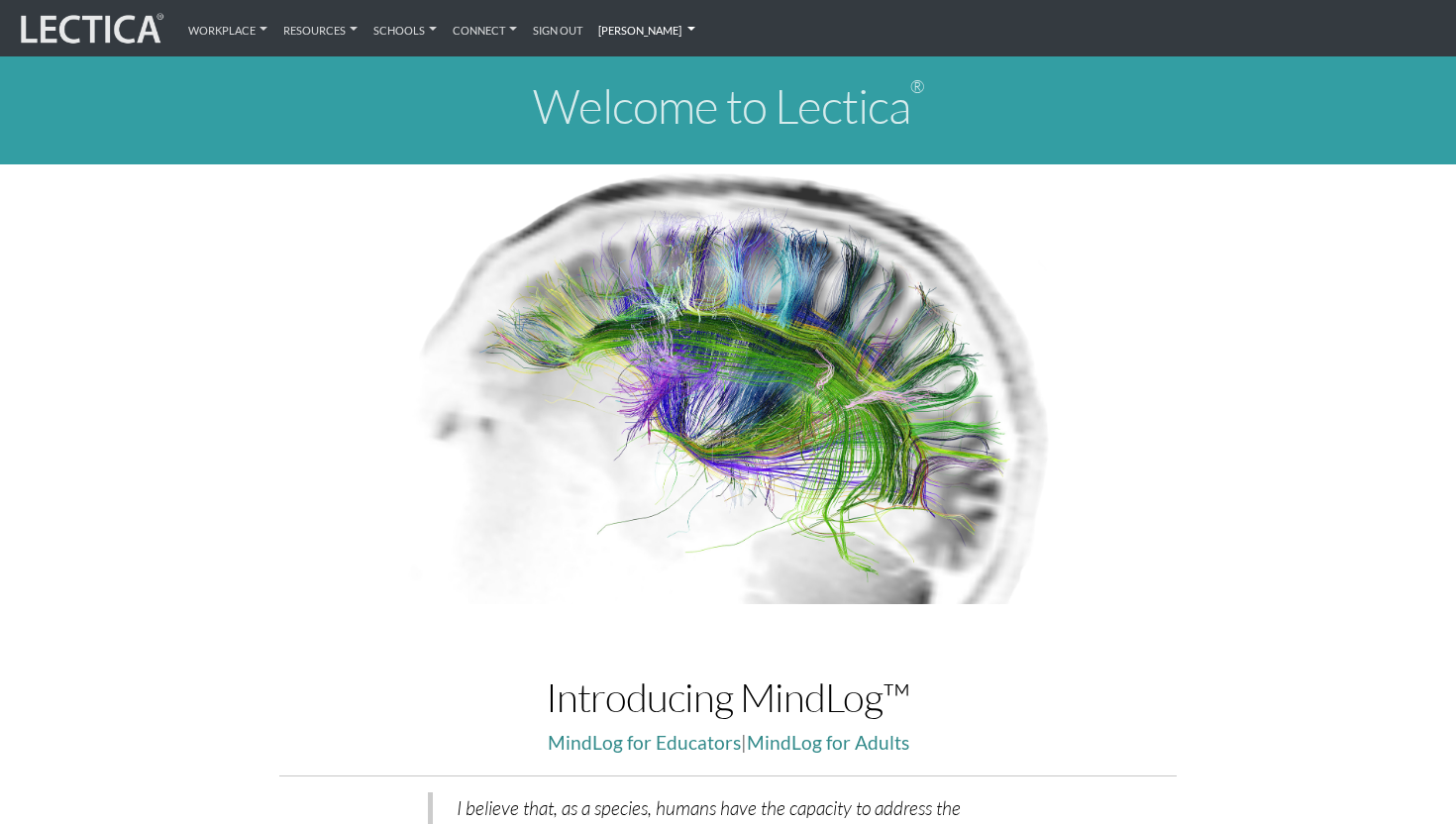 click on "[PERSON_NAME]" at bounding box center (647, 28) 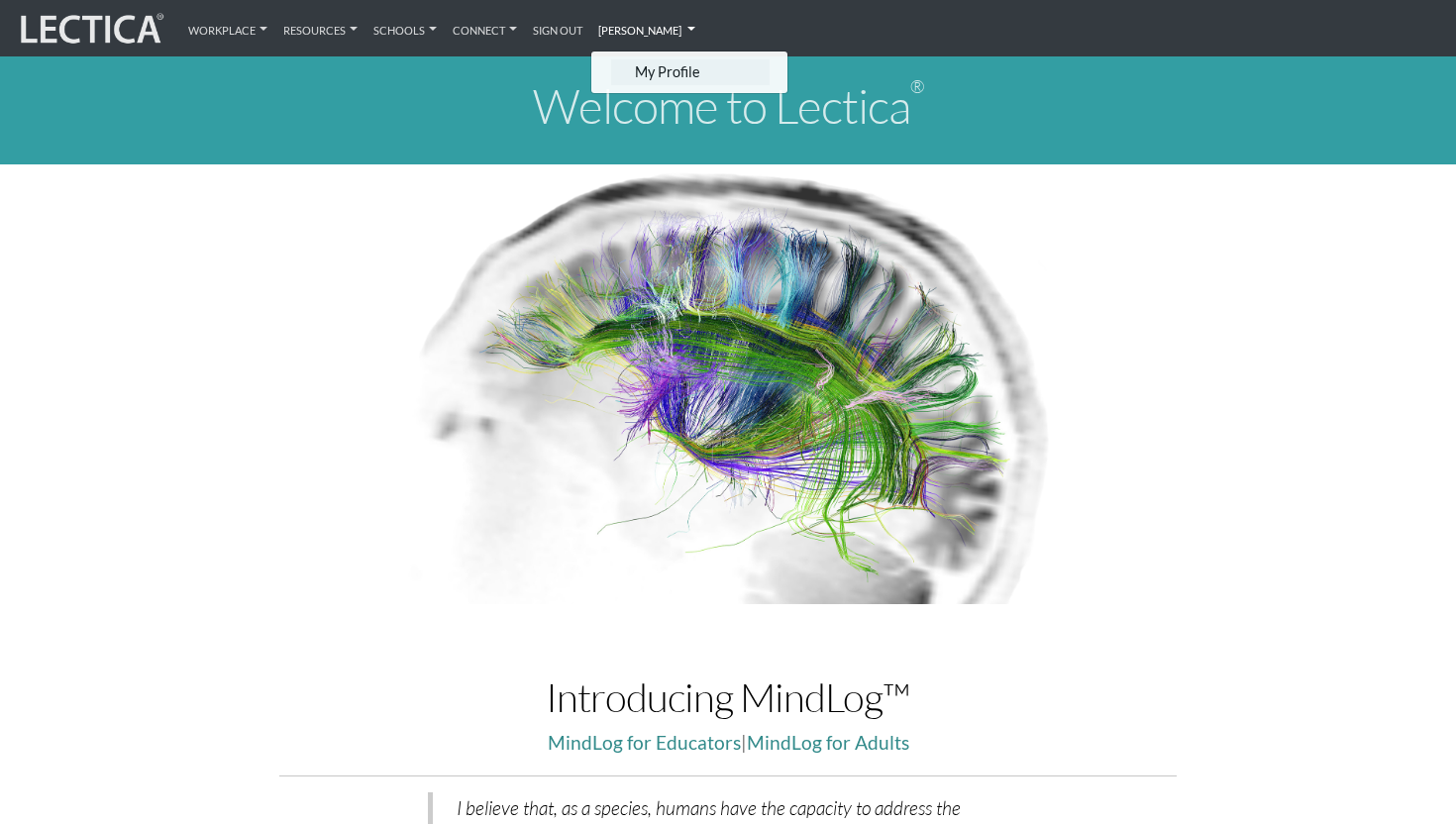 click on "My Profile" at bounding box center (690, 71) 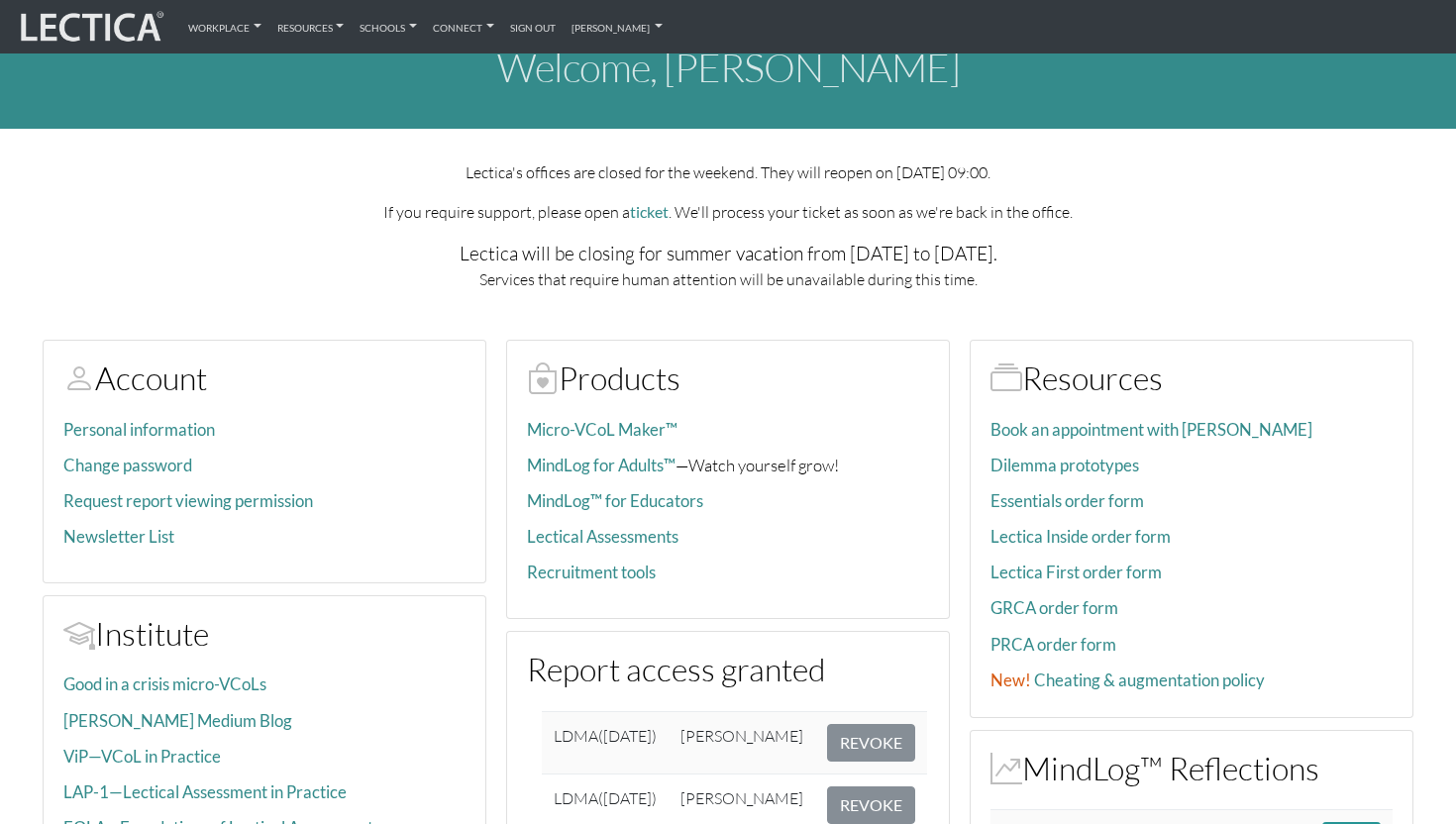 scroll, scrollTop: 57, scrollLeft: 0, axis: vertical 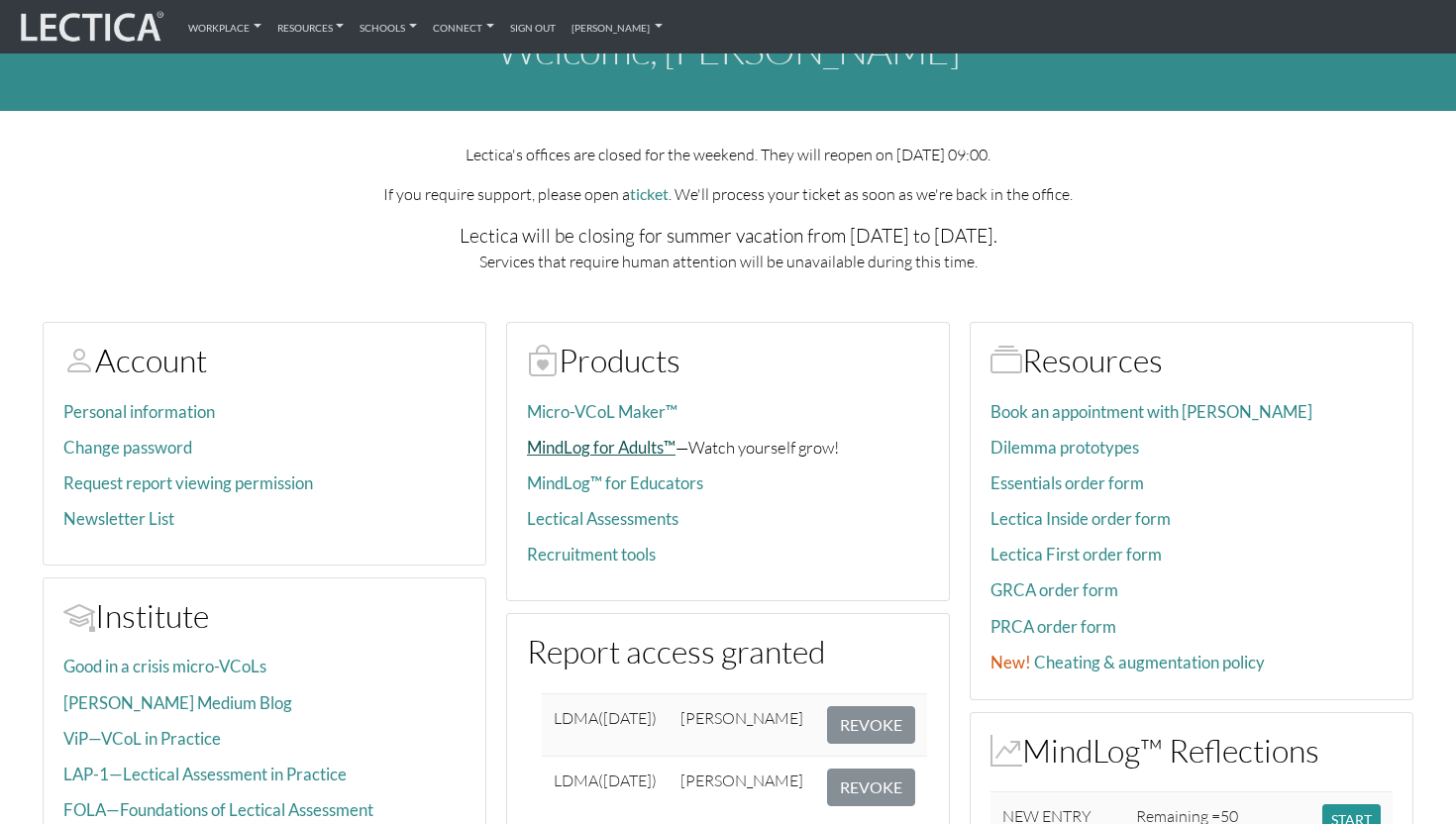 click on "MindLog for Adults™" at bounding box center [601, 447] 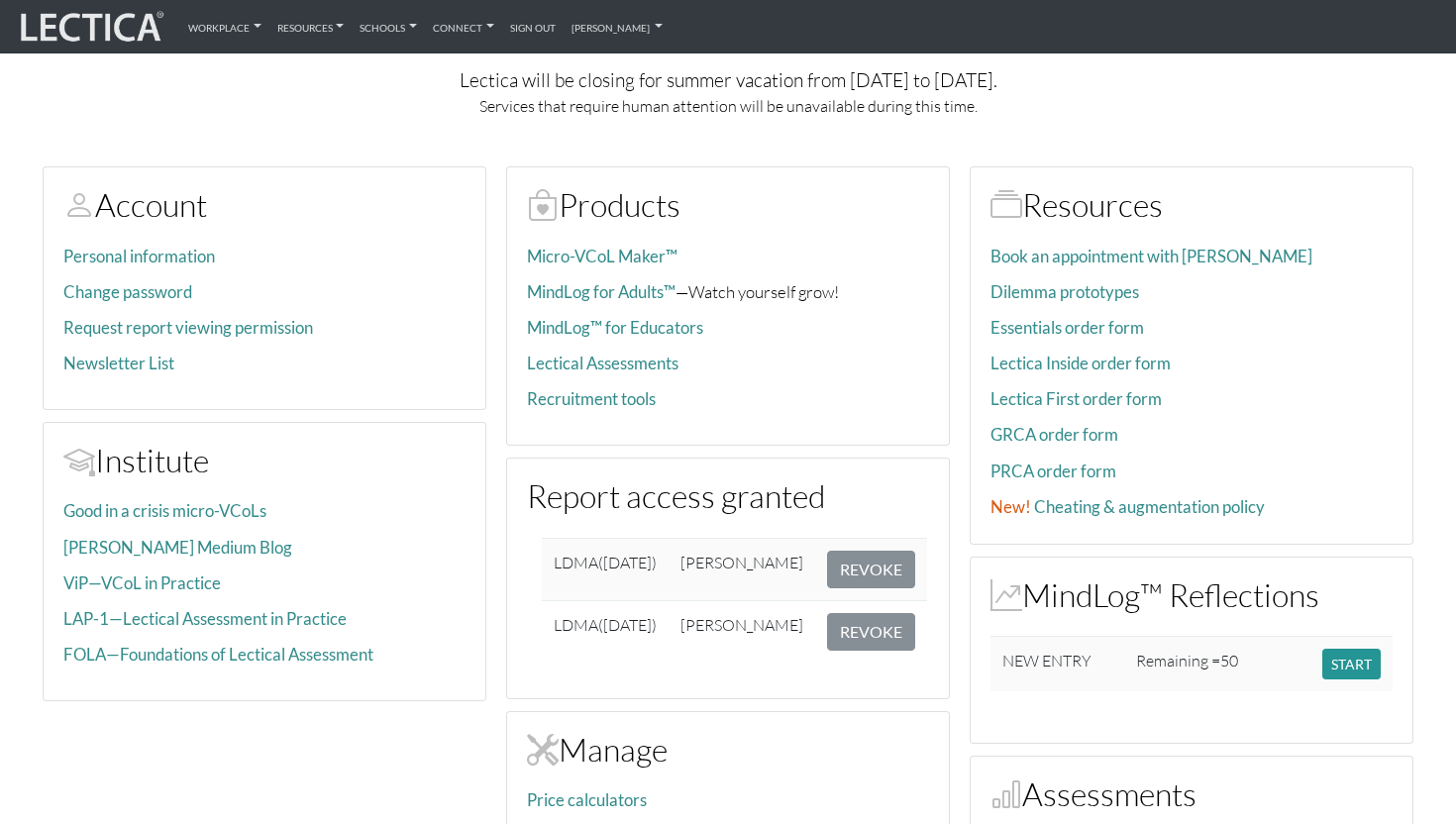 scroll, scrollTop: 218, scrollLeft: 0, axis: vertical 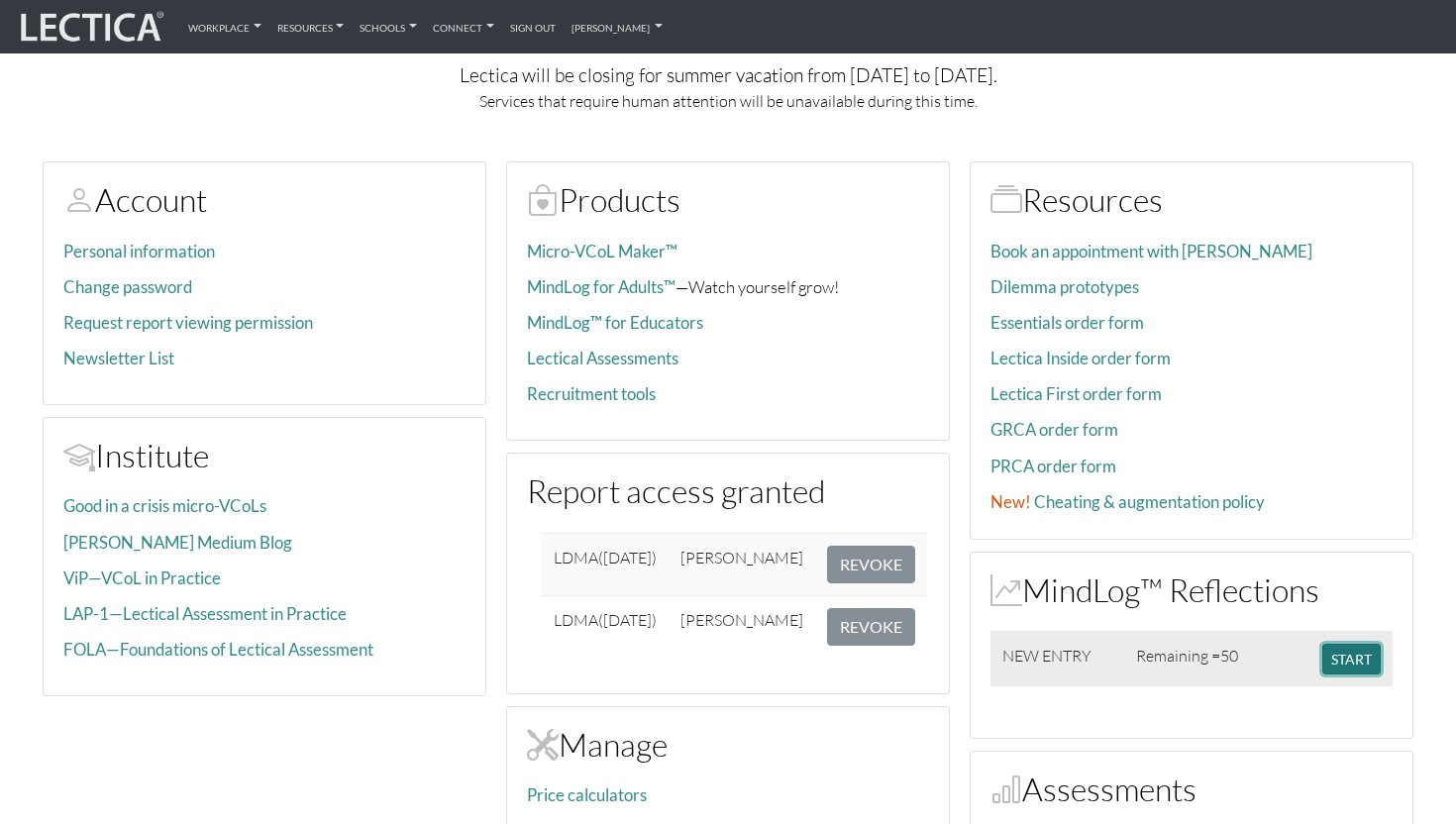 click on "START" at bounding box center (1351, 659) 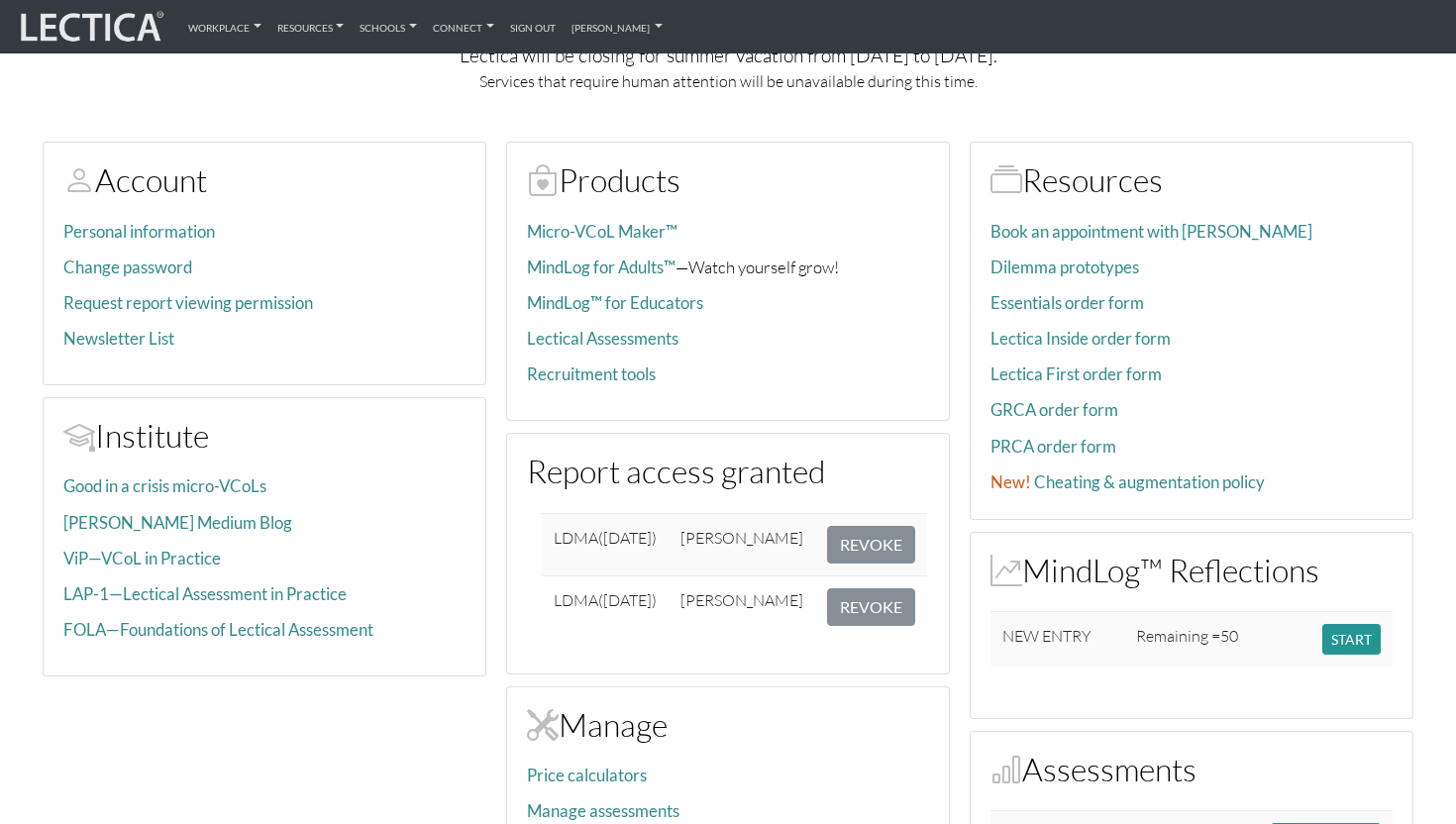 scroll, scrollTop: 241, scrollLeft: 0, axis: vertical 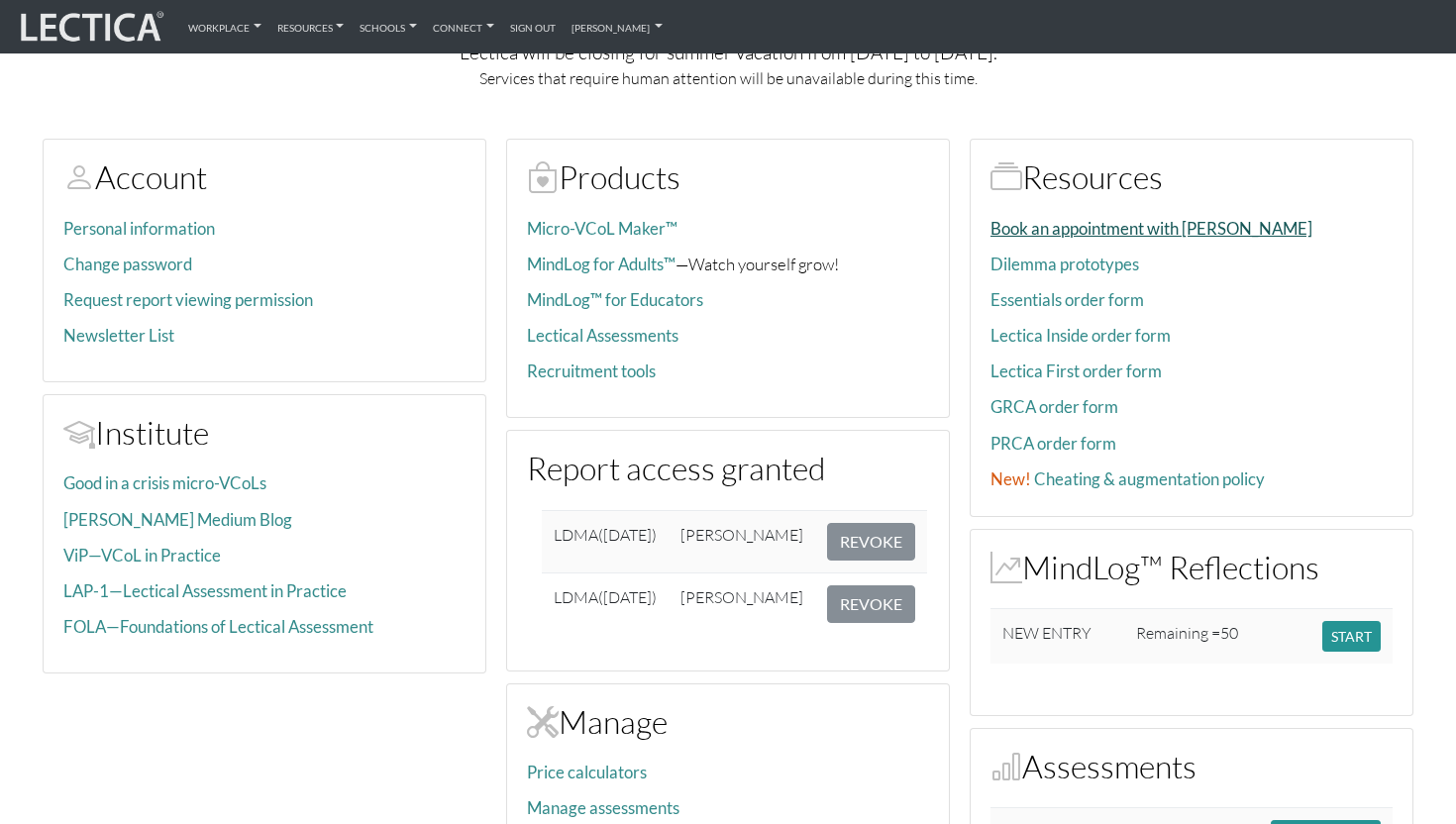 click on "Book an appointment with [PERSON_NAME]" at bounding box center [1151, 228] 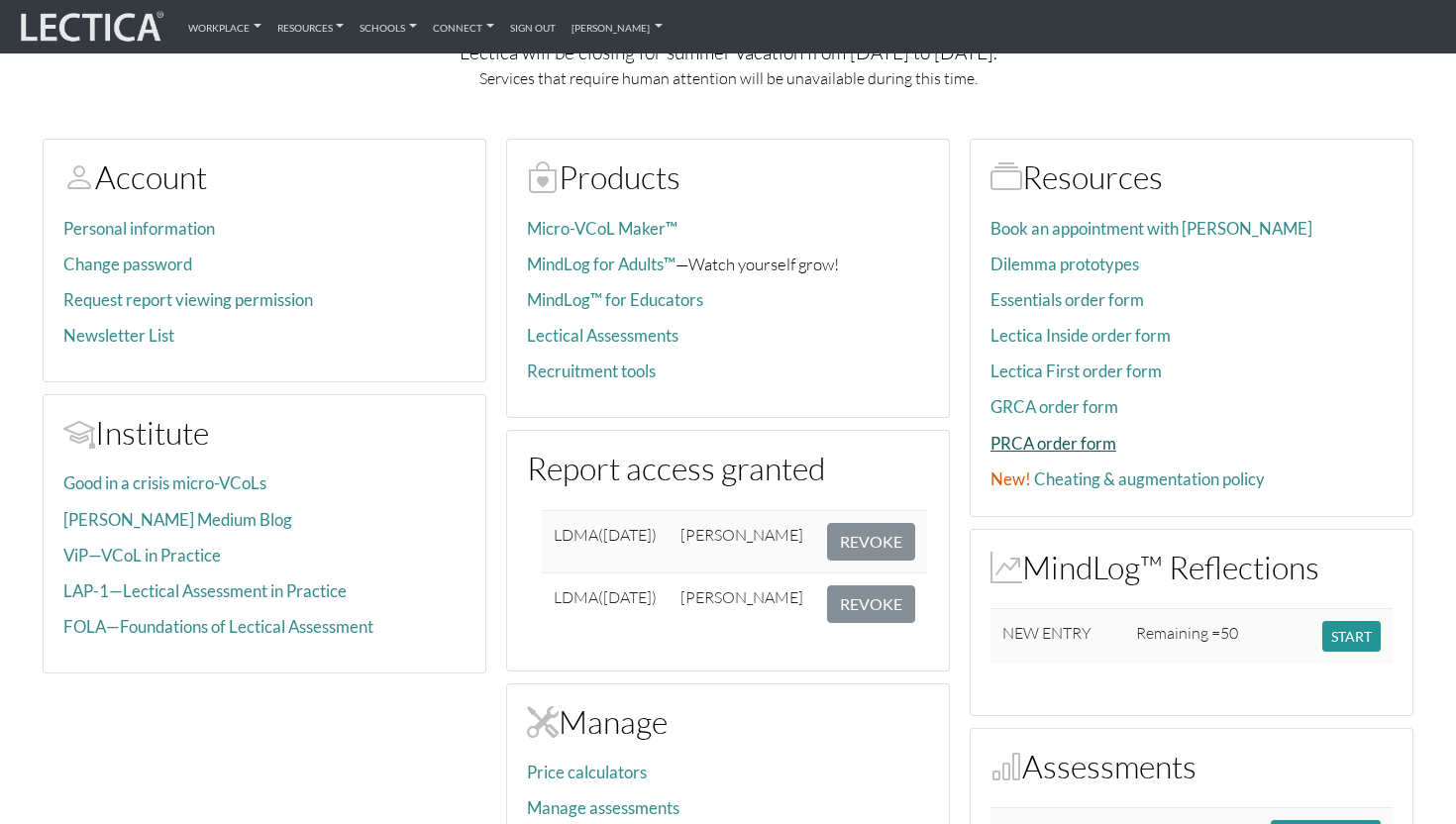 scroll, scrollTop: 49, scrollLeft: 0, axis: vertical 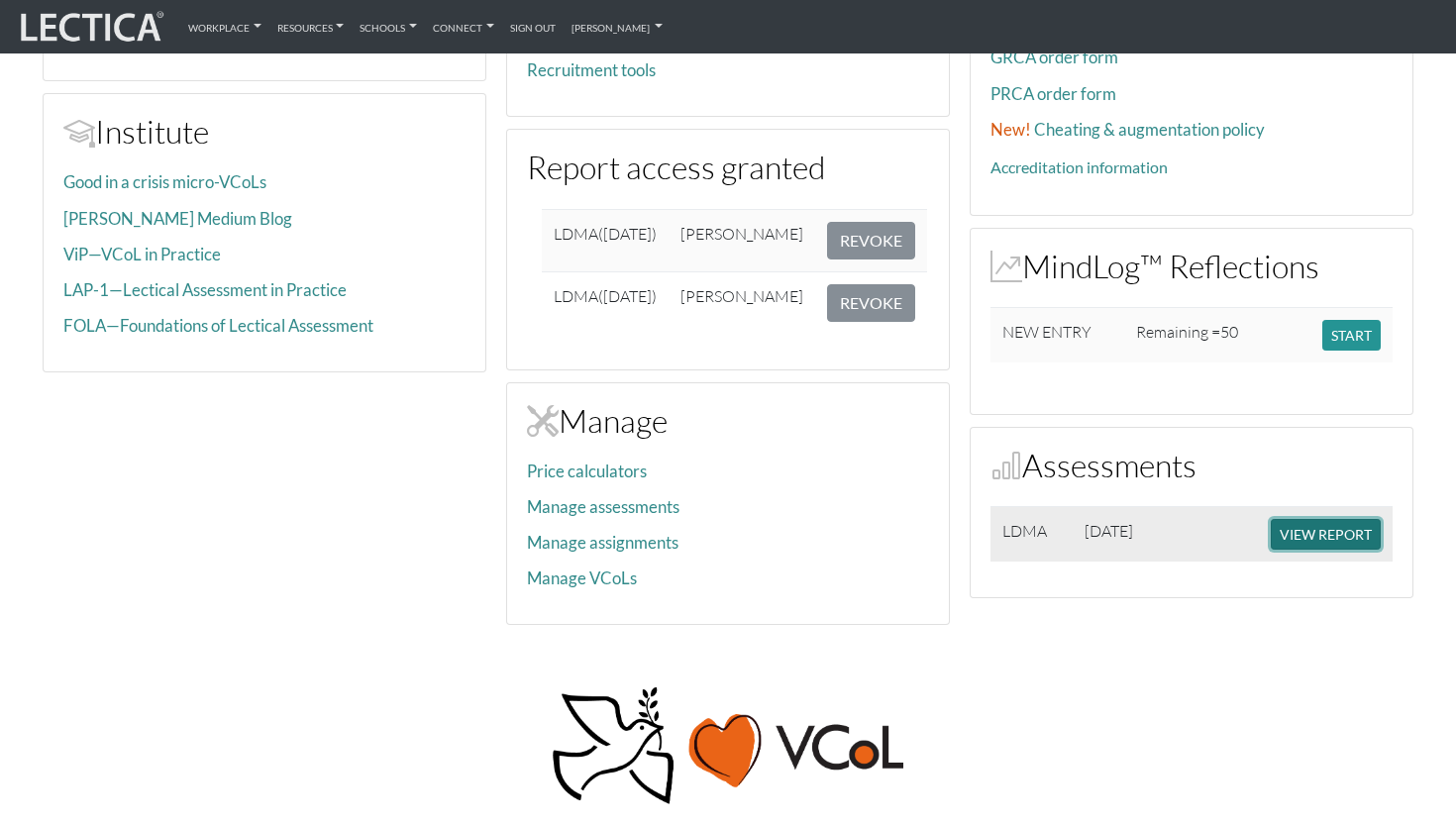 click on "VIEW REPORT" at bounding box center (1325, 534) 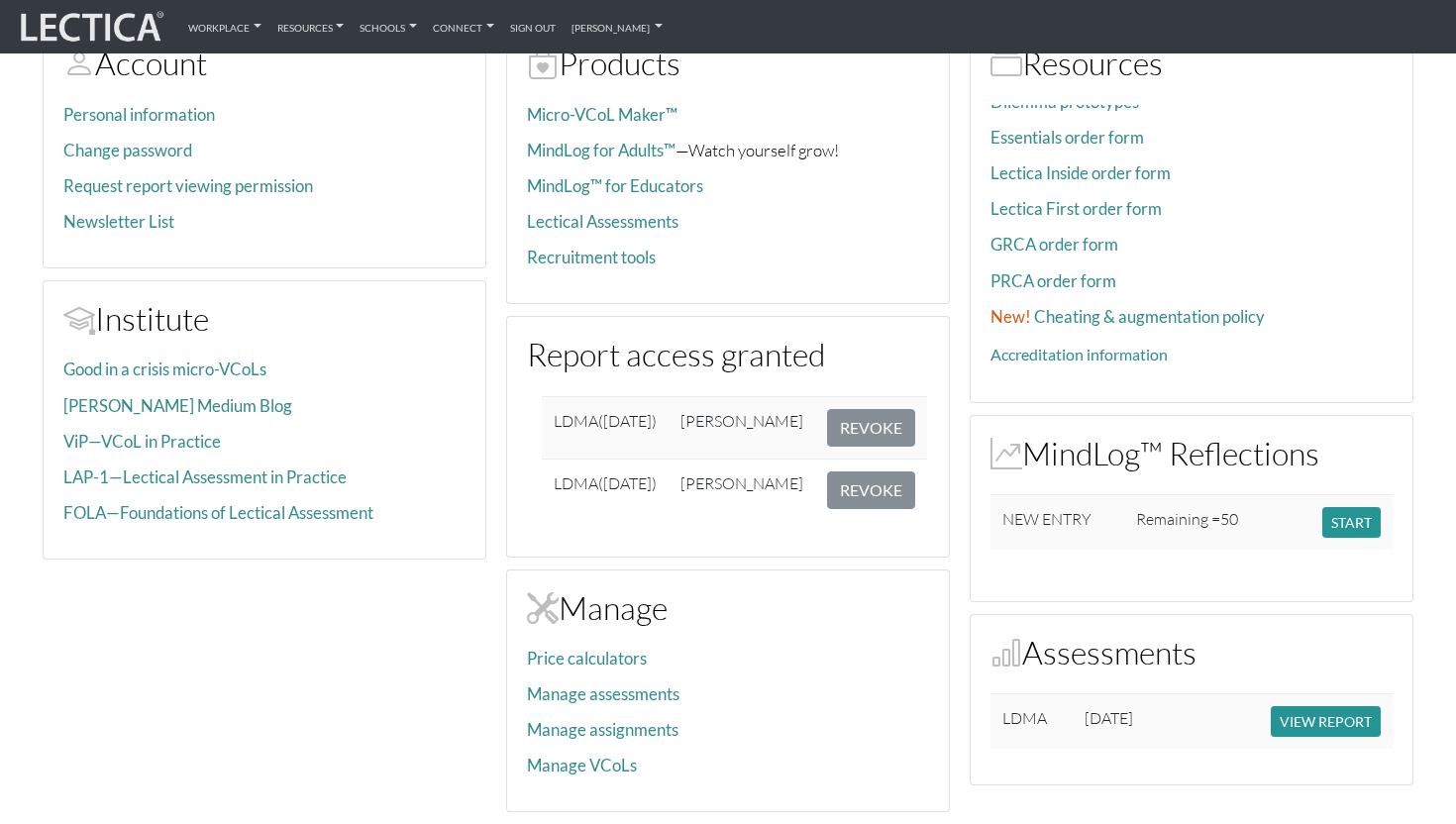 scroll, scrollTop: 0, scrollLeft: 0, axis: both 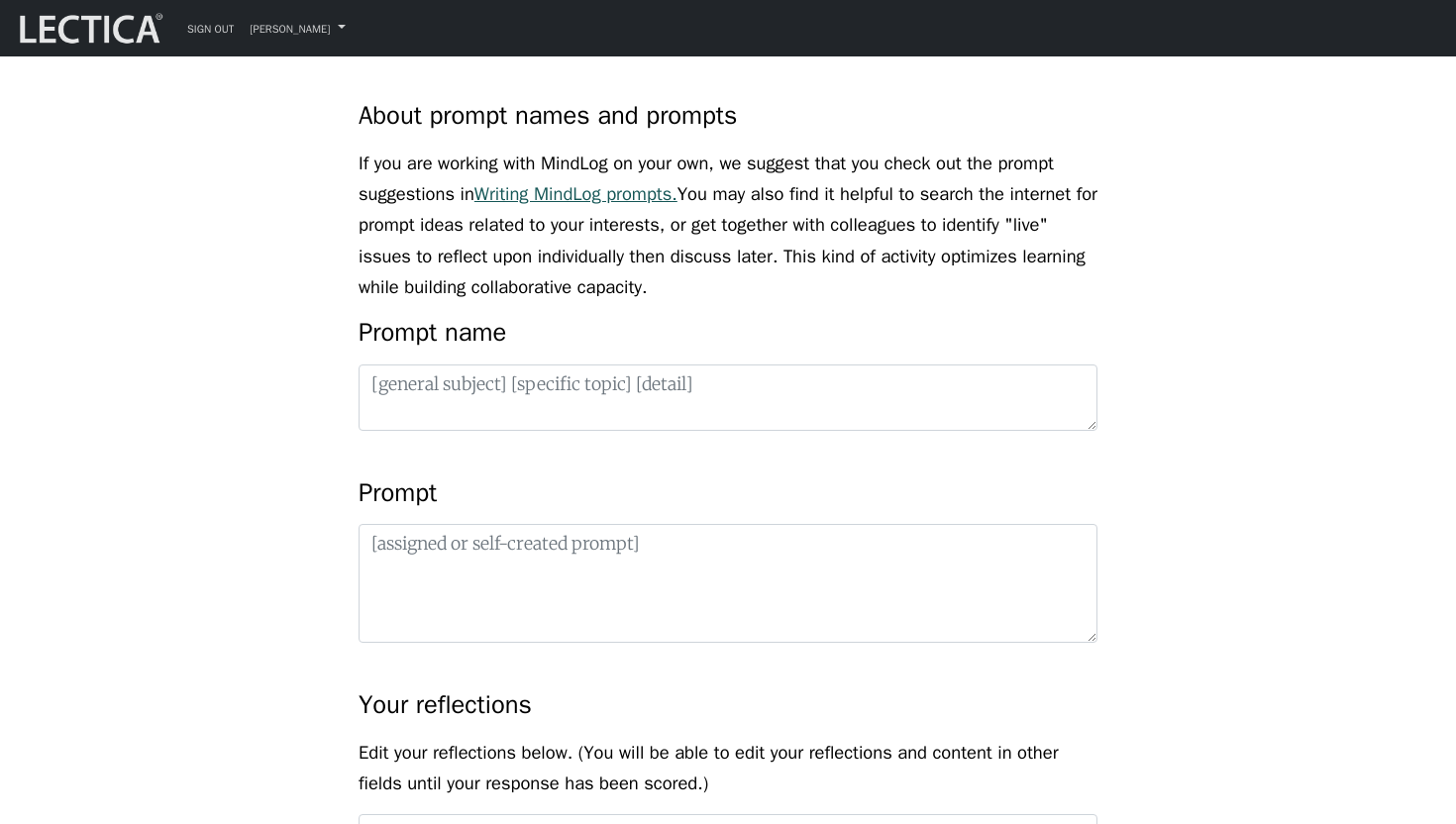 click on "Writing MindLog prompts." at bounding box center (575, 193) 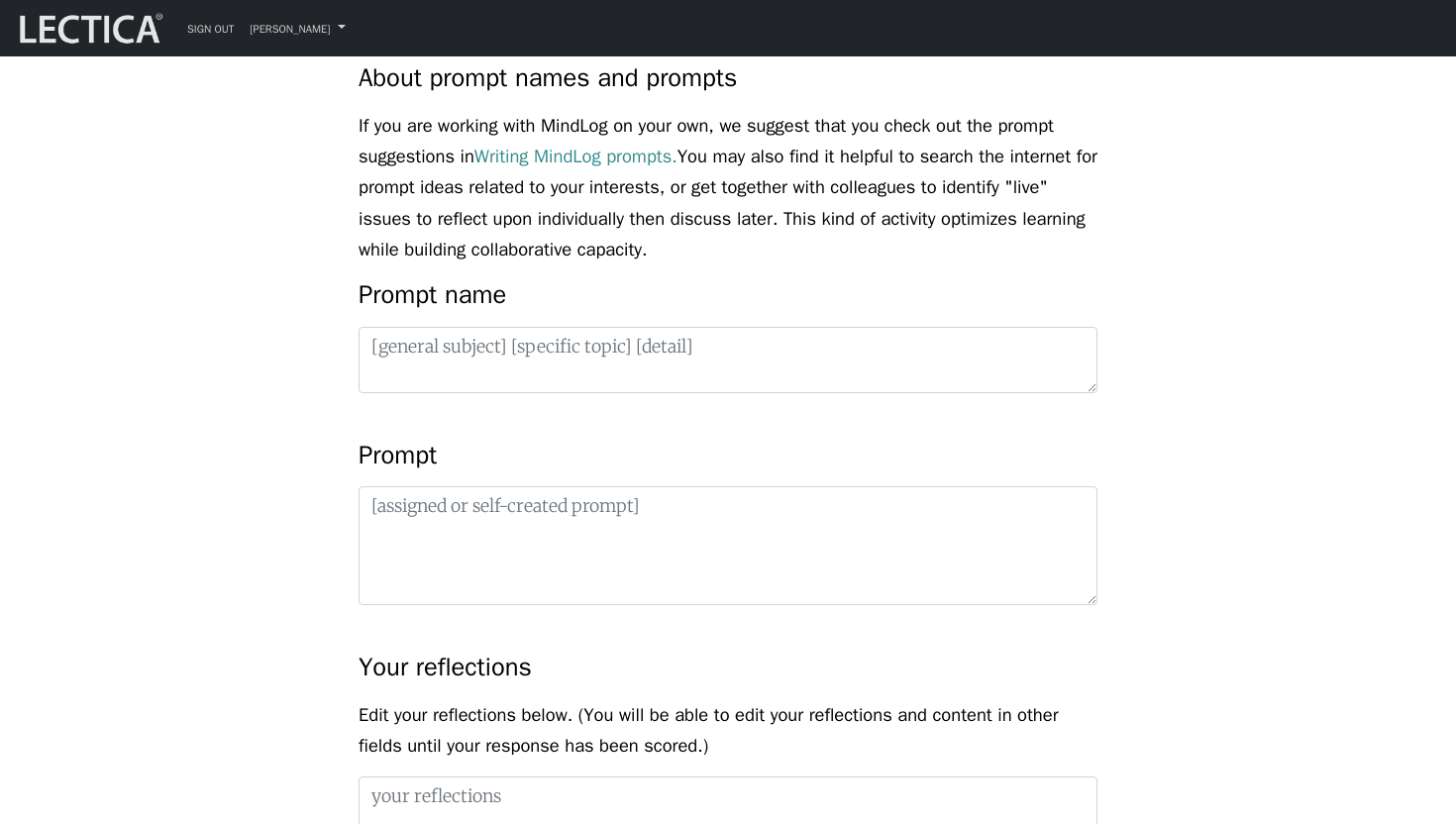 scroll, scrollTop: 659, scrollLeft: 0, axis: vertical 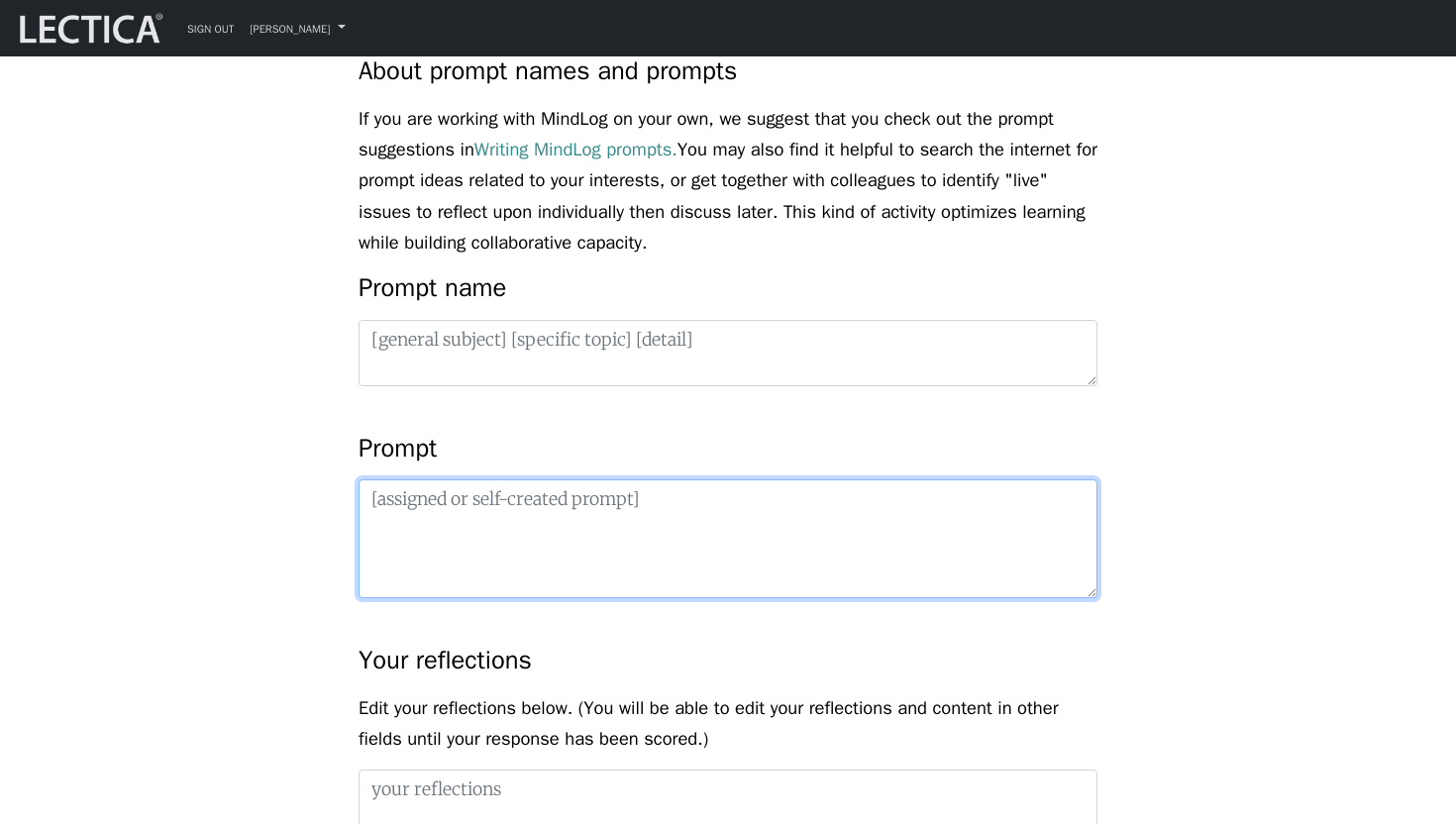 click at bounding box center [728, 539] 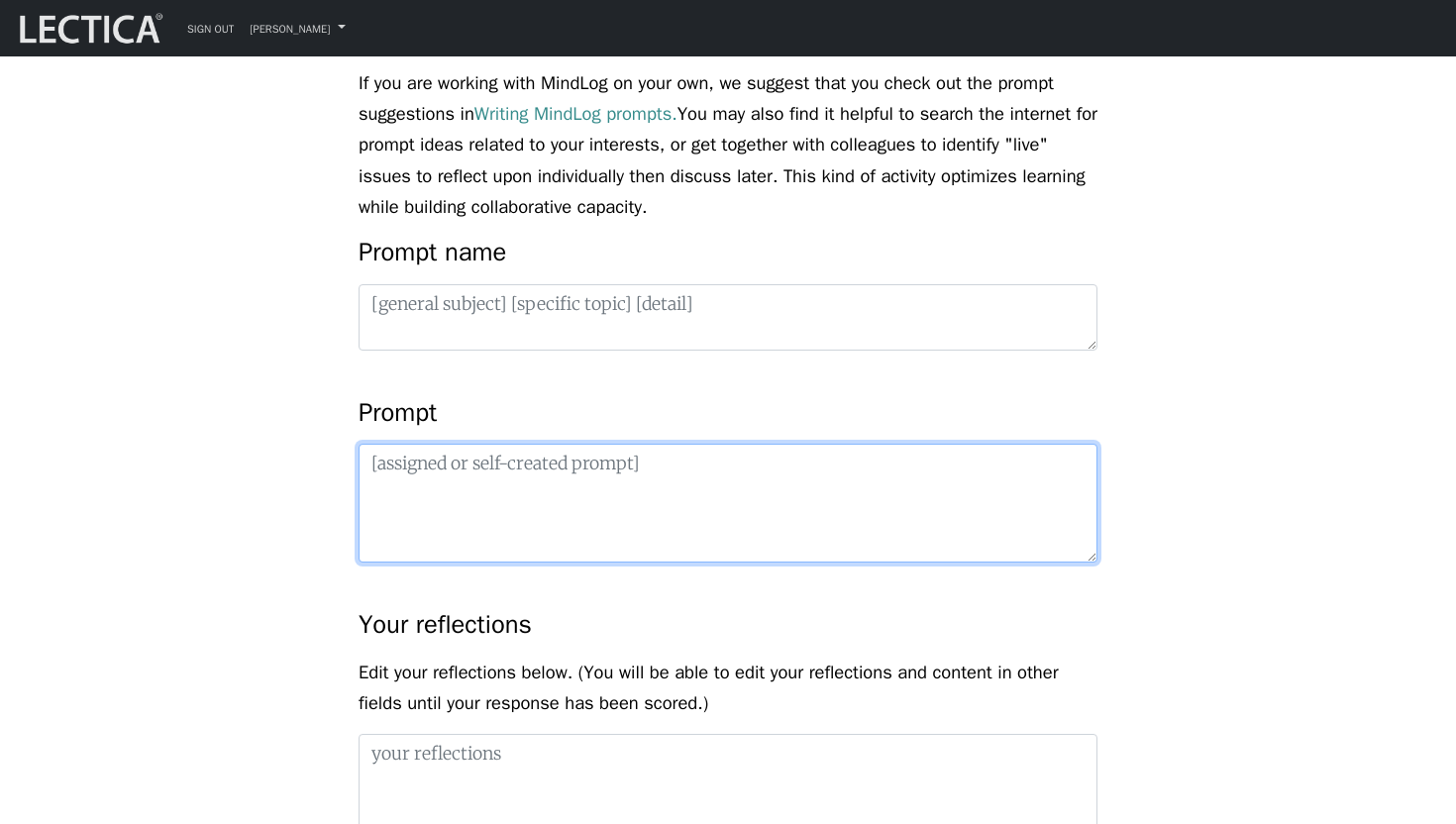 scroll, scrollTop: 0, scrollLeft: 0, axis: both 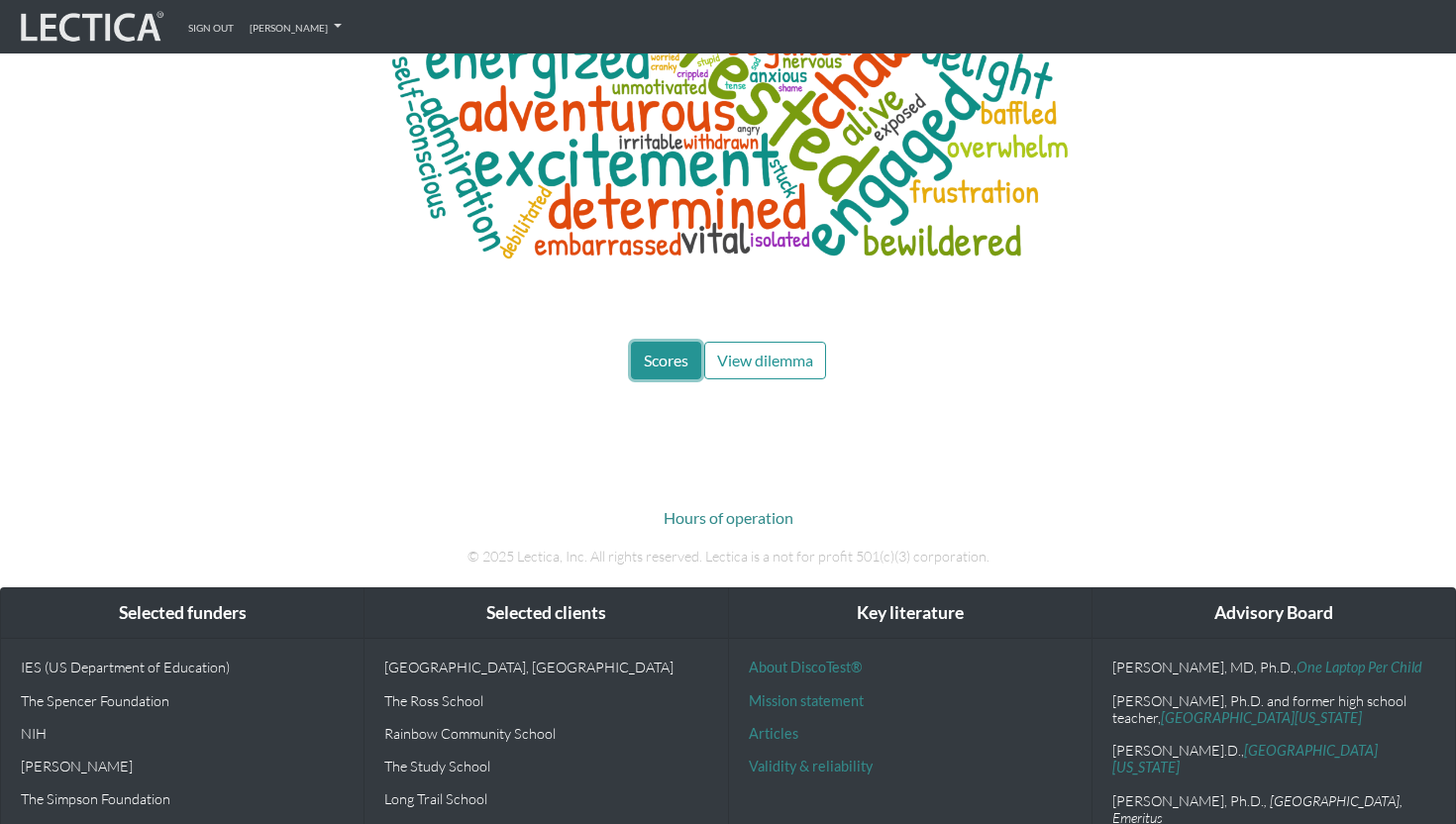 click on "Scores" at bounding box center [666, 360] 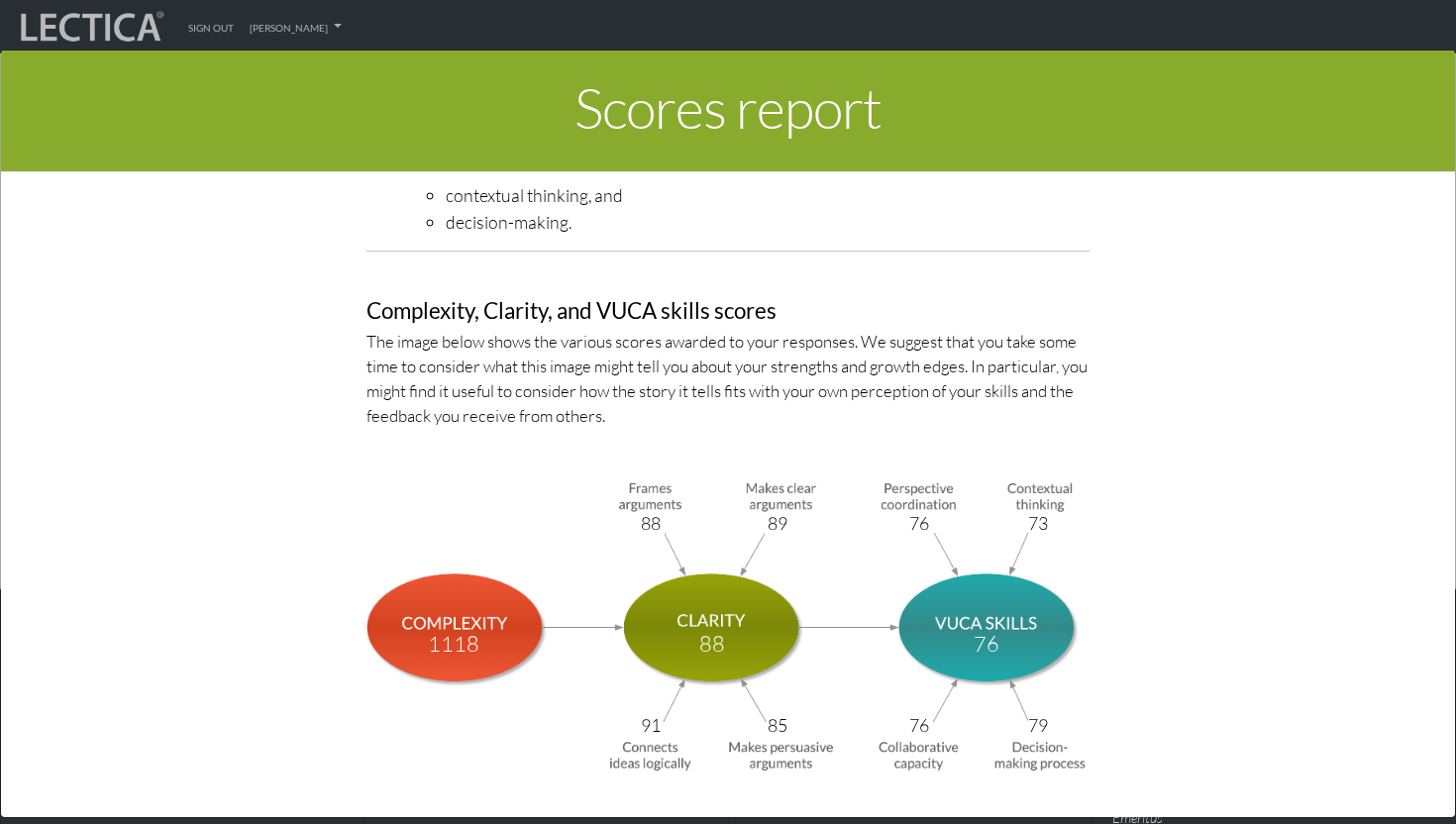 scroll, scrollTop: 7100, scrollLeft: 0, axis: vertical 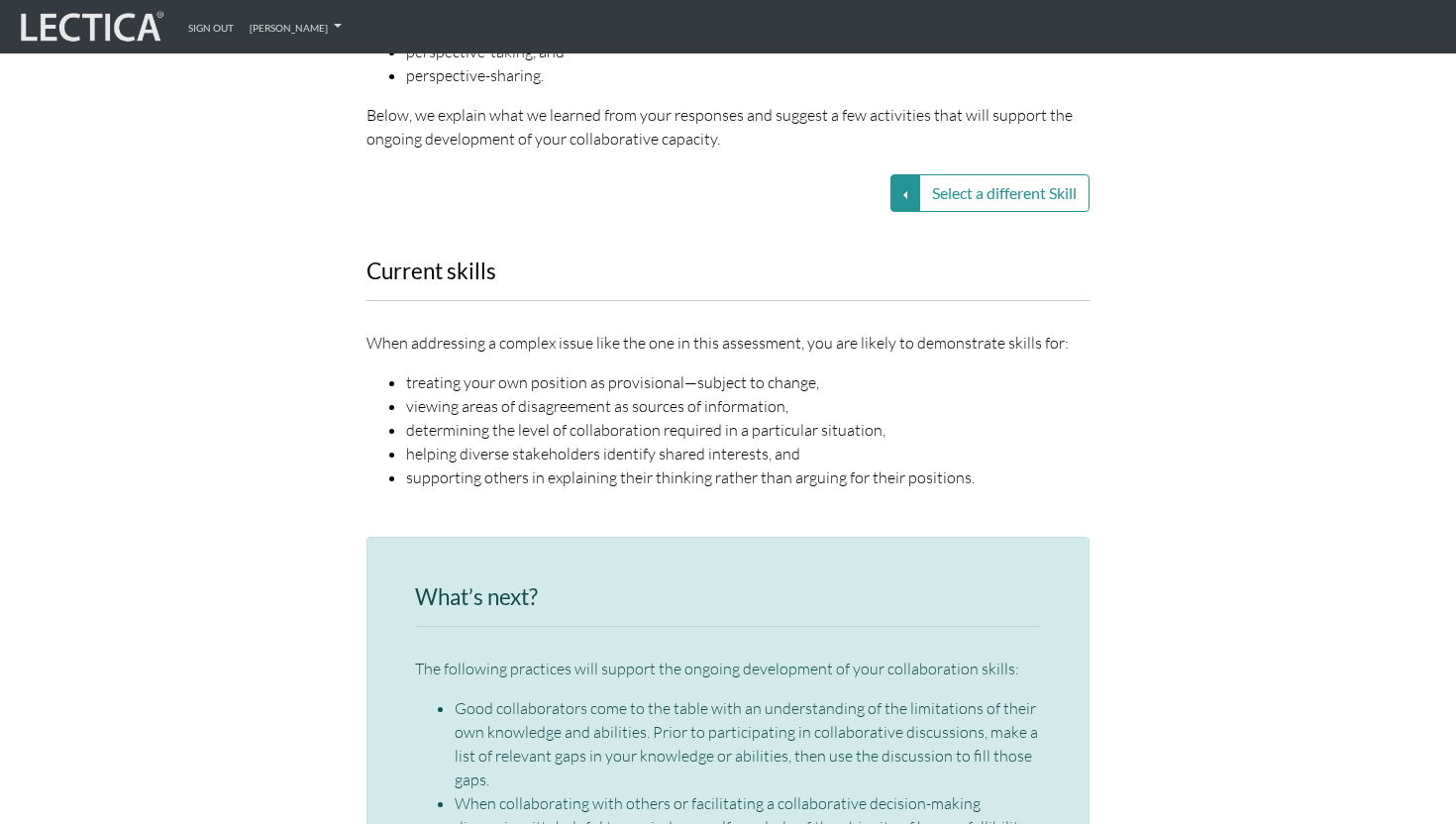 click on "determining the level of collaboration required in a particular situation," at bounding box center (748, 430) 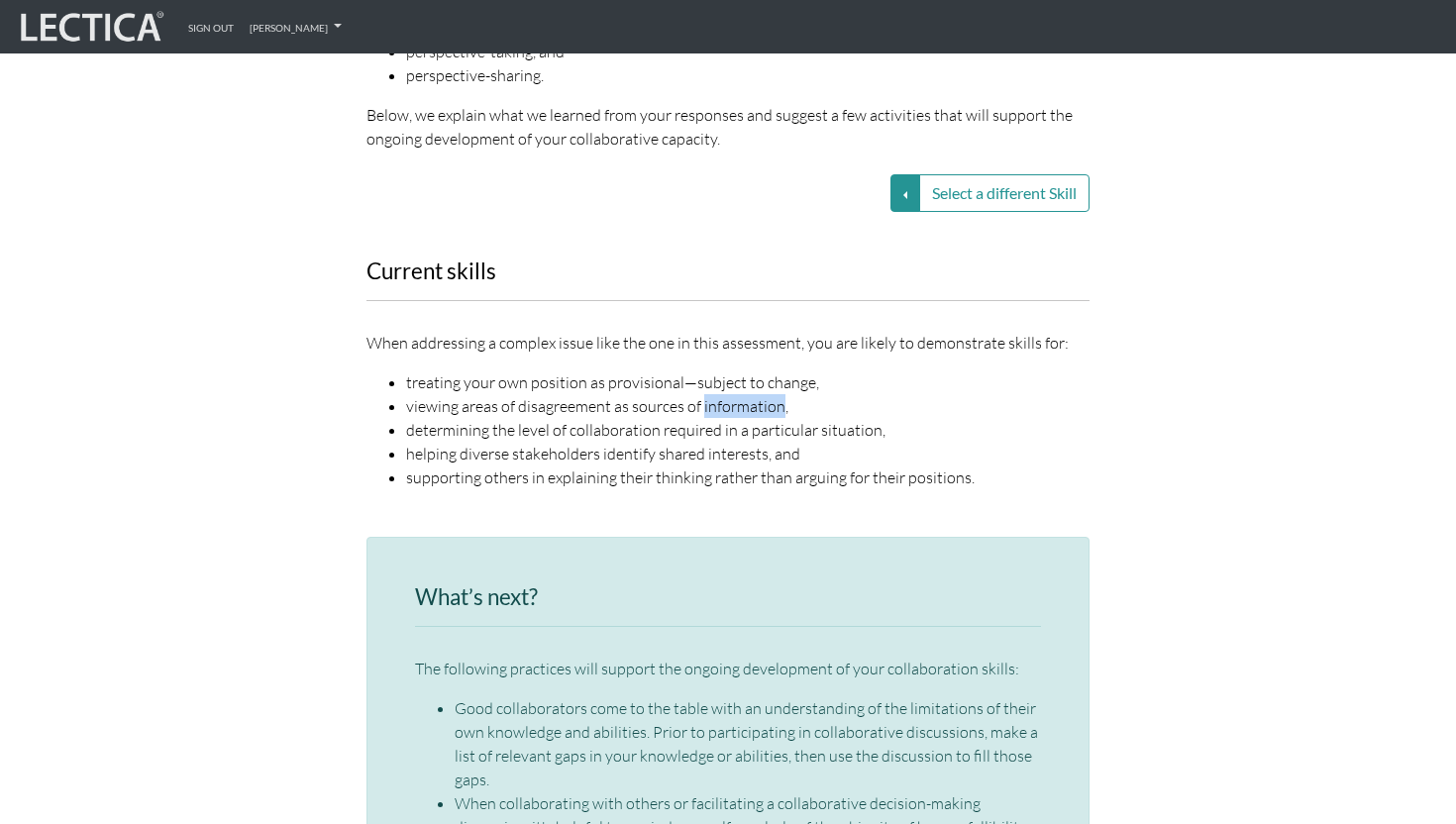 click on "viewing areas of disagreement as sources of information," at bounding box center [748, 406] 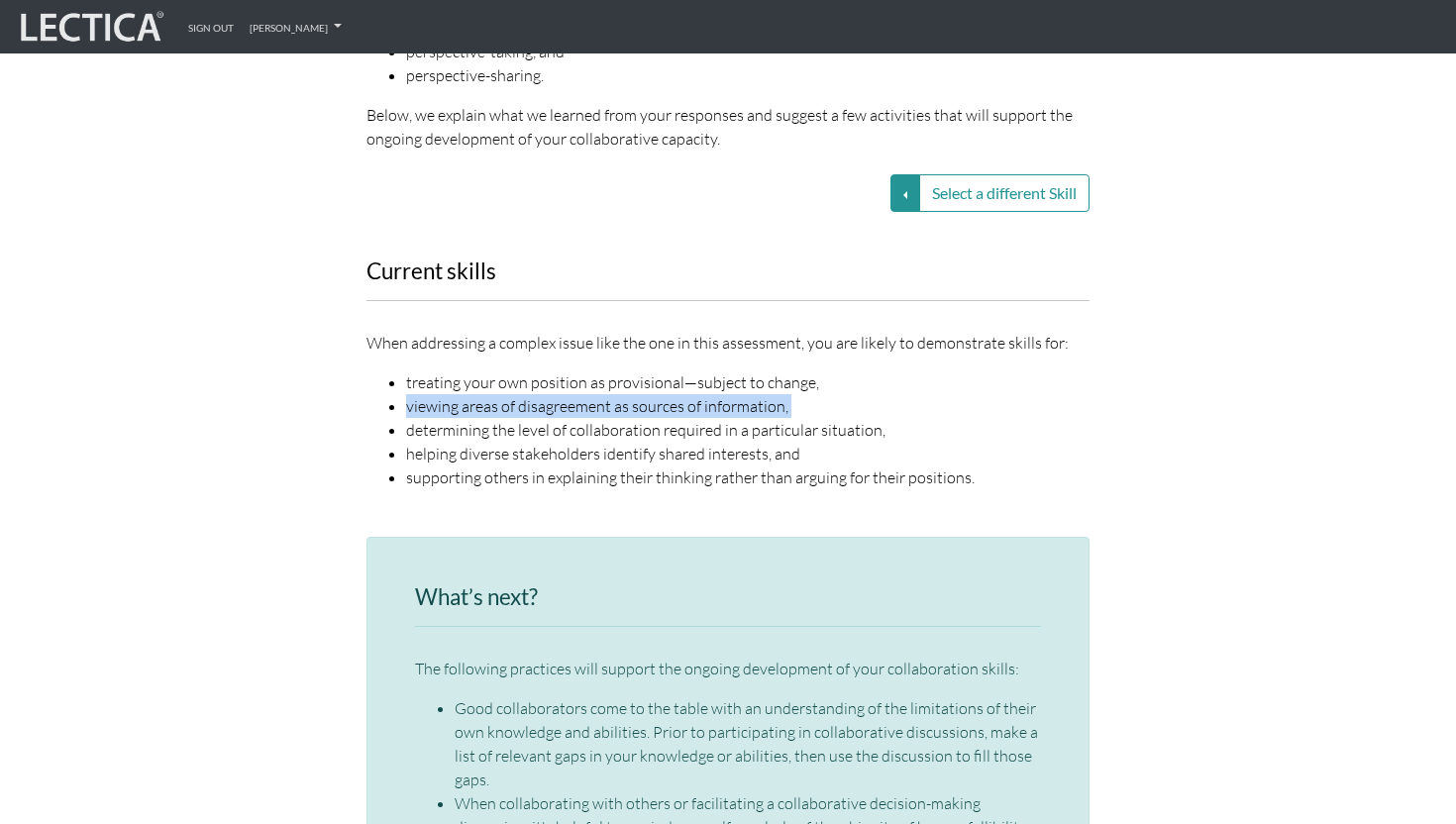 click on "viewing areas of disagreement as sources of information," at bounding box center (748, 406) 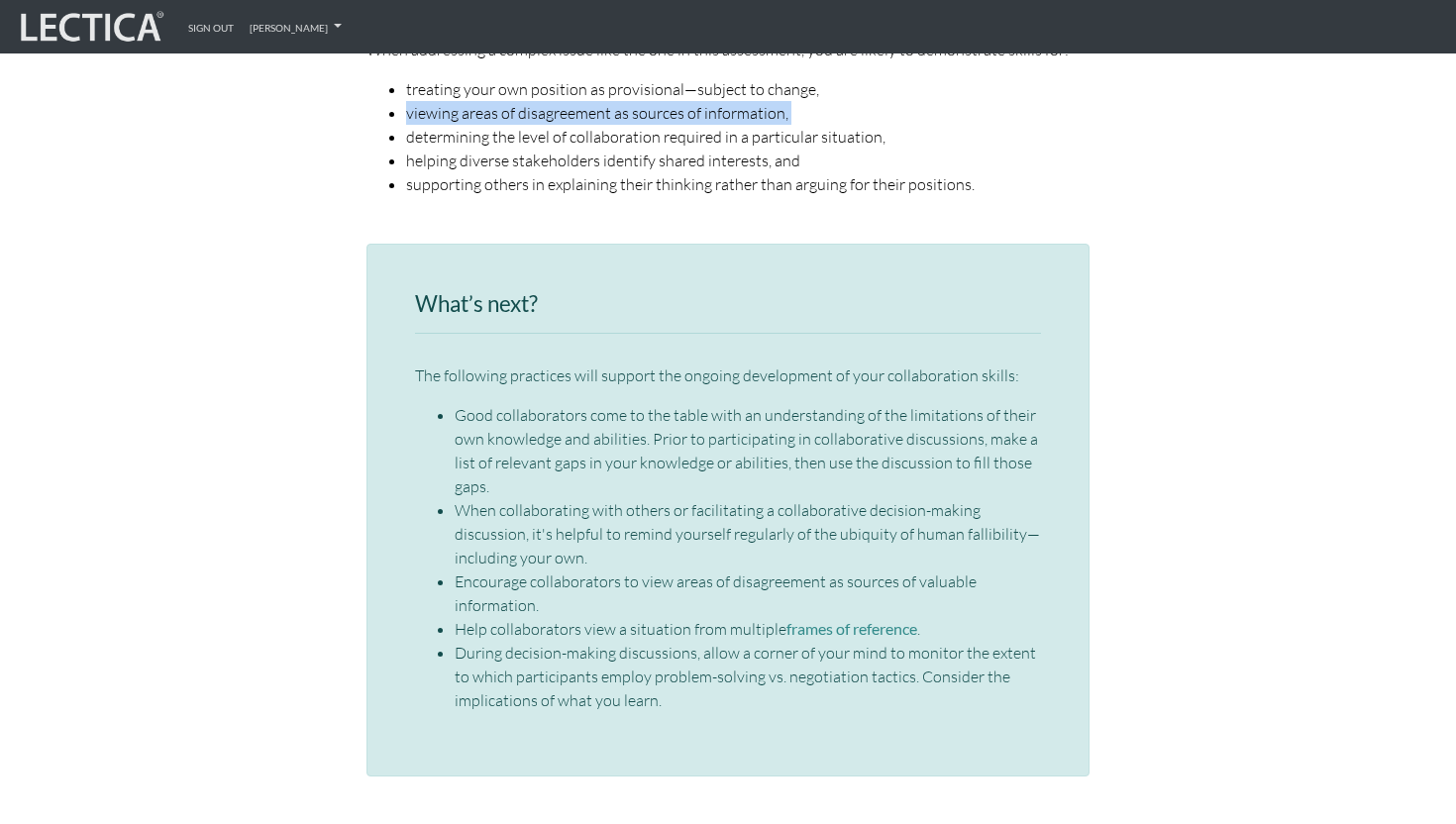 scroll, scrollTop: 2938, scrollLeft: 0, axis: vertical 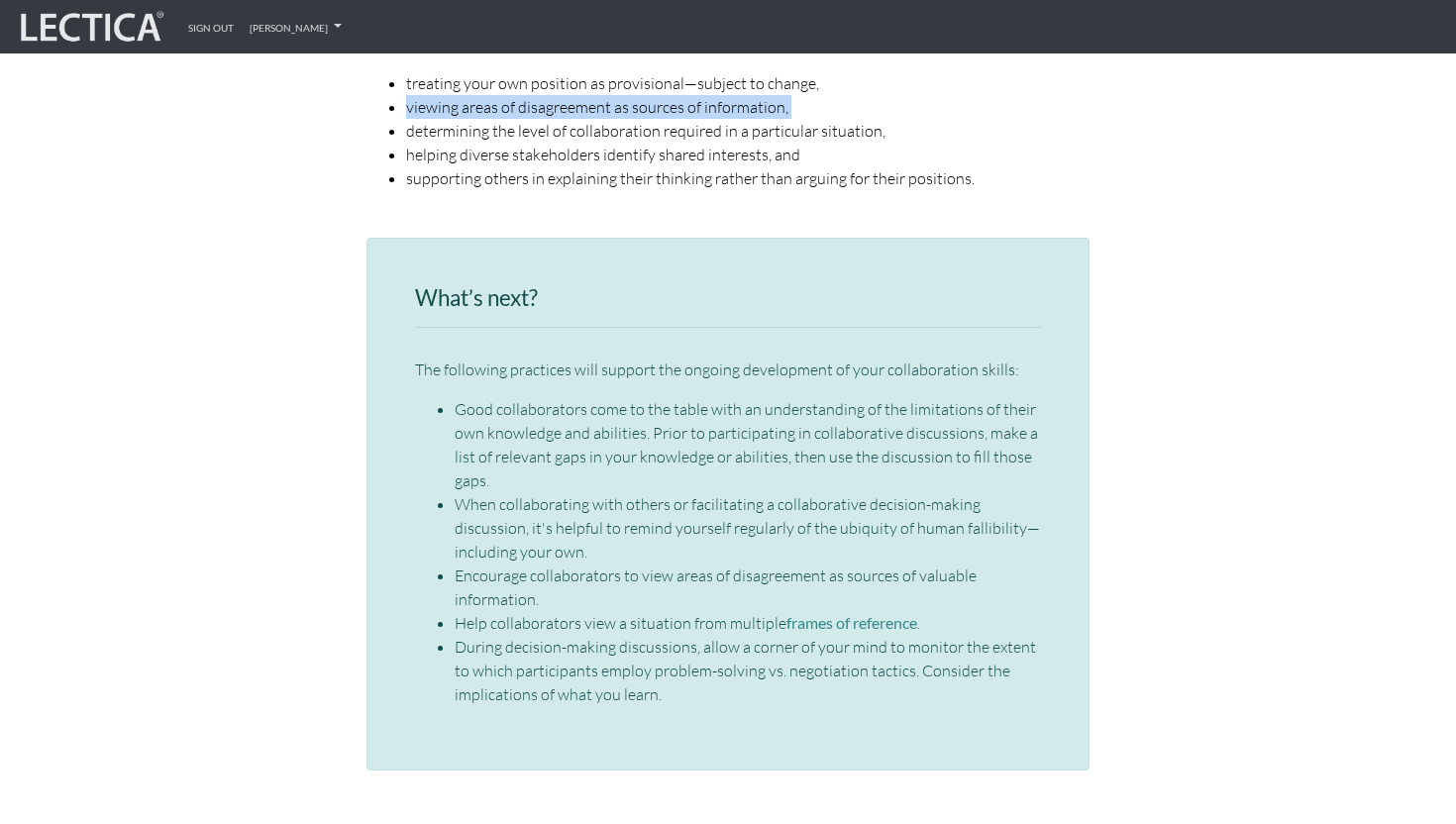 click on "Help collaborators view a situation from multiple  frames of reference ." at bounding box center [748, 623] 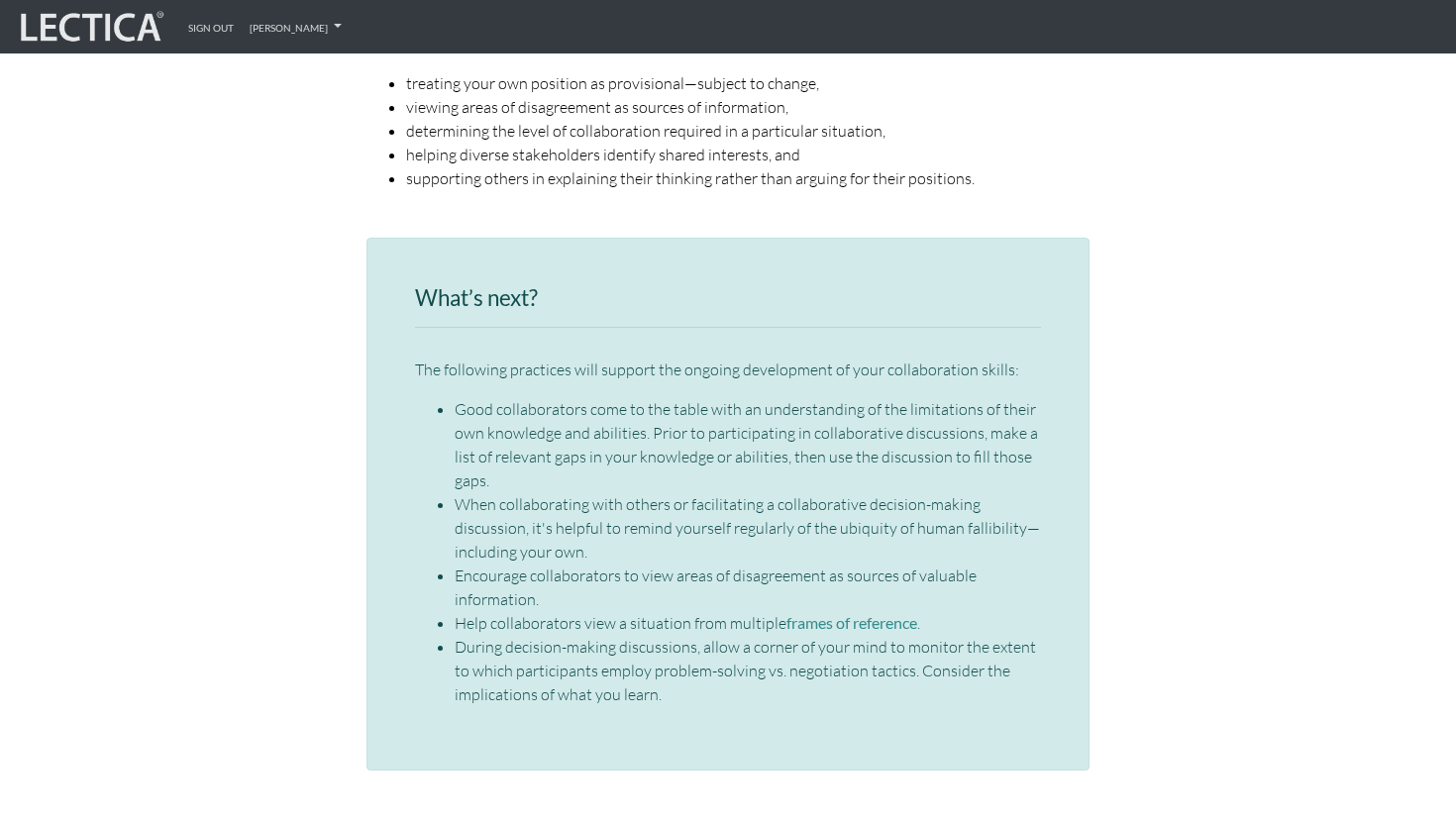 click on "Encourage collaborators to view areas of disagreement as sources of valuable information." at bounding box center [748, 587] 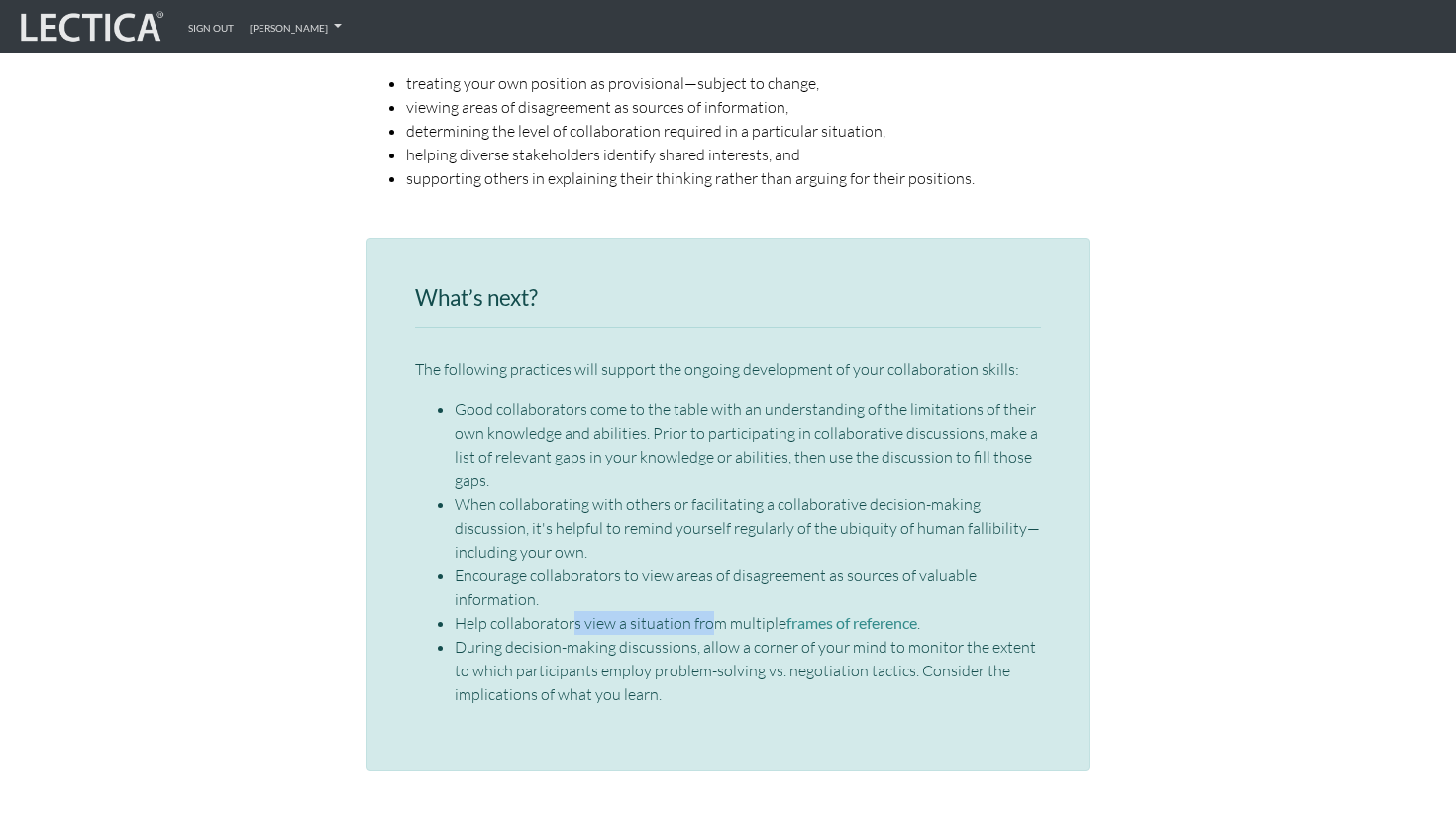 drag, startPoint x: 707, startPoint y: 571, endPoint x: 574, endPoint y: 581, distance: 133.37541 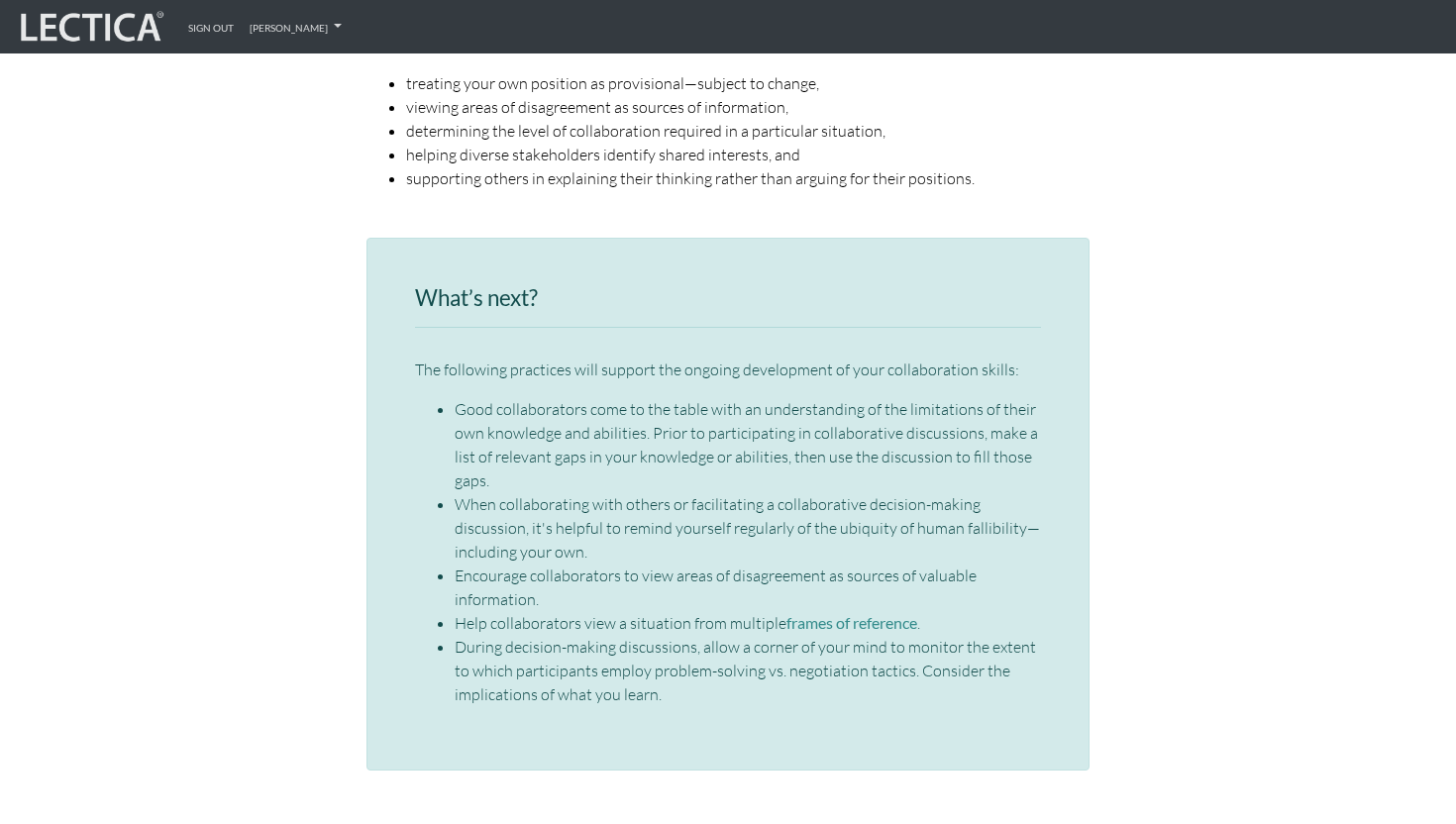 click on "During decision-making discussions, allow a corner of your mind to monitor the extent to which participants employ problem-solving vs. negotiation tactics. Consider the implications of what you learn." at bounding box center (748, 670) 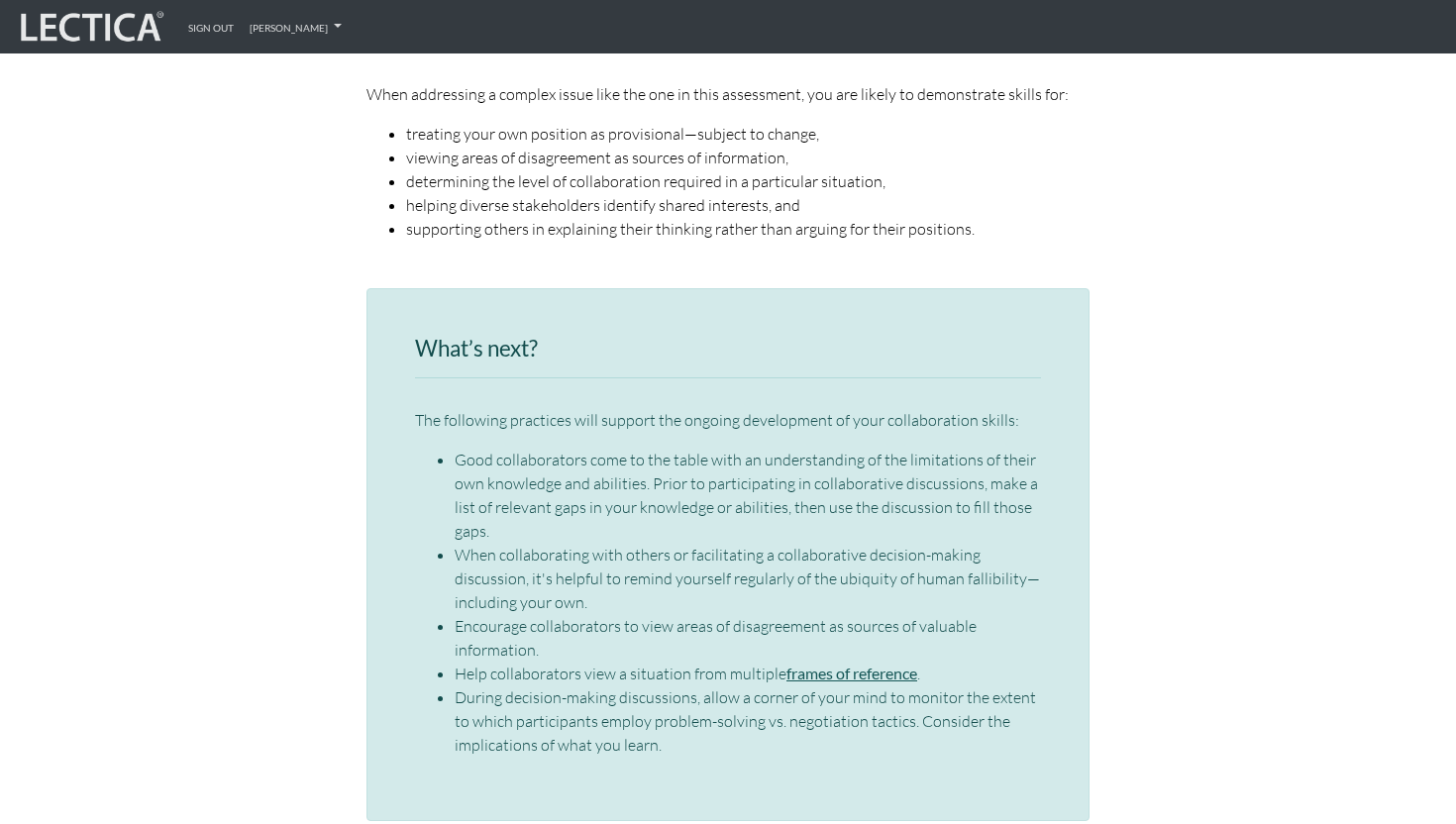 scroll, scrollTop: 2887, scrollLeft: 0, axis: vertical 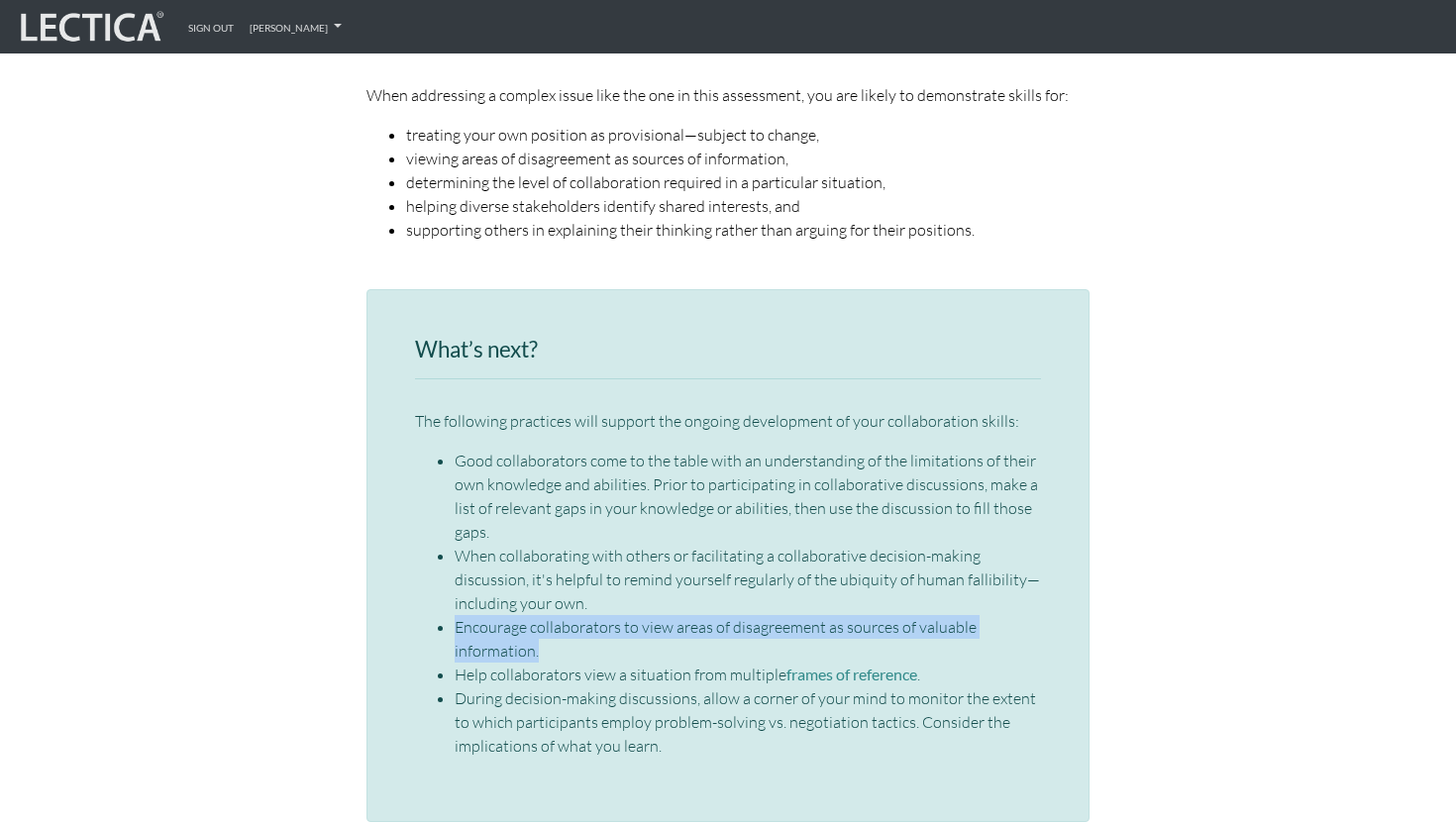 drag, startPoint x: 787, startPoint y: 605, endPoint x: 801, endPoint y: 562, distance: 45.221676 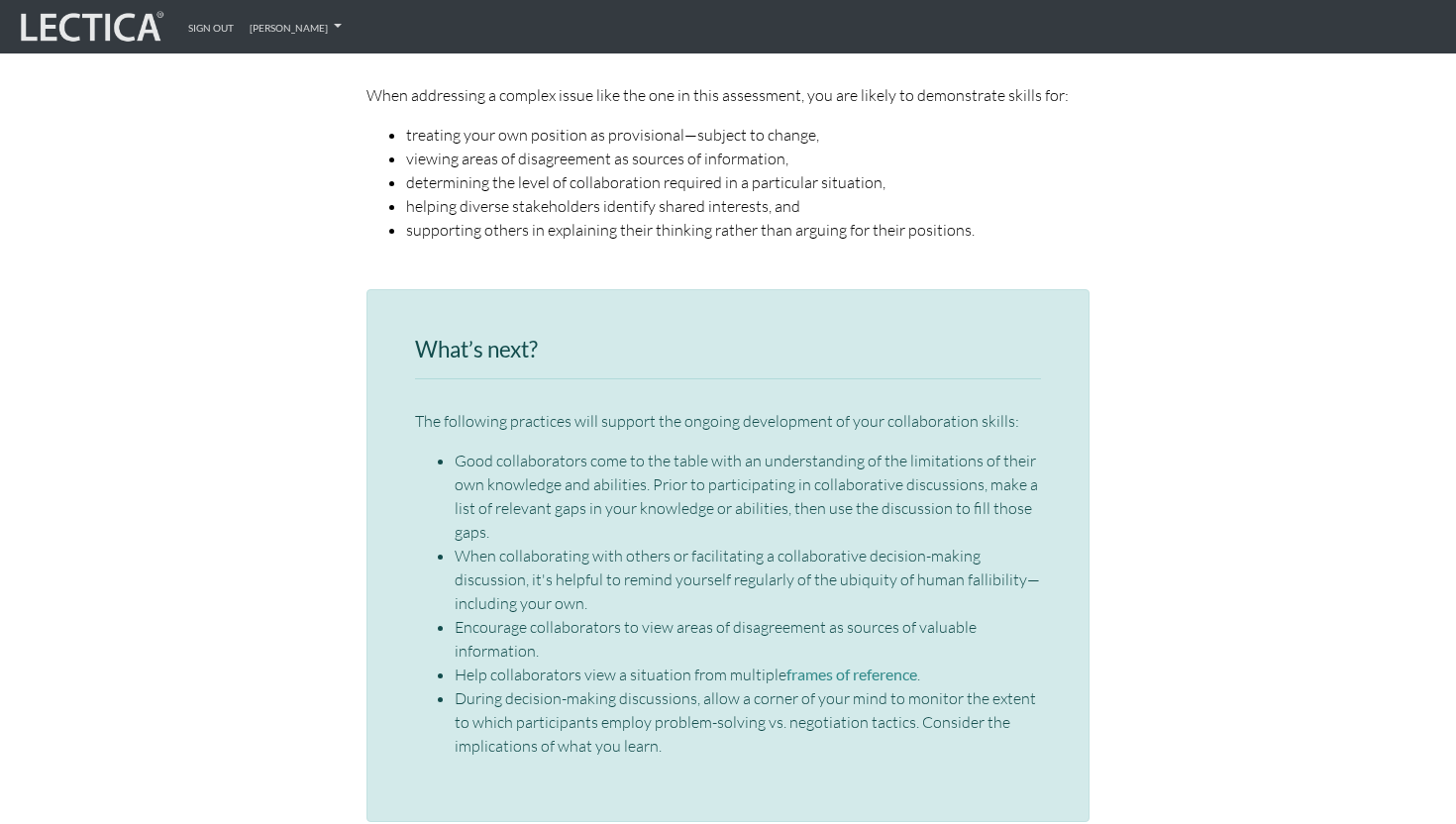 click on "Encourage collaborators to view areas of disagreement as sources of valuable information." at bounding box center [748, 639] 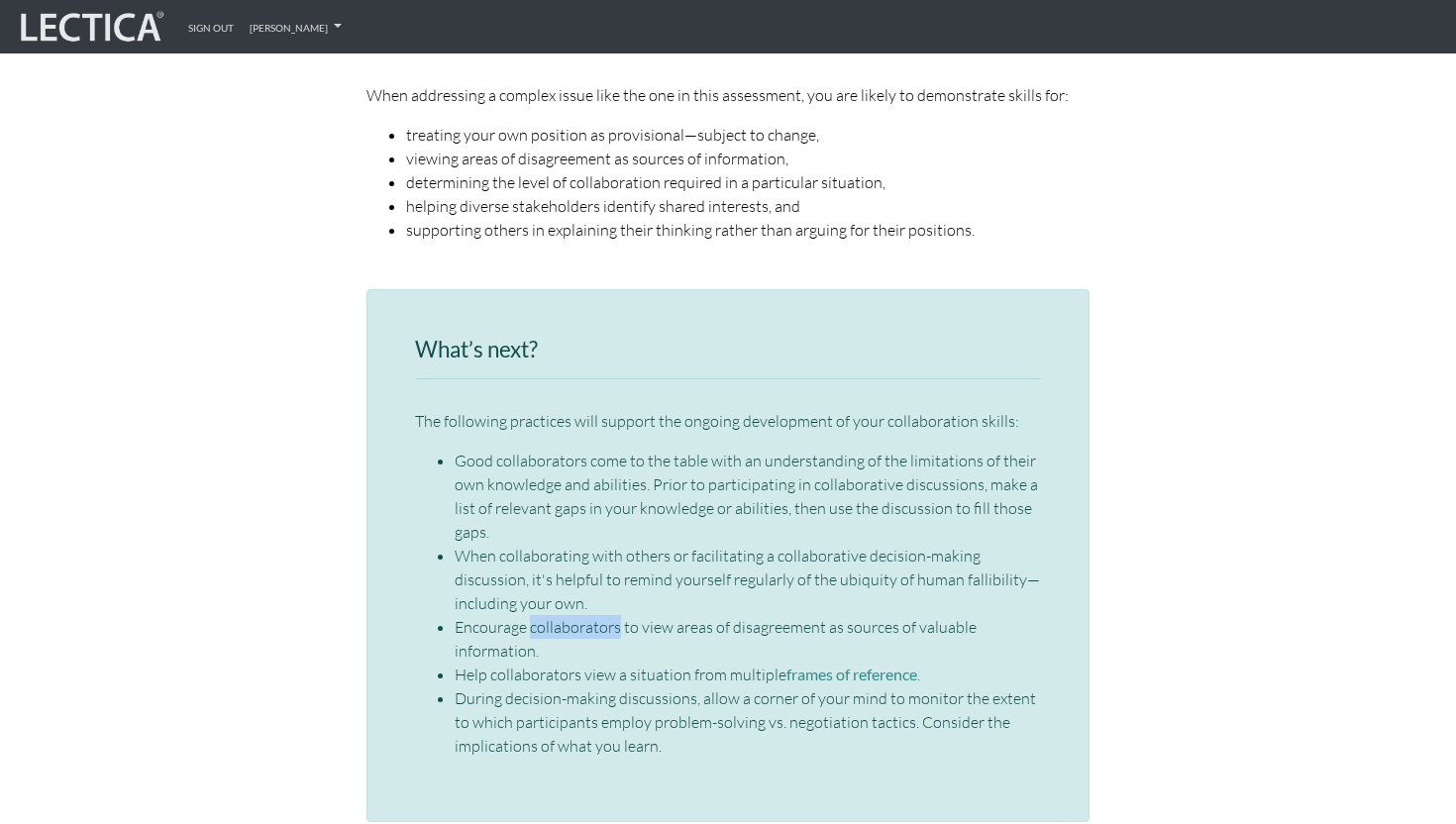 click on "Encourage collaborators to view areas of disagreement as sources of valuable information." at bounding box center (748, 639) 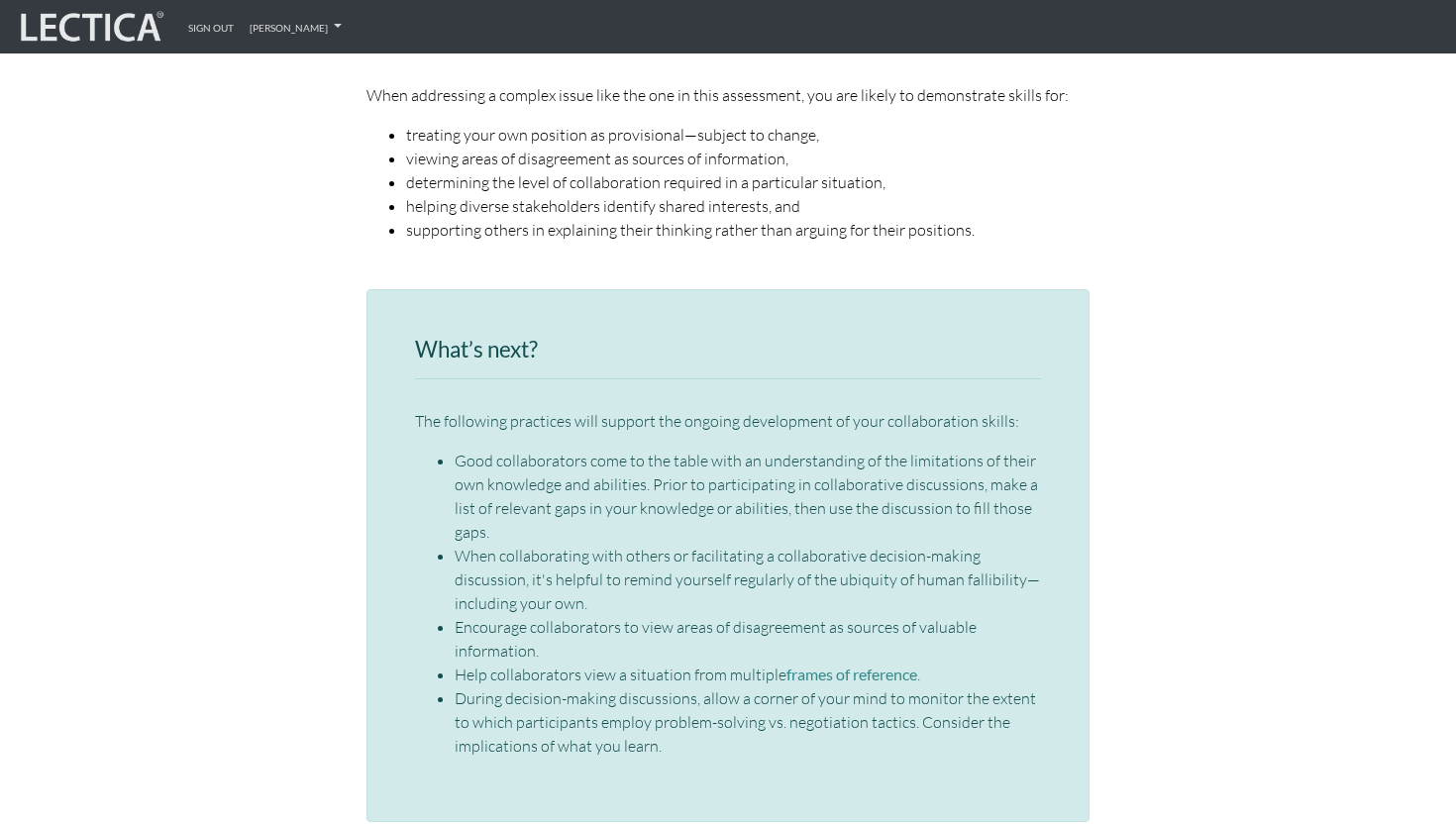 click on "Help collaborators view a situation from multiple  frames of reference ." at bounding box center (748, 674) 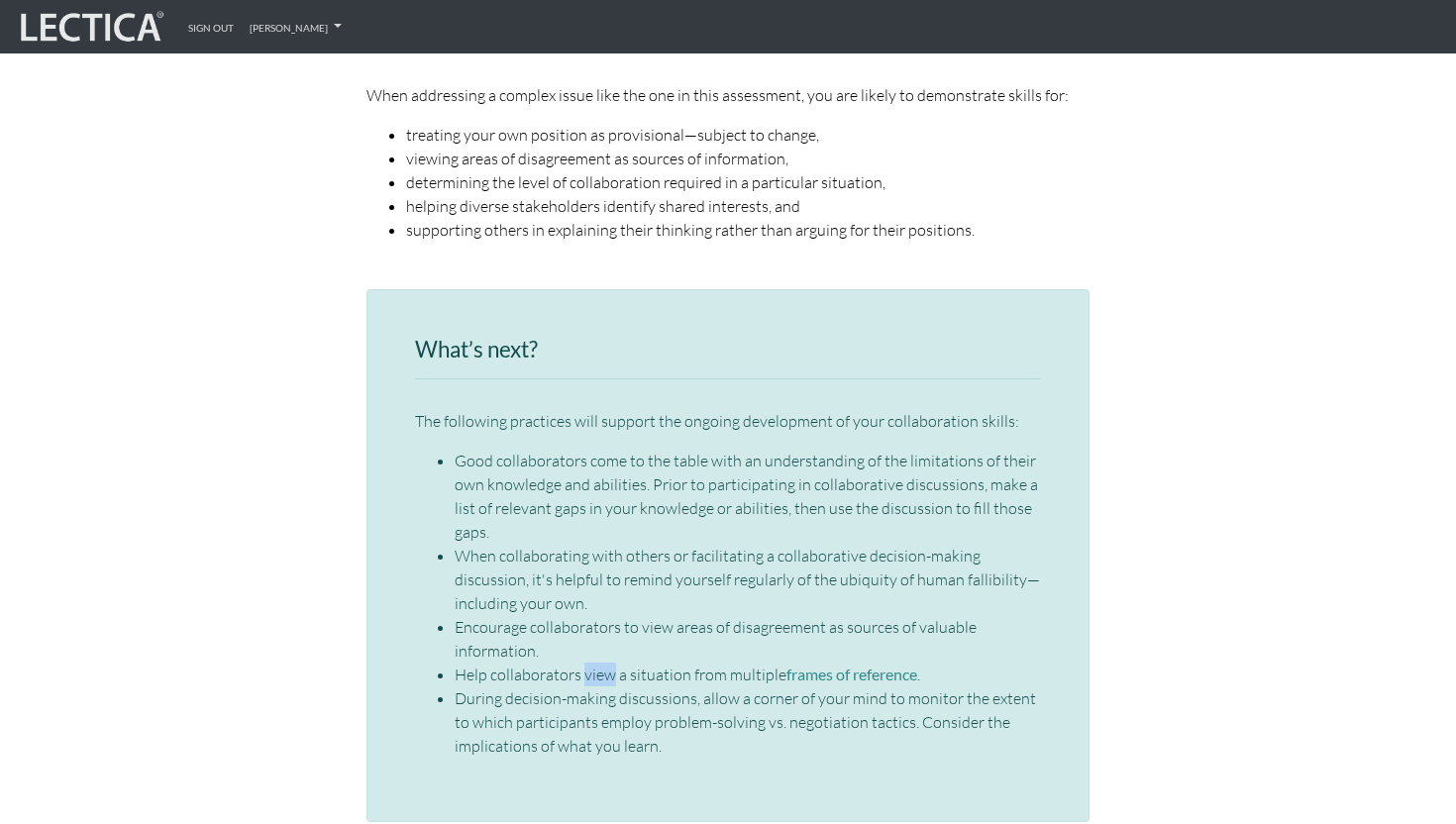 click on "Help collaborators view a situation from multiple  frames of reference ." at bounding box center [748, 674] 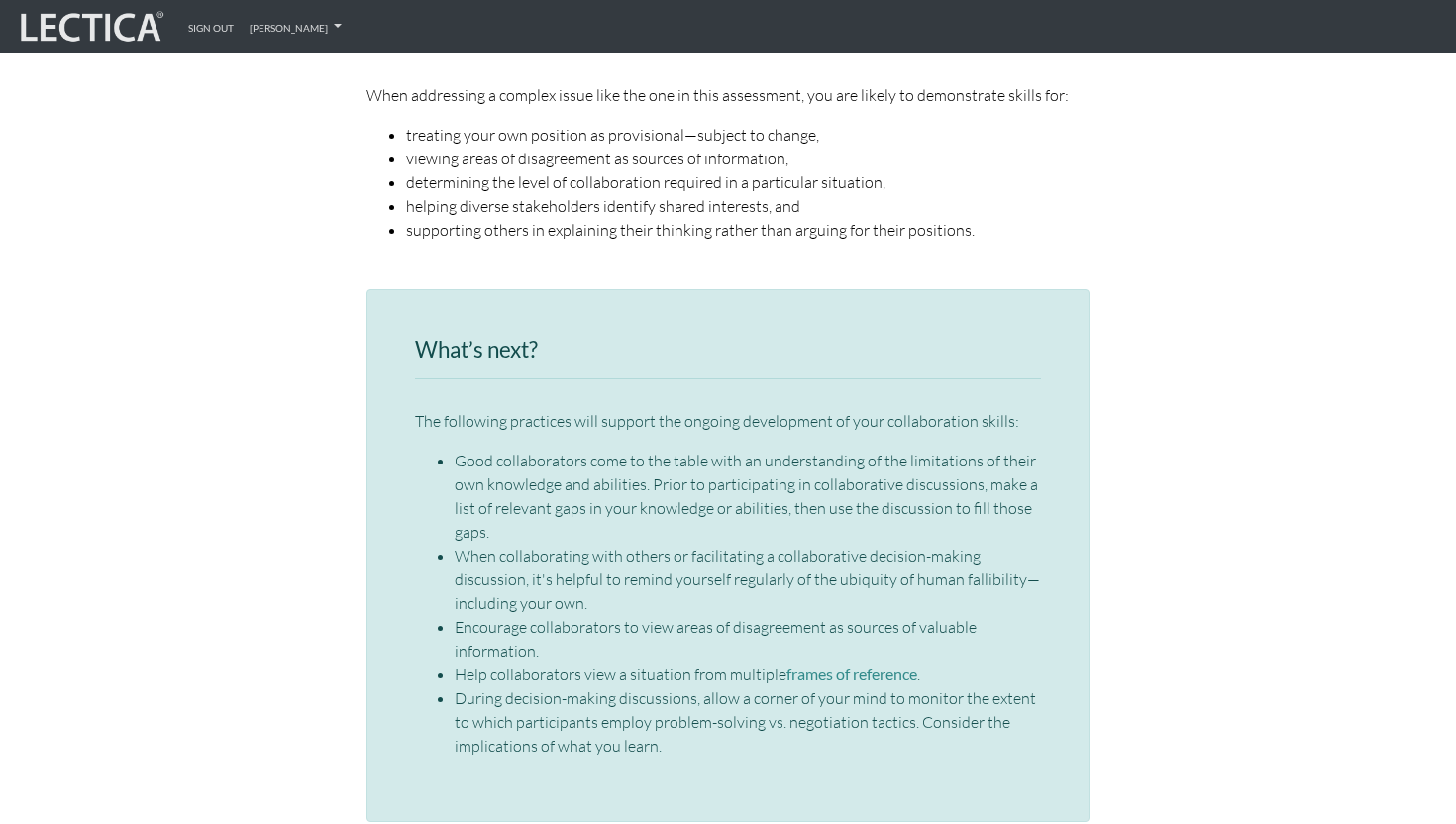 click on "Encourage collaborators to view areas of disagreement as sources of valuable information." at bounding box center (748, 639) 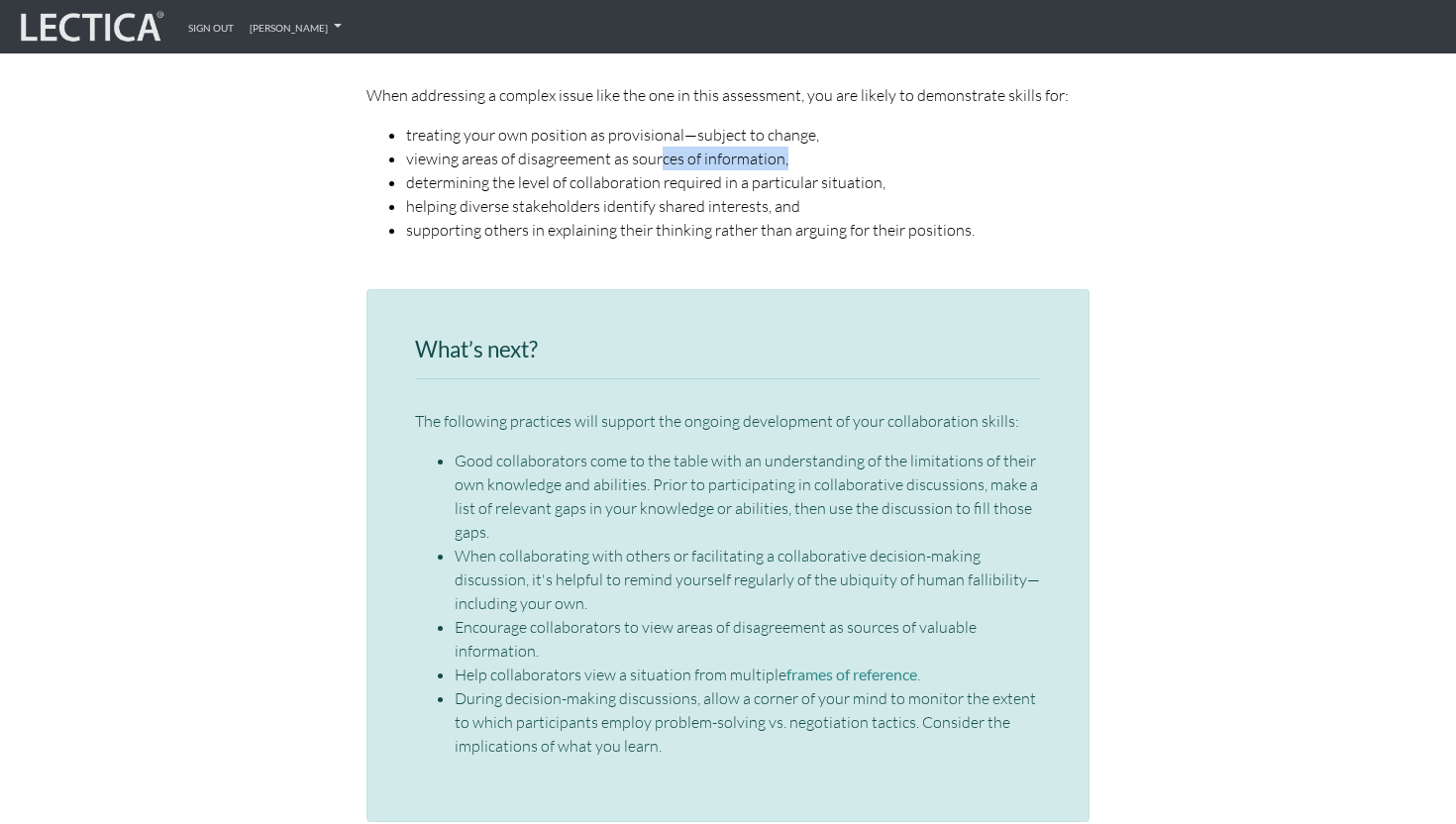 drag, startPoint x: 658, startPoint y: 104, endPoint x: 810, endPoint y: 113, distance: 152.26621 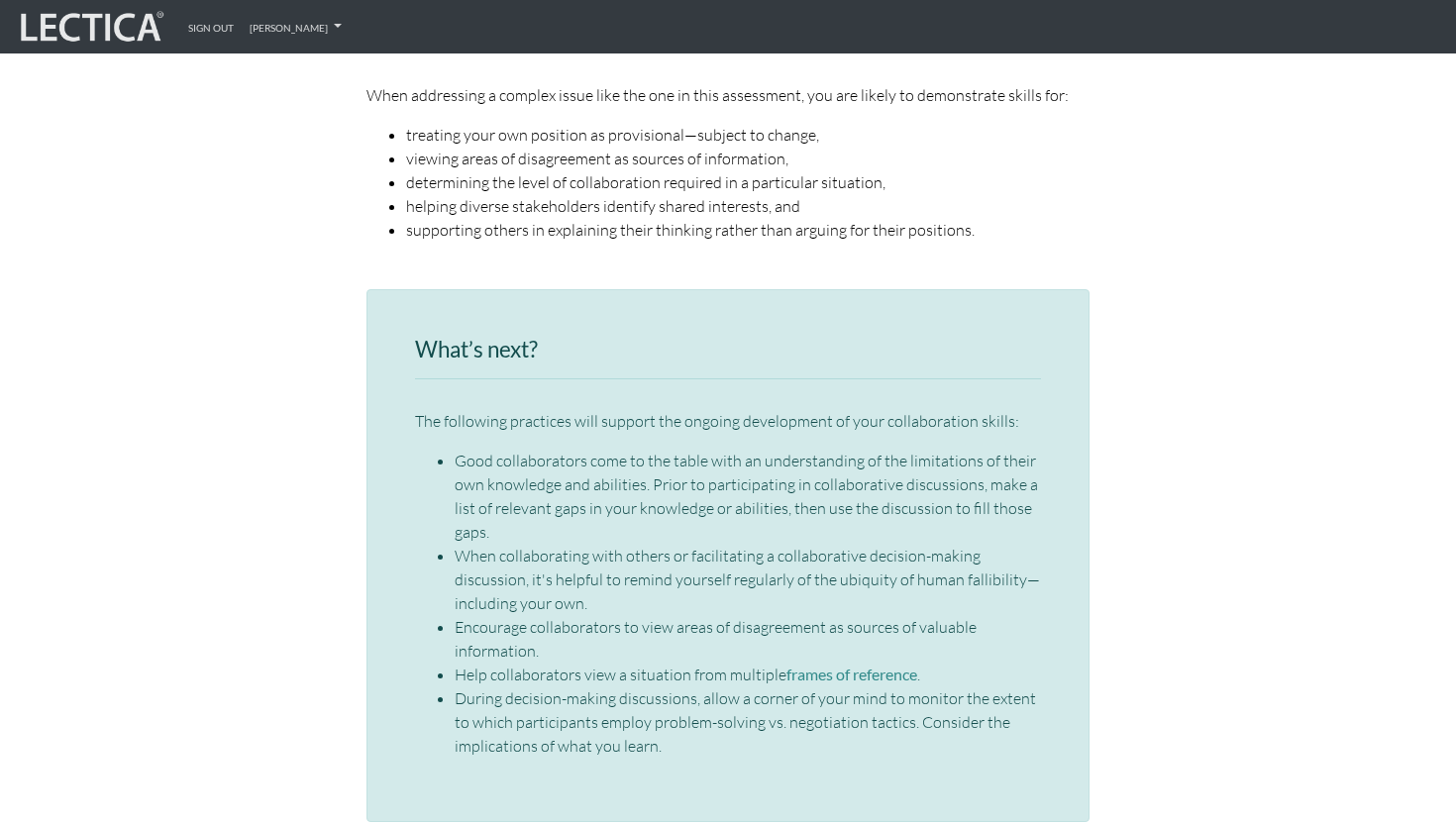 click on "viewing areas of disagreement as sources of information," at bounding box center [748, 158] 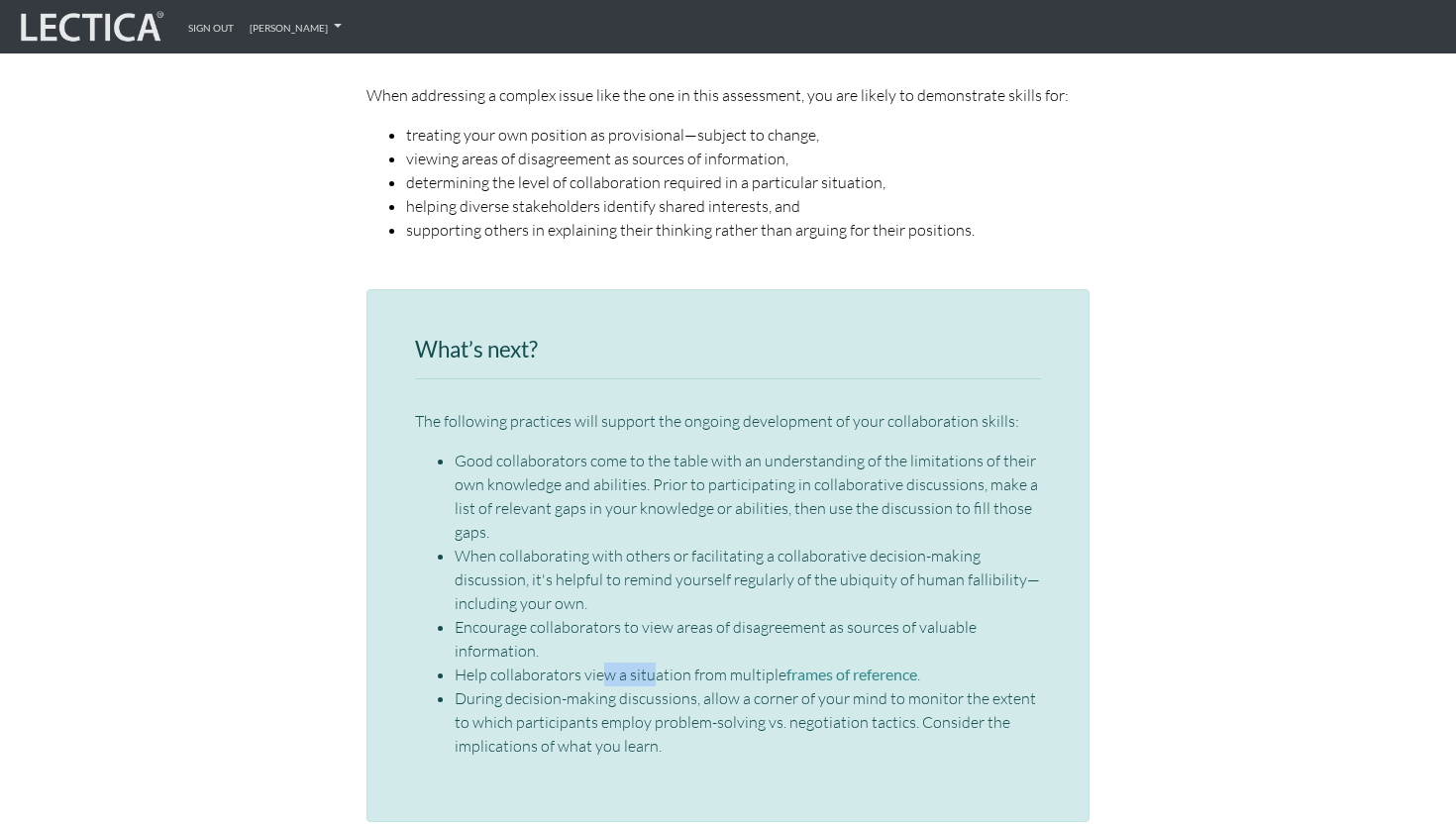 drag, startPoint x: 604, startPoint y: 632, endPoint x: 658, endPoint y: 619, distance: 55.542776 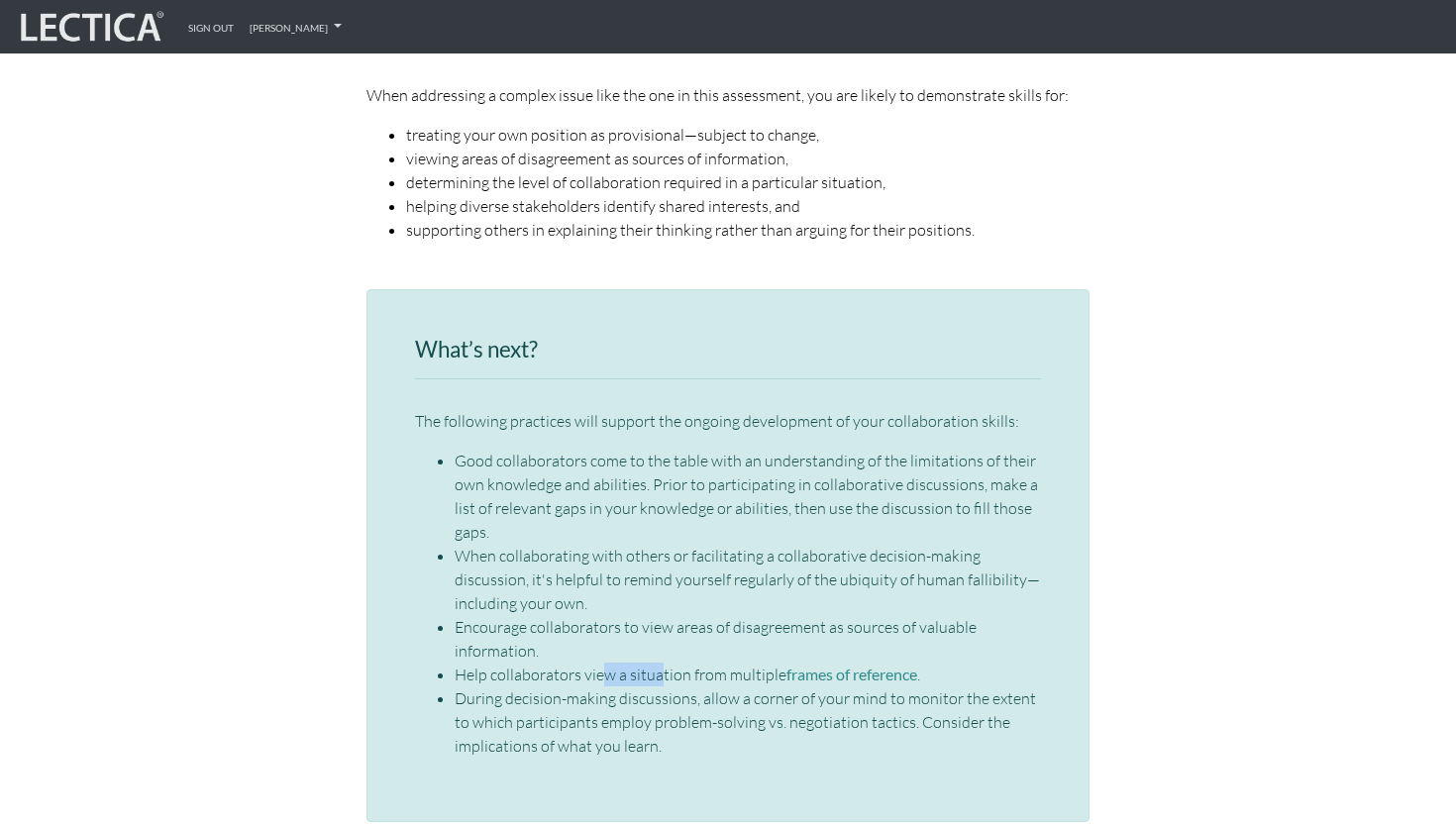 click on "Help collaborators view a situation from multiple  frames of reference ." at bounding box center (748, 674) 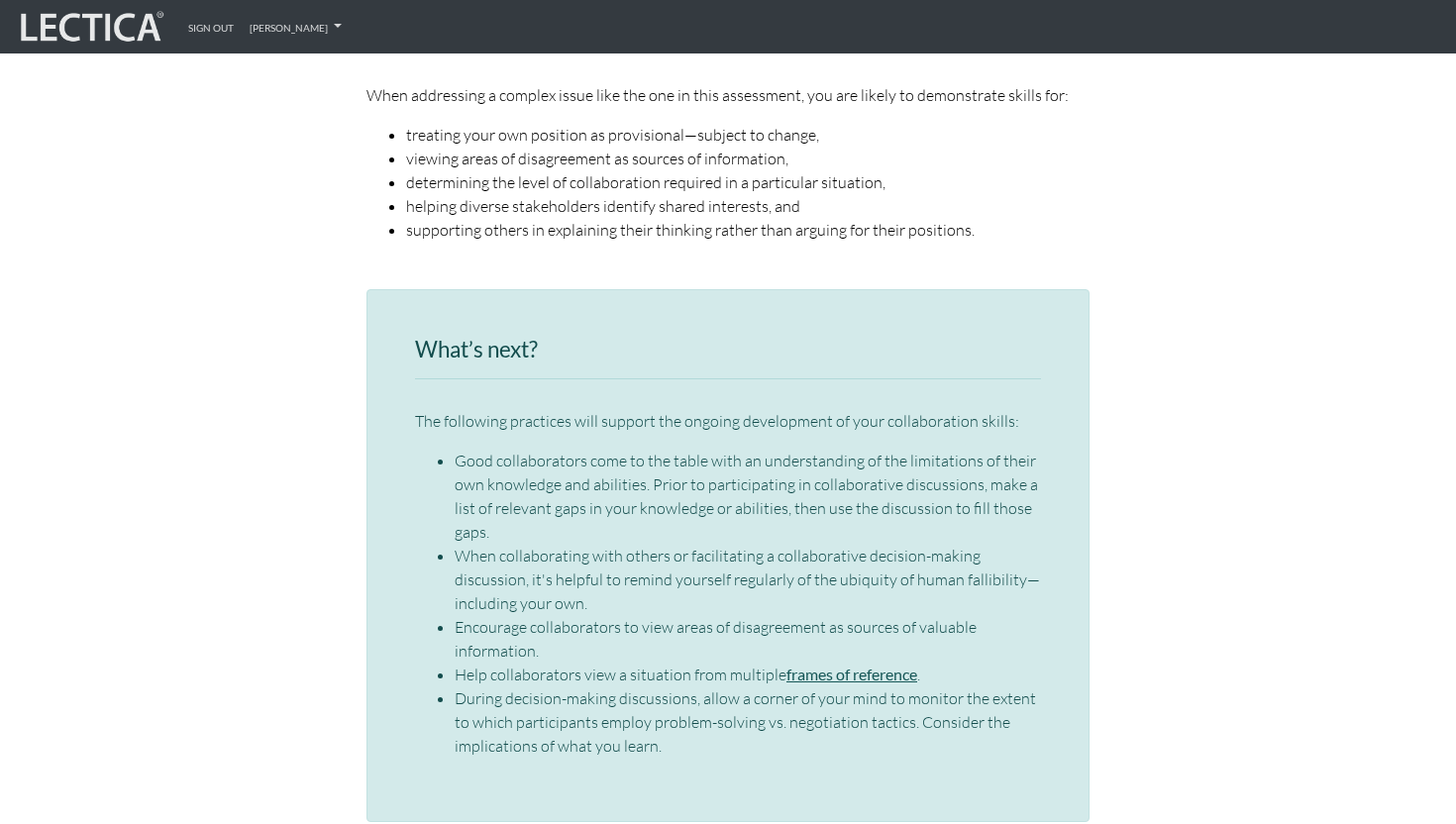 click on "frames of reference" at bounding box center [852, 673] 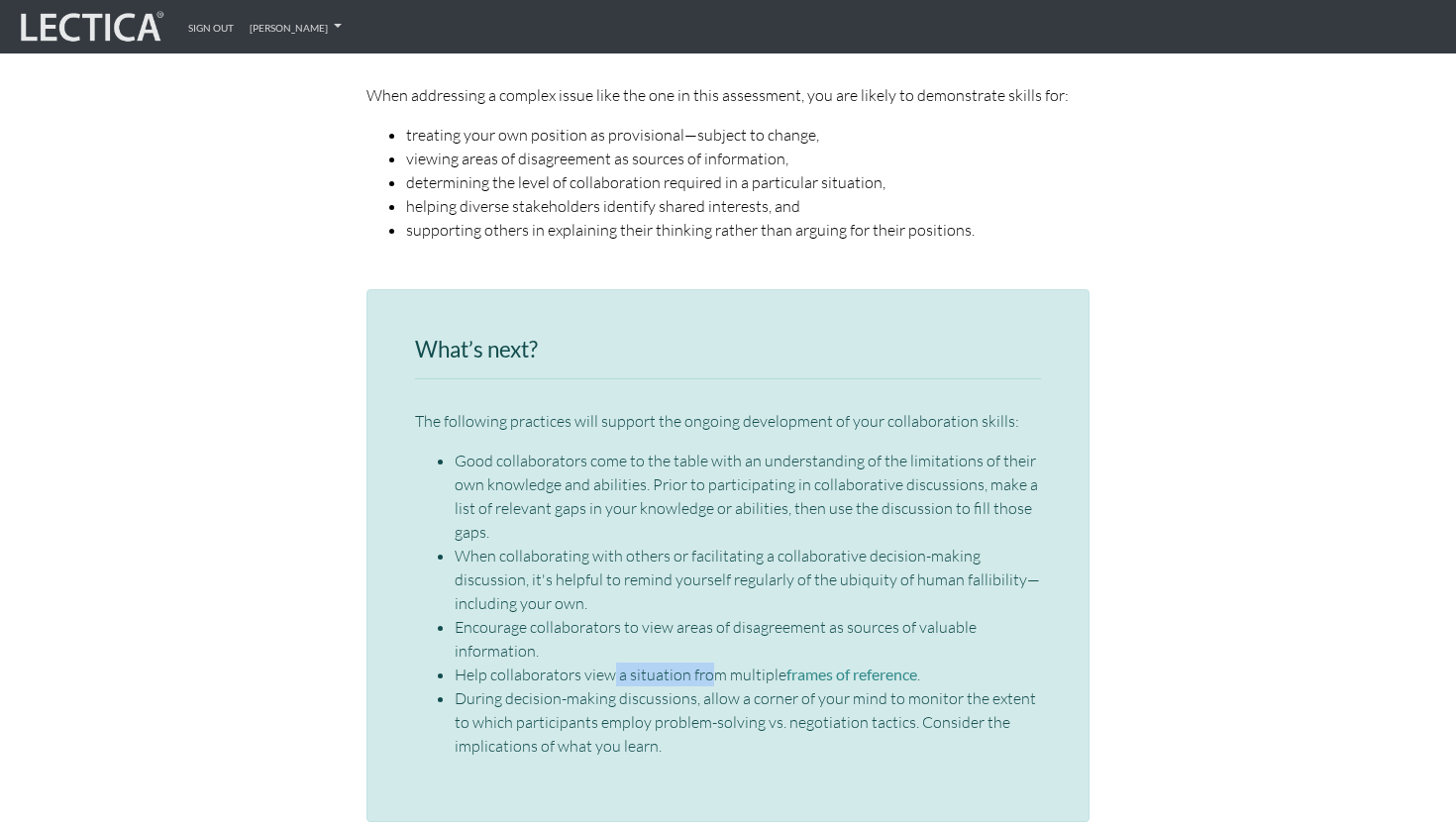 drag, startPoint x: 707, startPoint y: 623, endPoint x: 612, endPoint y: 623, distance: 95 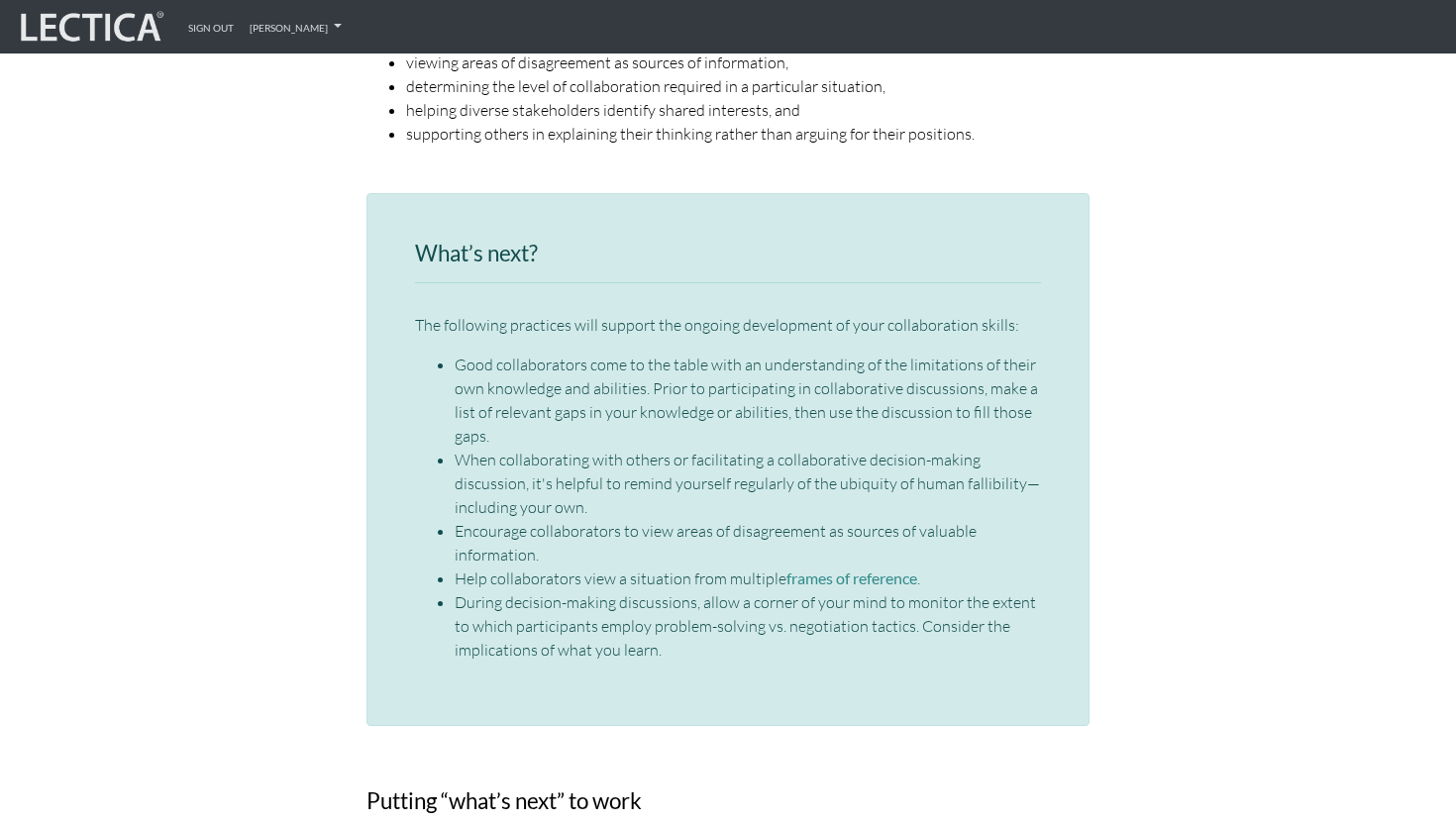 scroll, scrollTop: 2984, scrollLeft: 0, axis: vertical 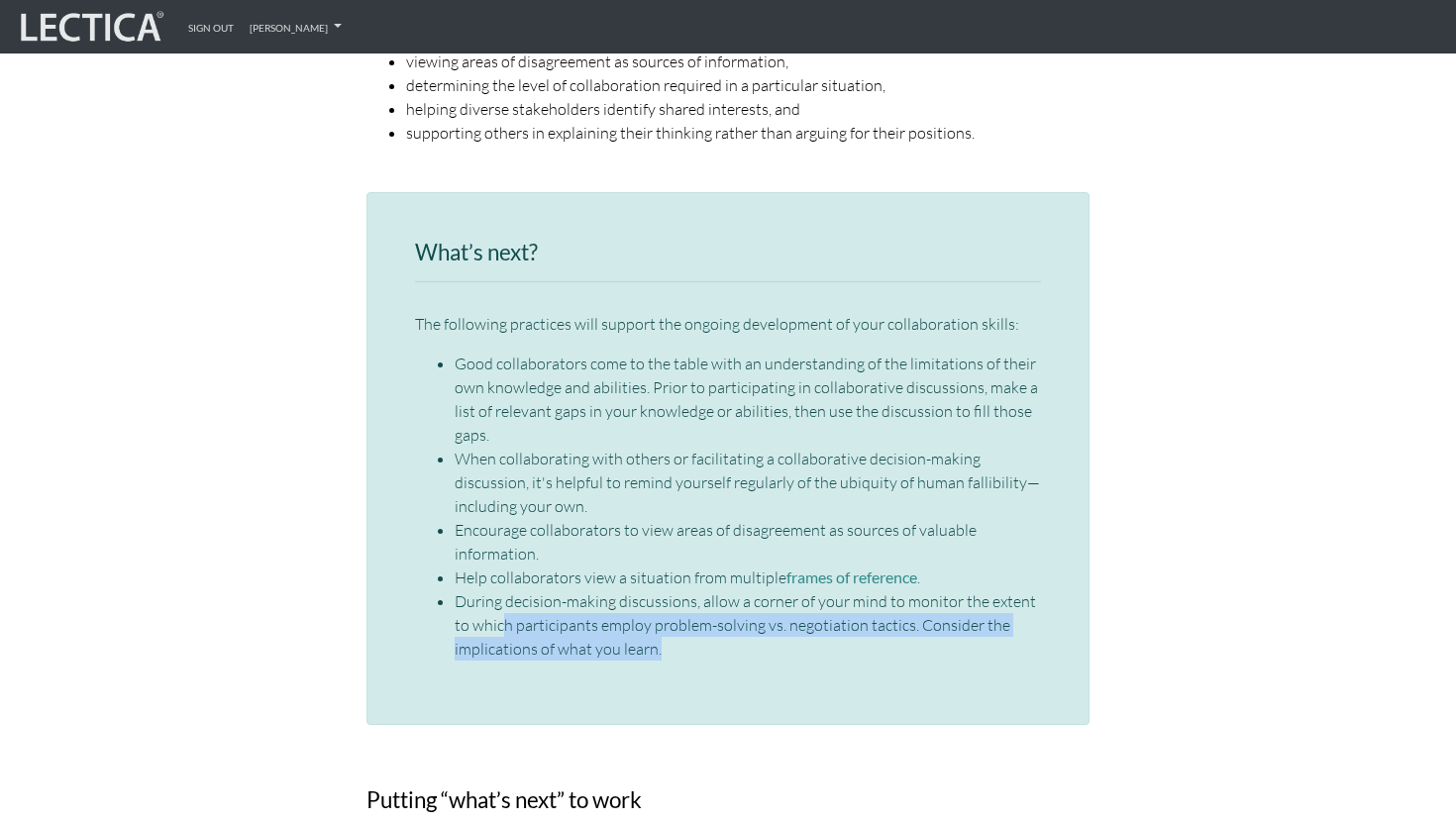 drag, startPoint x: 670, startPoint y: 601, endPoint x: 506, endPoint y: 575, distance: 166.04819 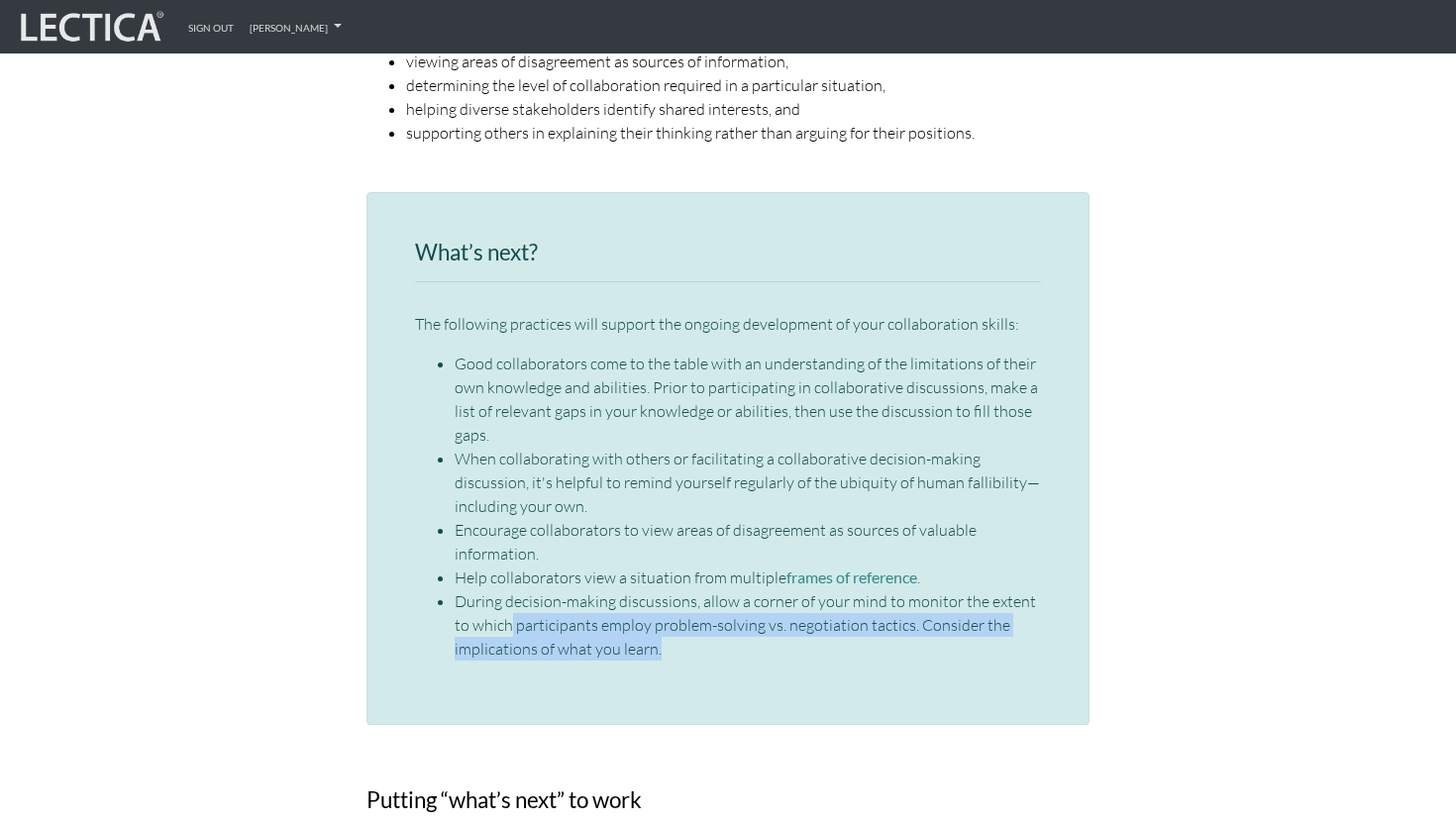 drag, startPoint x: 508, startPoint y: 571, endPoint x: 625, endPoint y: 624, distance: 128.4445 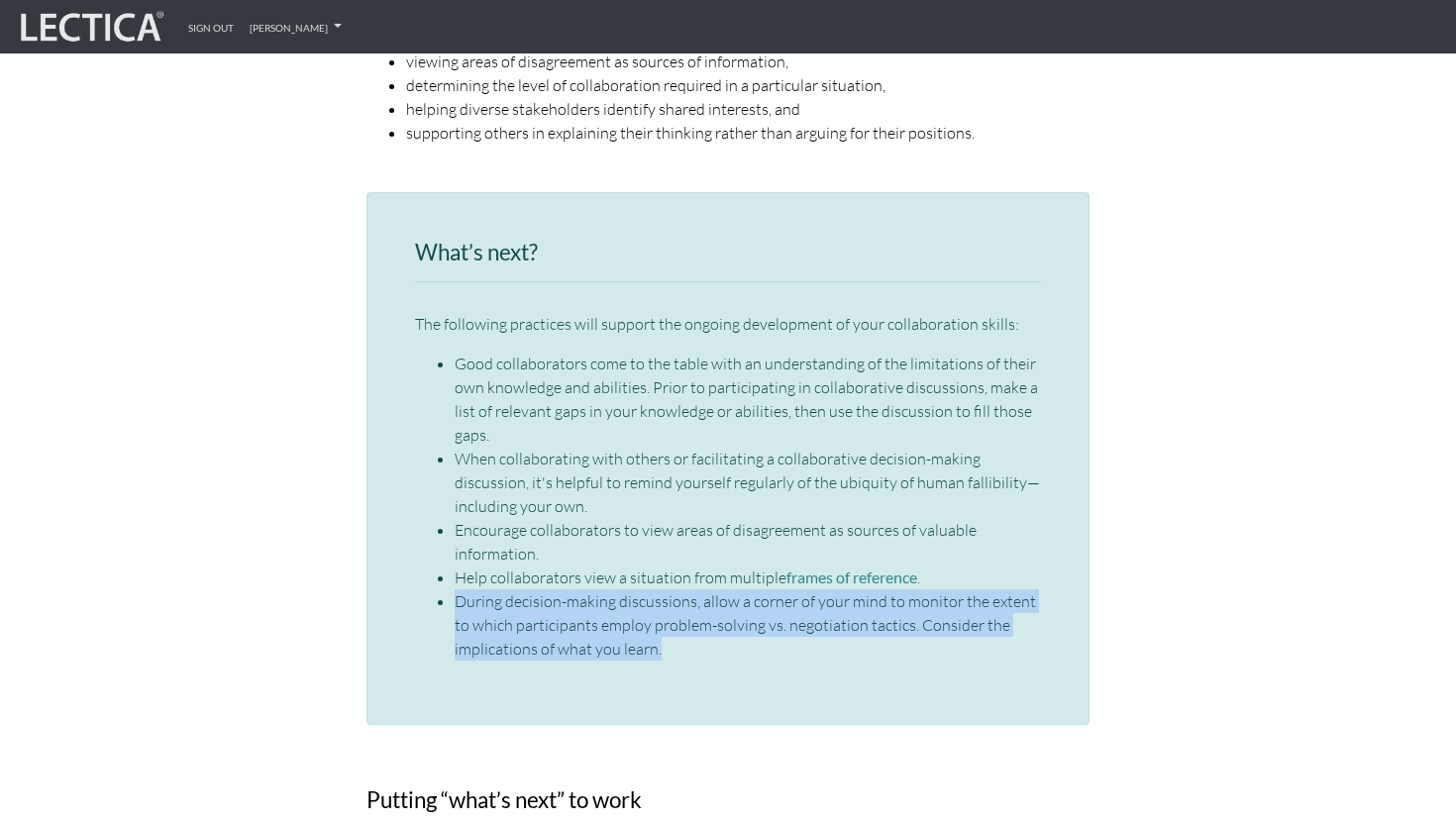 drag, startPoint x: 661, startPoint y: 622, endPoint x: 458, endPoint y: 560, distance: 212.25692 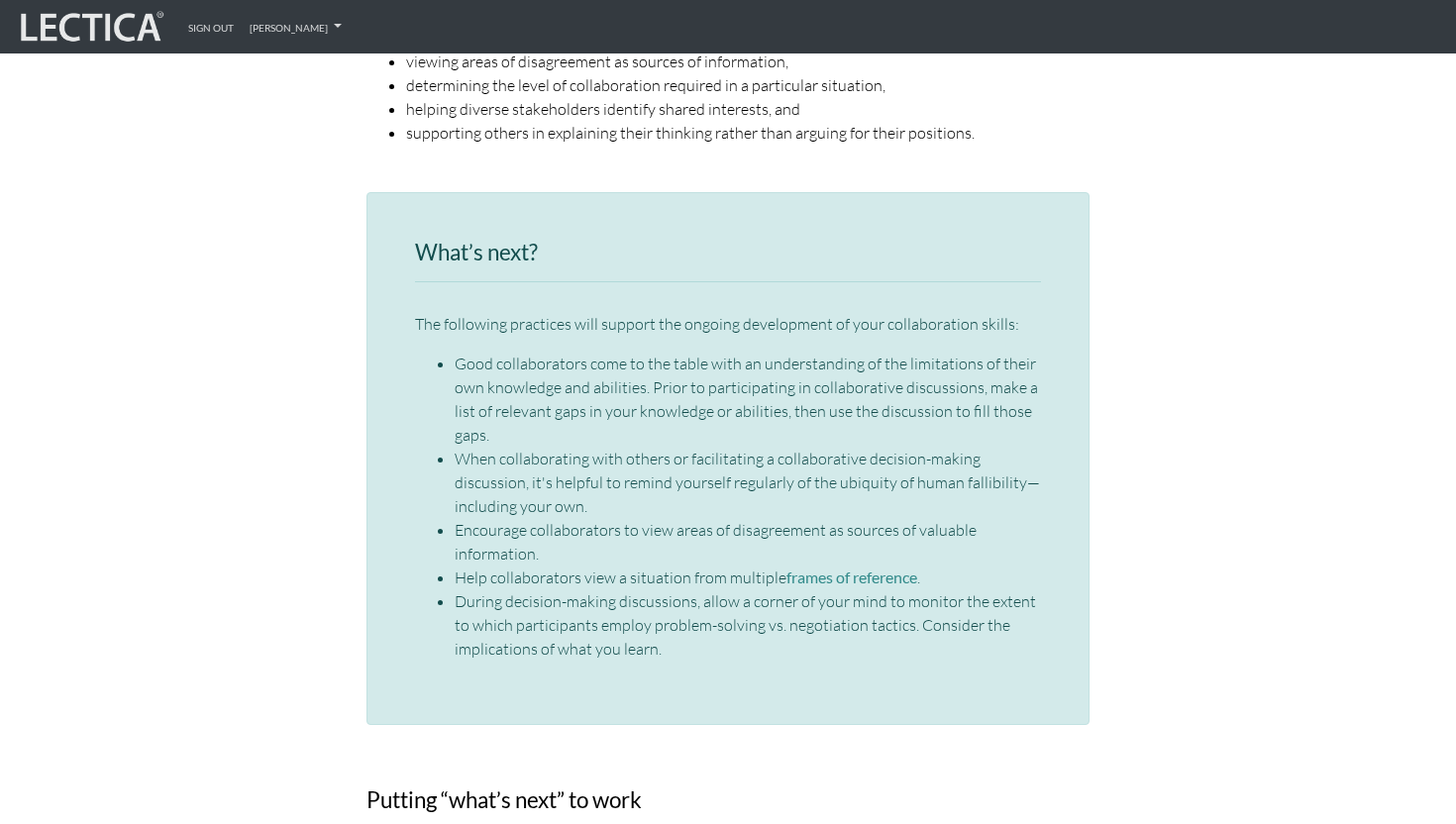 click on "What’s next?     The following practices will support the ongoing development of your collaboration skills:
Good collaborators come to the table with an understanding of the limitations of their own knowledge and abilities. Prior to participating in collaborative discussions, make a list of relevant gaps in your knowledge or abilities, then use the discussion to fill those gaps.
When collaborating with others or facilitating a collaborative decision-making discussion, it's helpful to remind yourself regularly of the ubiquity of human fallibility—including your own.
Encourage collaborators to view areas of disagreement as sources of valuable information.
Help collaborators view a situation from multiple  frames of reference .
During decision-making discussions, allow a corner of your mind to monitor the extent to which participants employ problem-solving vs. negotiation tactics. Consider the implications of what you learn." at bounding box center [728, 459] 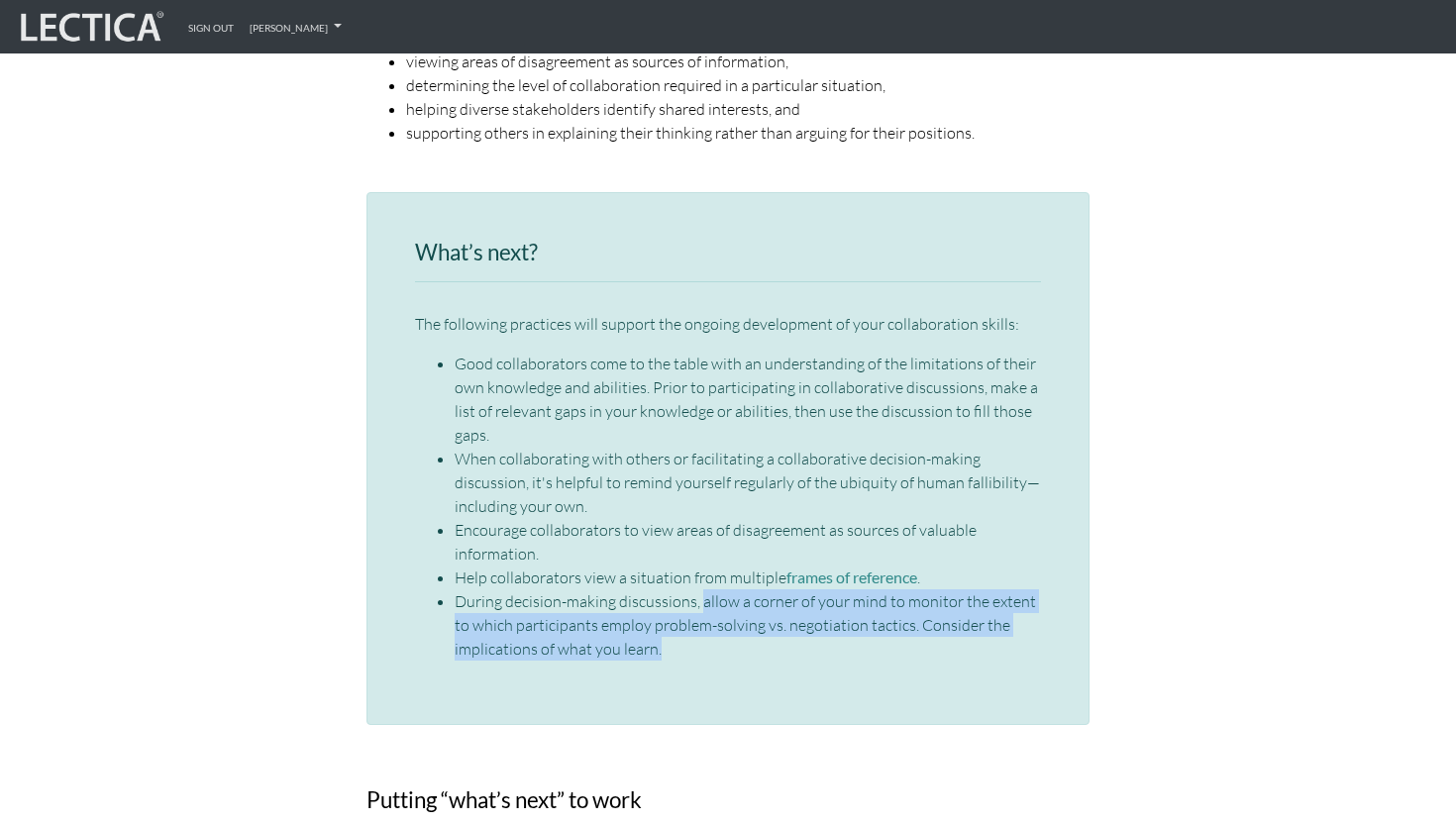 drag, startPoint x: 680, startPoint y: 609, endPoint x: 700, endPoint y: 563, distance: 50.159745 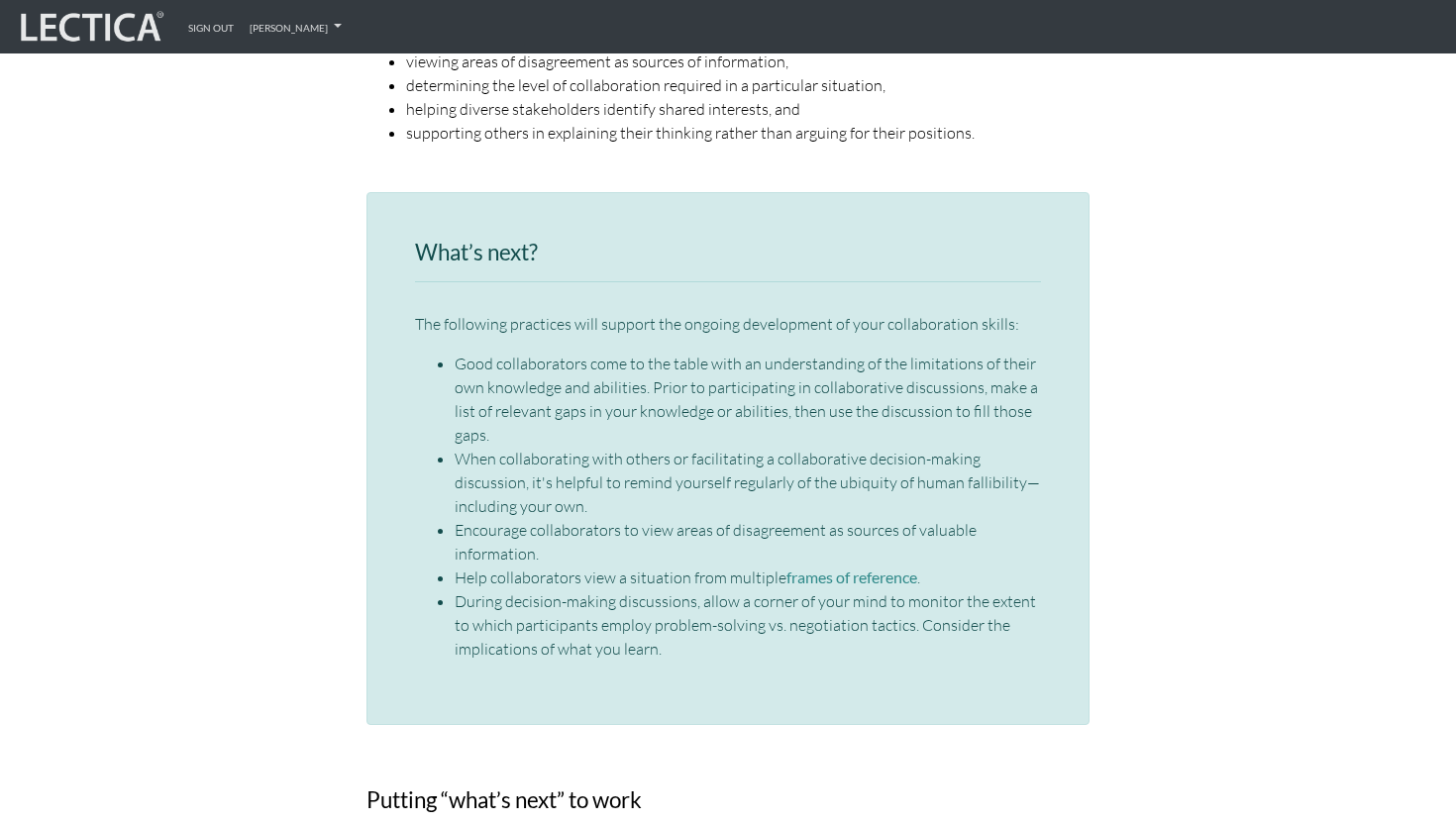 click on "During decision-making discussions, allow a corner of your mind to monitor the extent to which participants employ problem-solving vs. negotiation tactics. Consider the implications of what you learn." at bounding box center (748, 625) 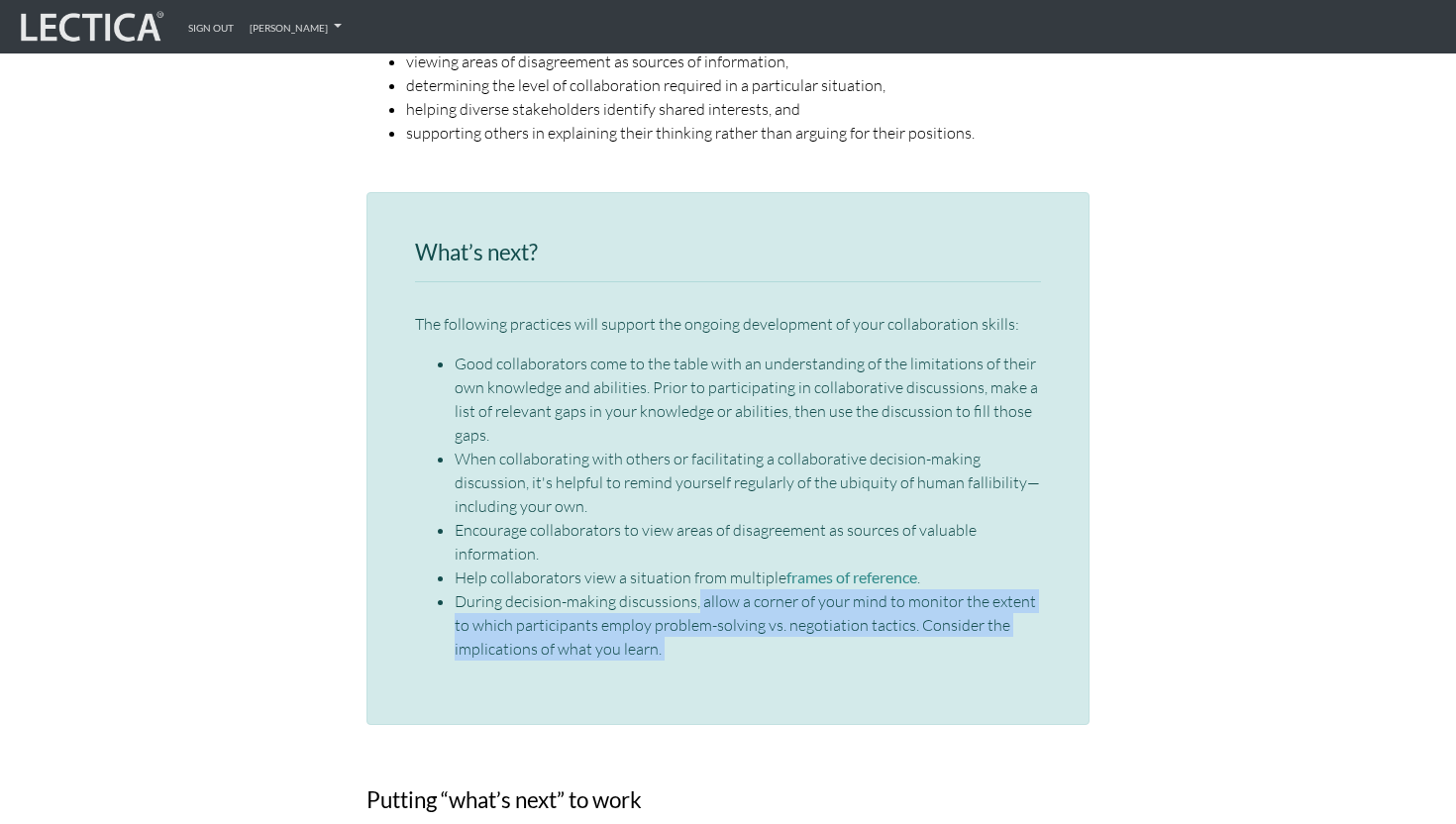 drag, startPoint x: 696, startPoint y: 559, endPoint x: 696, endPoint y: 589, distance: 30 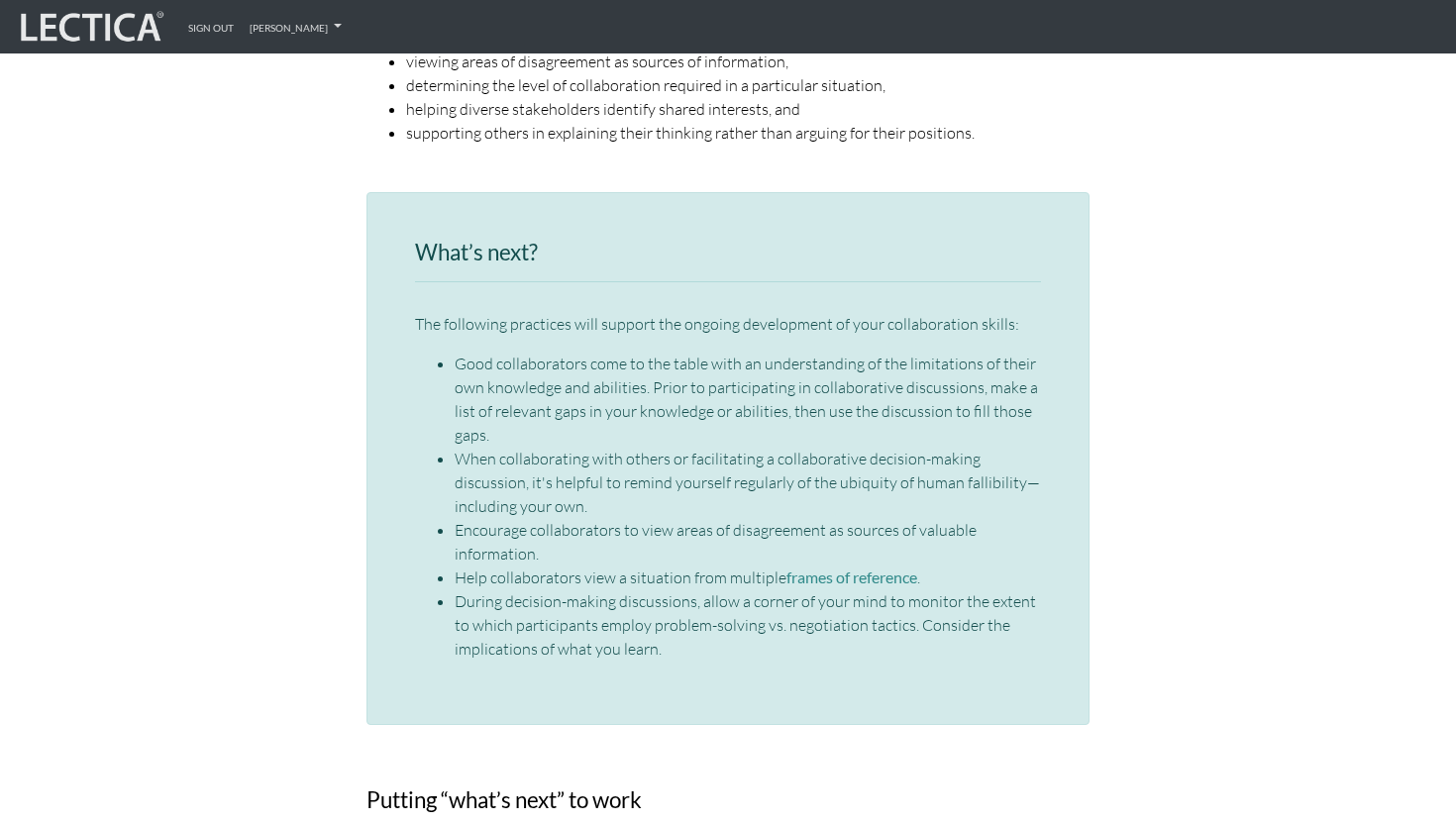click on "During decision-making discussions, allow a corner of your mind to monitor the extent to which participants employ problem-solving vs. negotiation tactics. Consider the implications of what you learn." at bounding box center [748, 625] 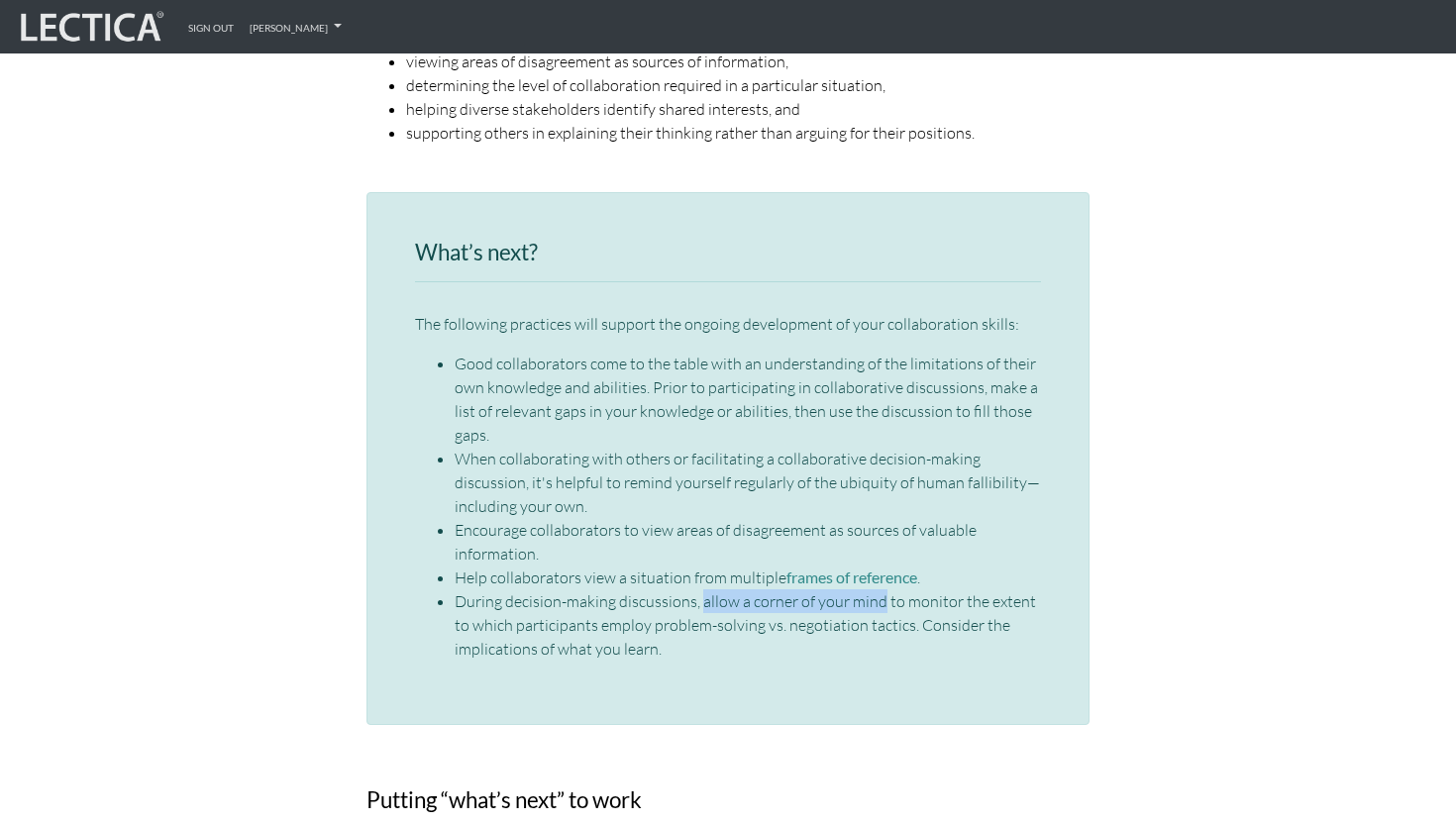 drag, startPoint x: 701, startPoint y: 551, endPoint x: 881, endPoint y: 558, distance: 180.13606 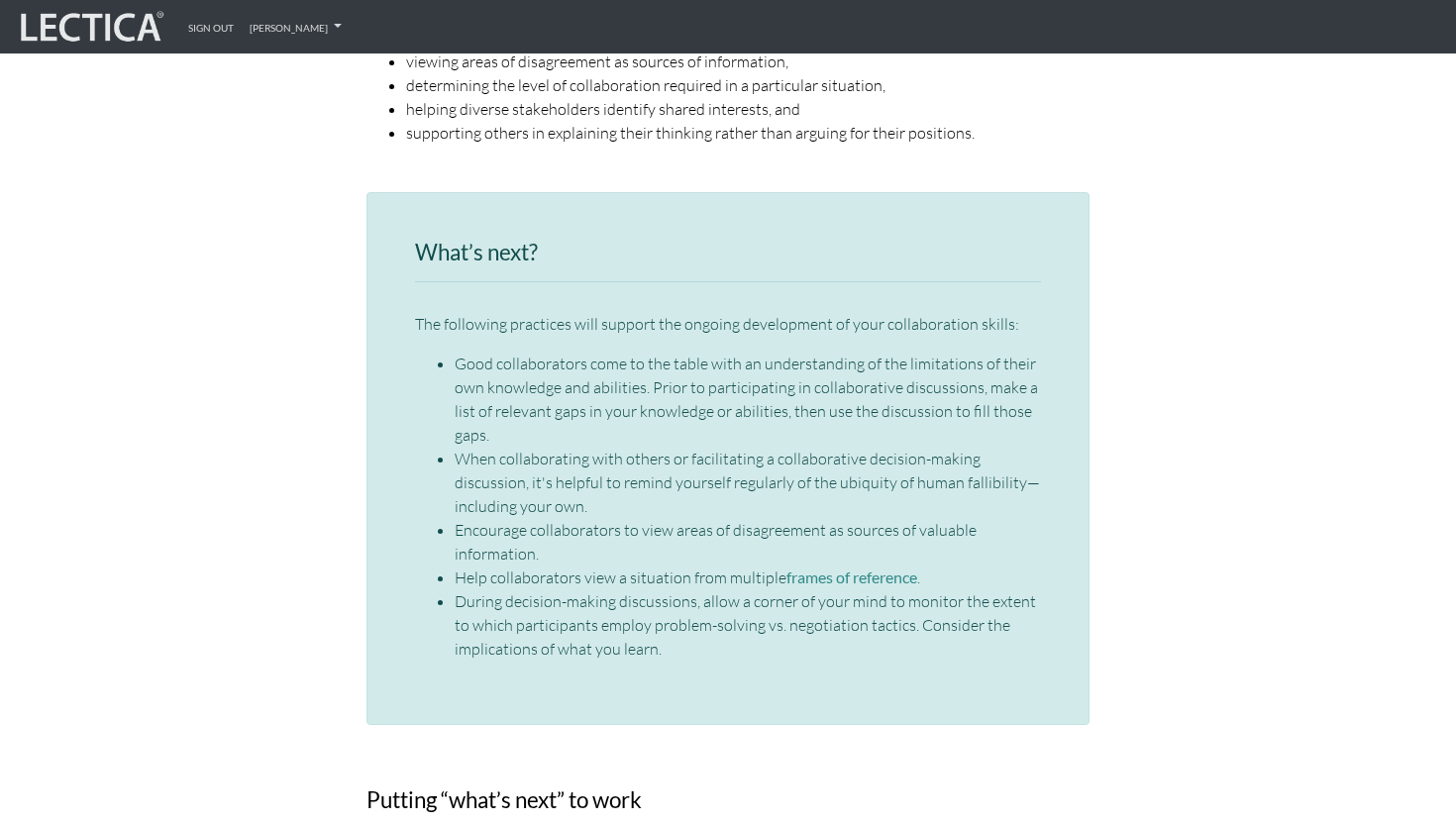 click on "During decision-making discussions, allow a corner of your mind to monitor the extent to which participants employ problem-solving vs. negotiation tactics. Consider the implications of what you learn." at bounding box center [748, 625] 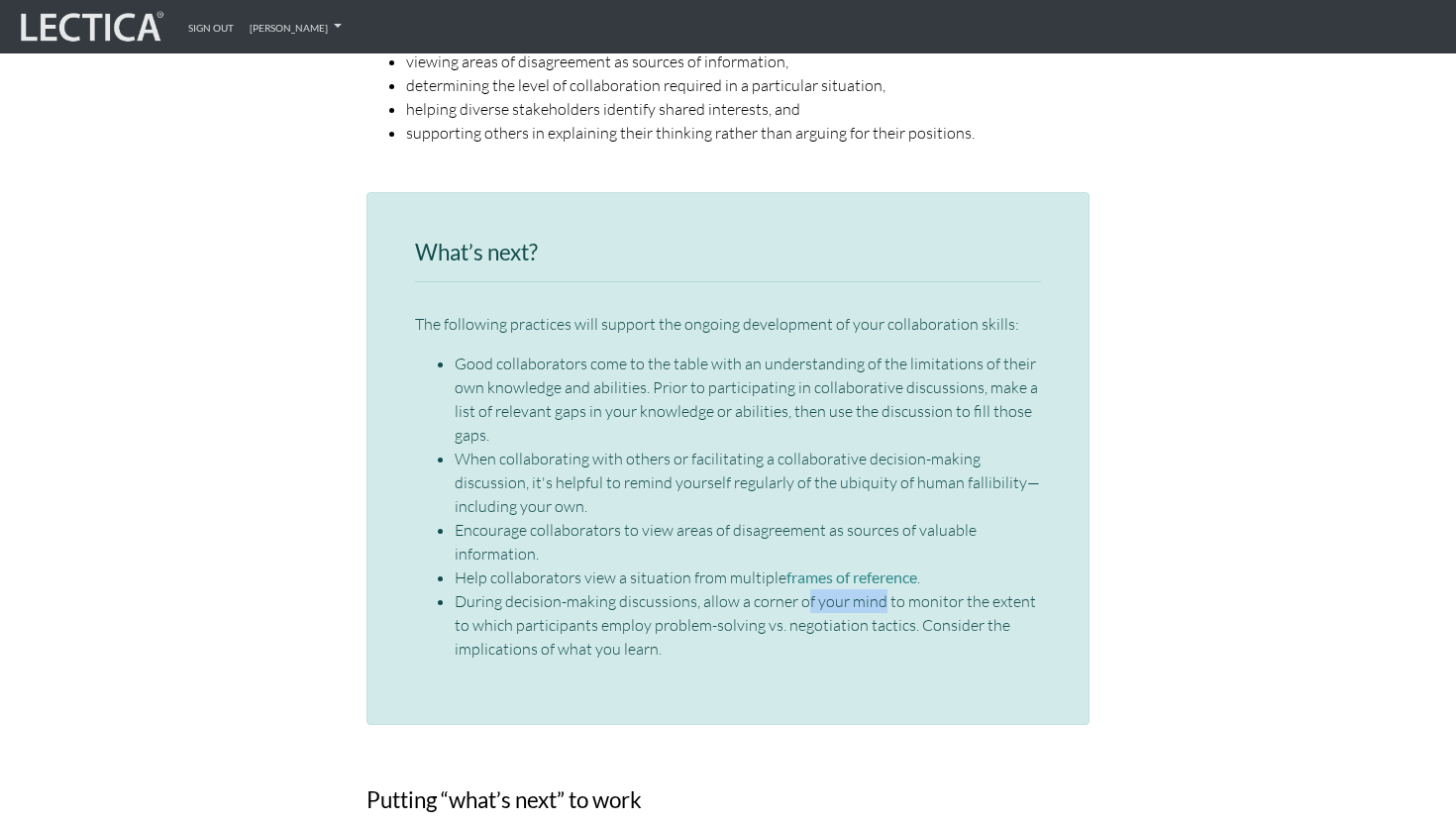 drag, startPoint x: 882, startPoint y: 558, endPoint x: 802, endPoint y: 546, distance: 80.895 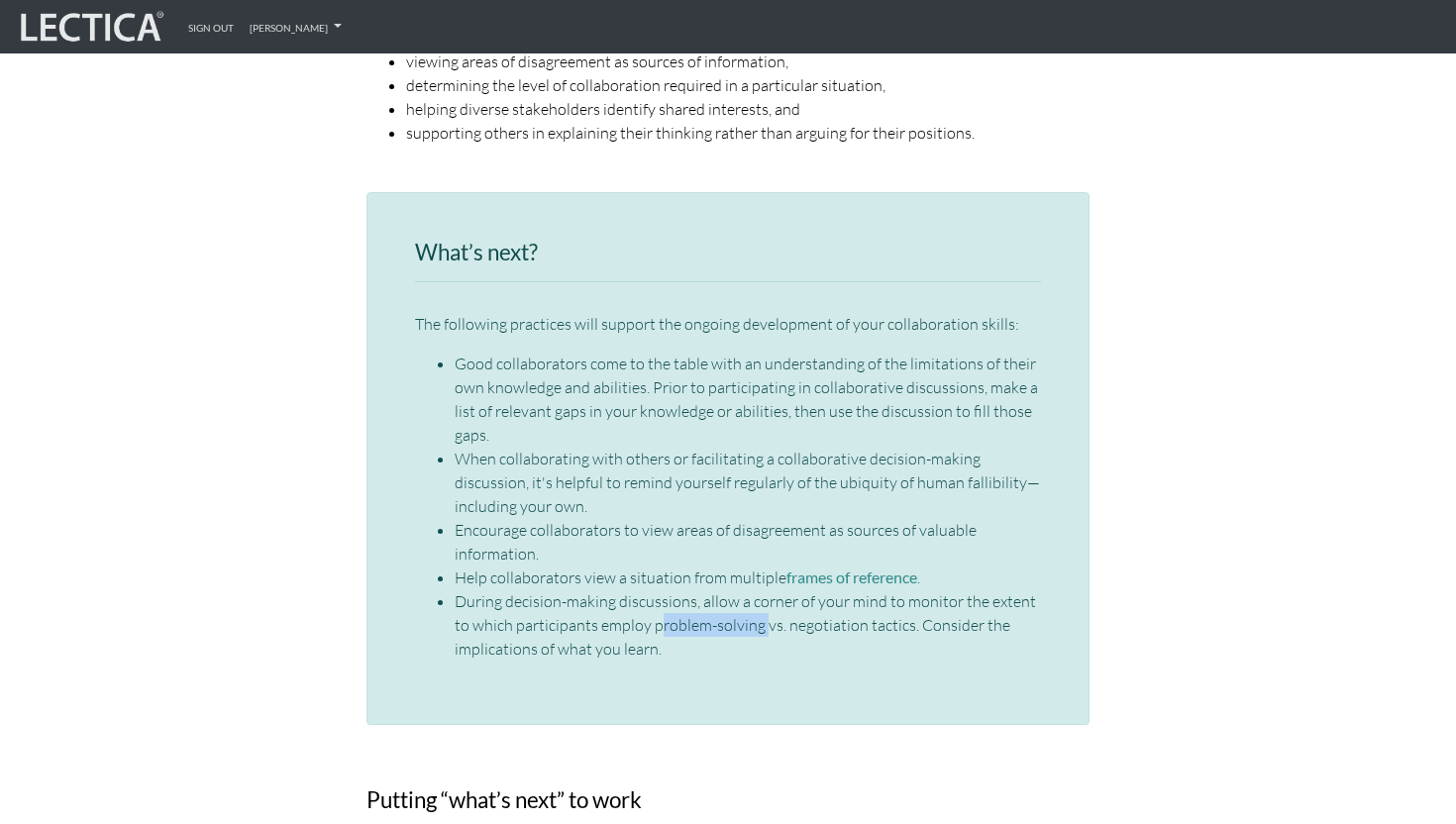 drag, startPoint x: 655, startPoint y: 583, endPoint x: 762, endPoint y: 587, distance: 107.07474 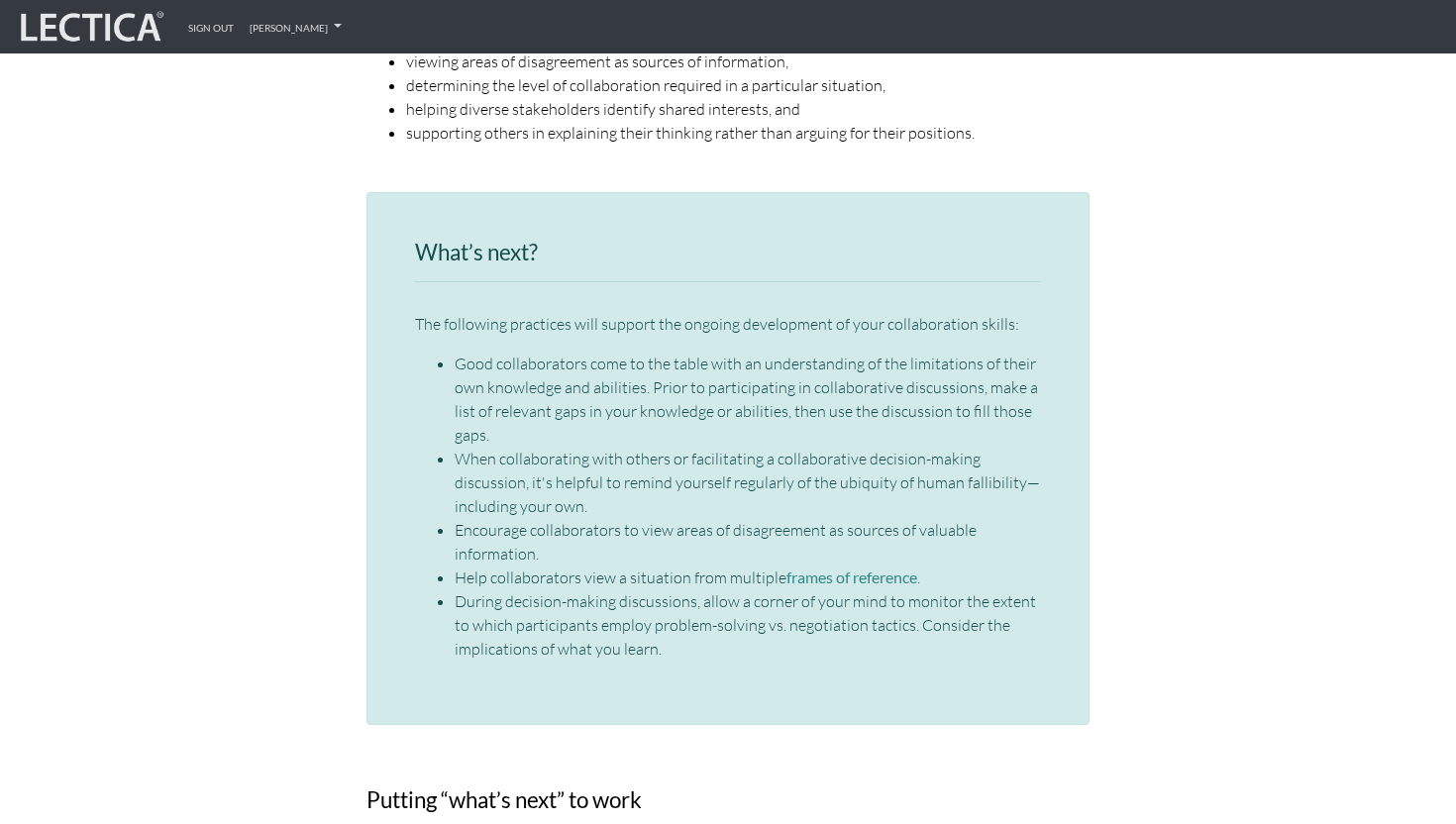 drag, startPoint x: 795, startPoint y: 583, endPoint x: 859, endPoint y: 585, distance: 64.03124 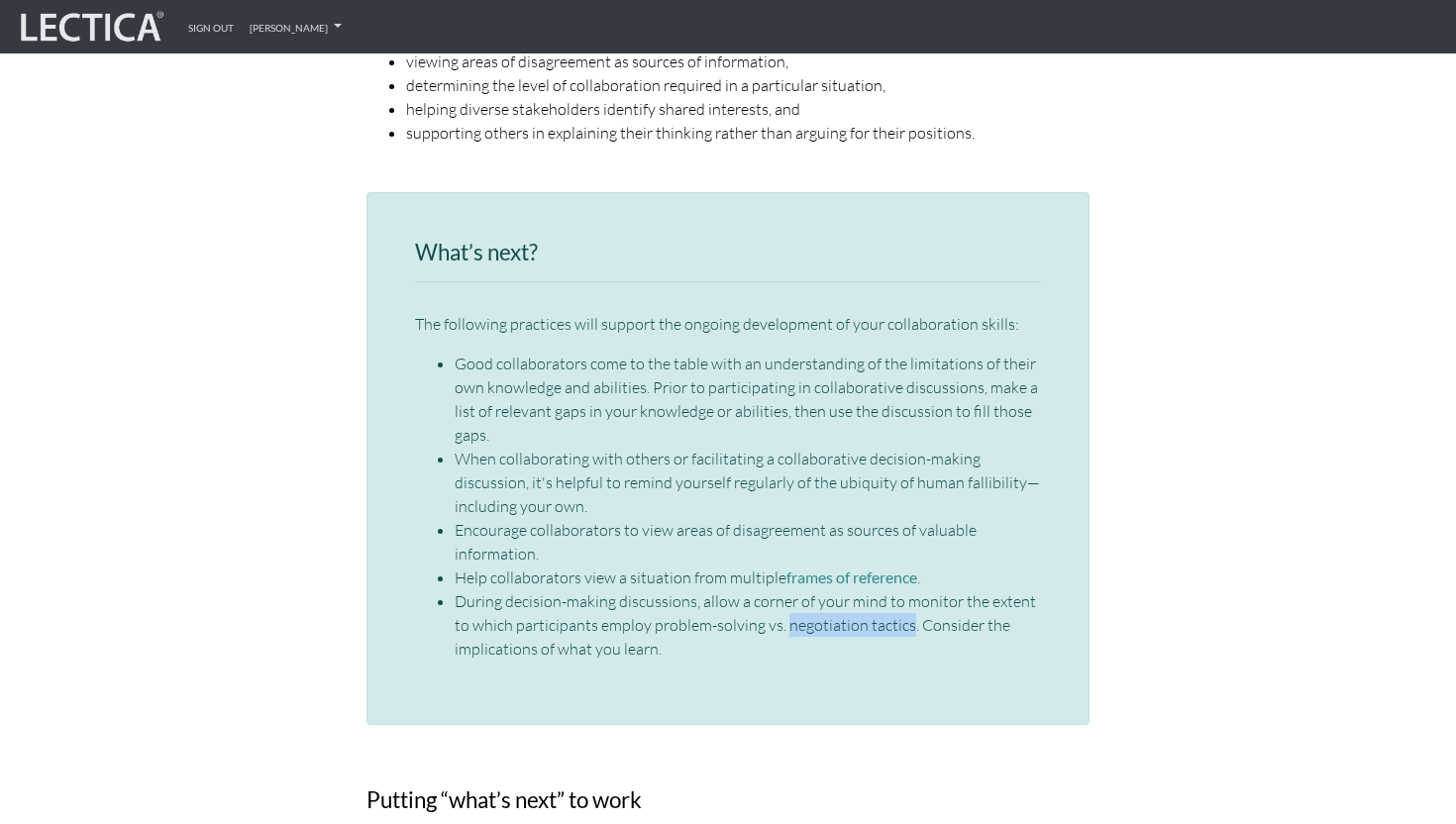 drag, startPoint x: 906, startPoint y: 585, endPoint x: 785, endPoint y: 585, distance: 121 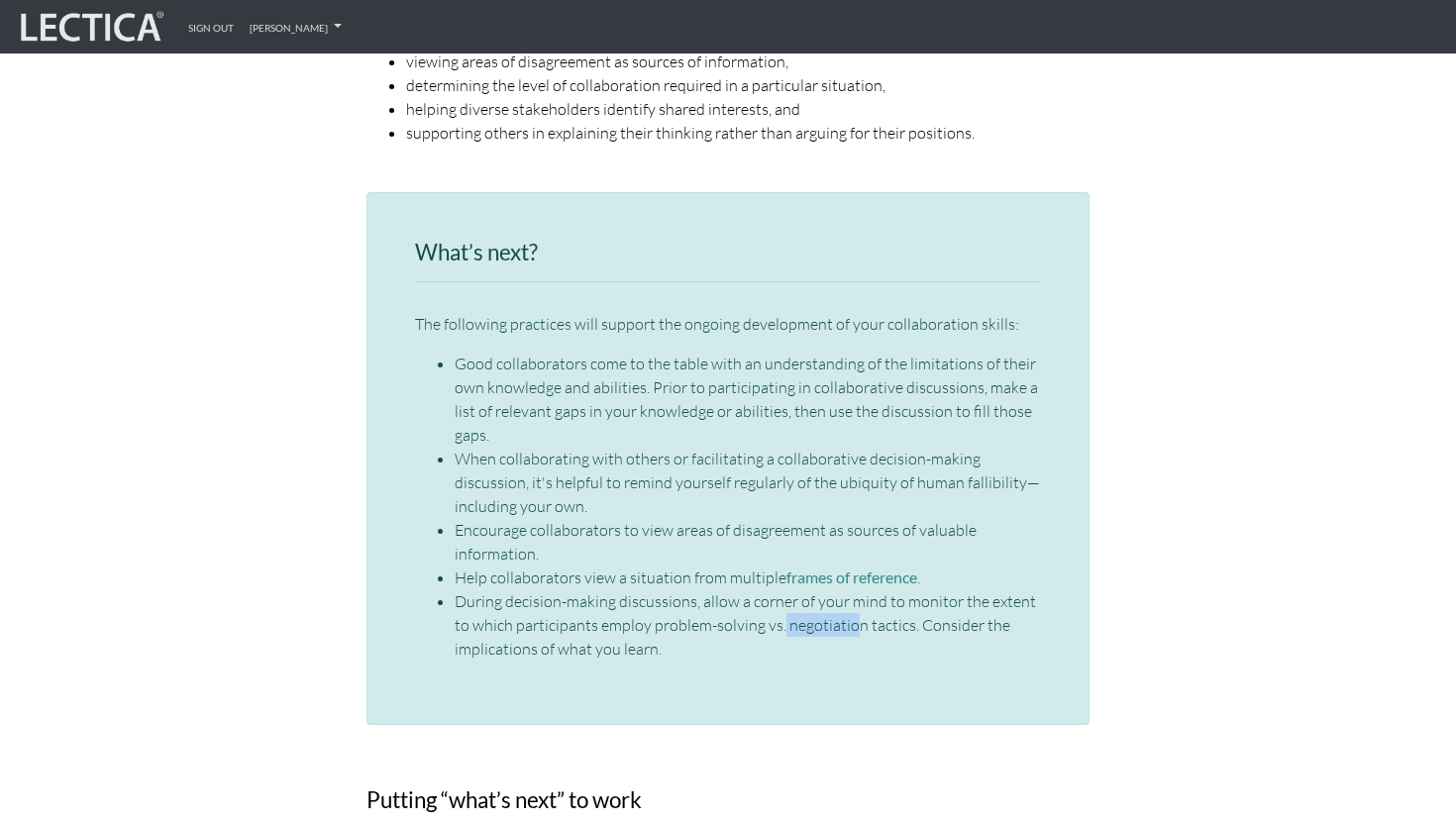 drag, startPoint x: 780, startPoint y: 579, endPoint x: 847, endPoint y: 586, distance: 67.364679 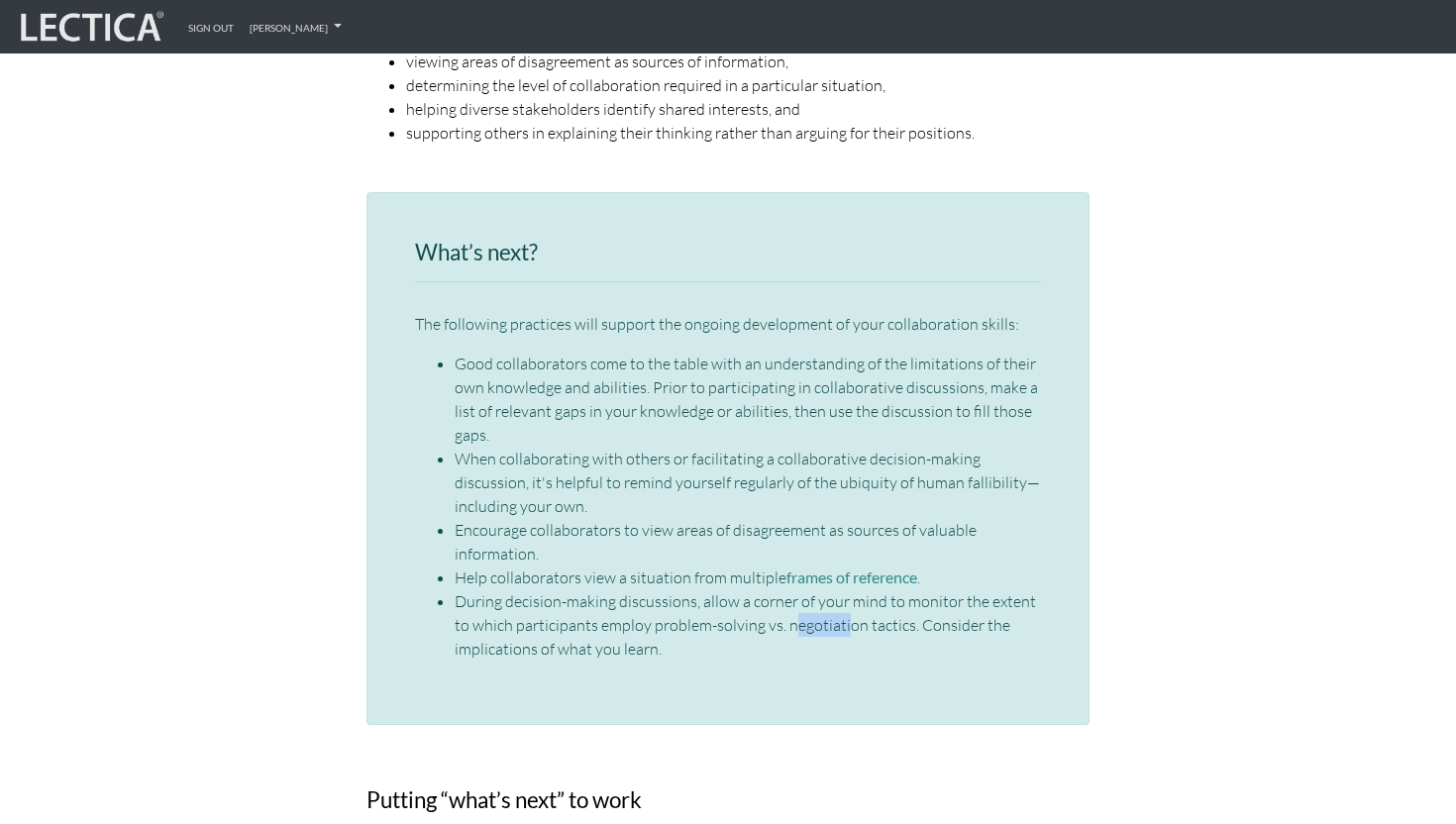 drag, startPoint x: 798, startPoint y: 580, endPoint x: 848, endPoint y: 577, distance: 50.08992 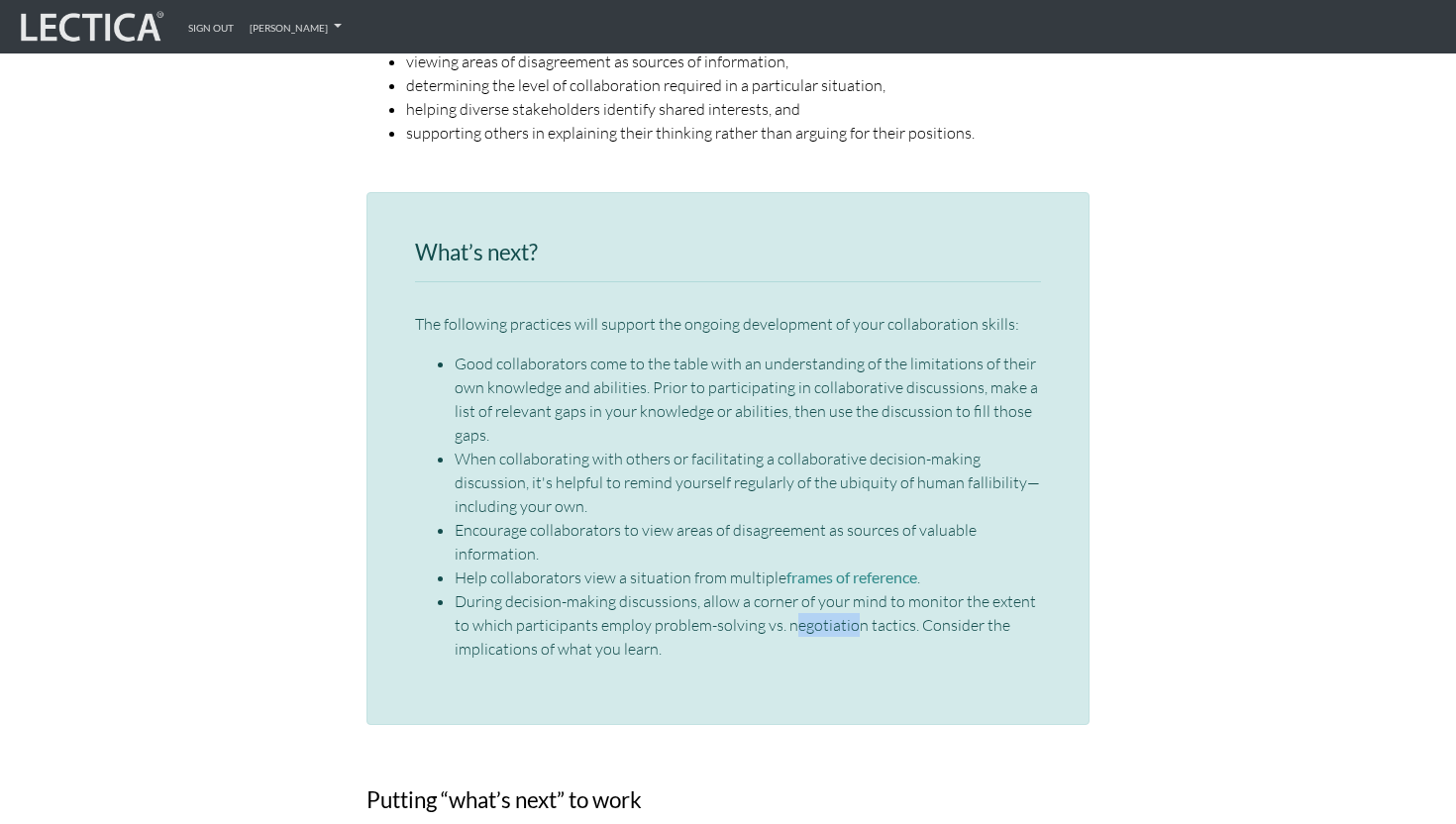 click on "During decision-making discussions, allow a corner of your mind to monitor the extent to which participants employ problem-solving vs. negotiation tactics. Consider the implications of what you learn." at bounding box center (748, 625) 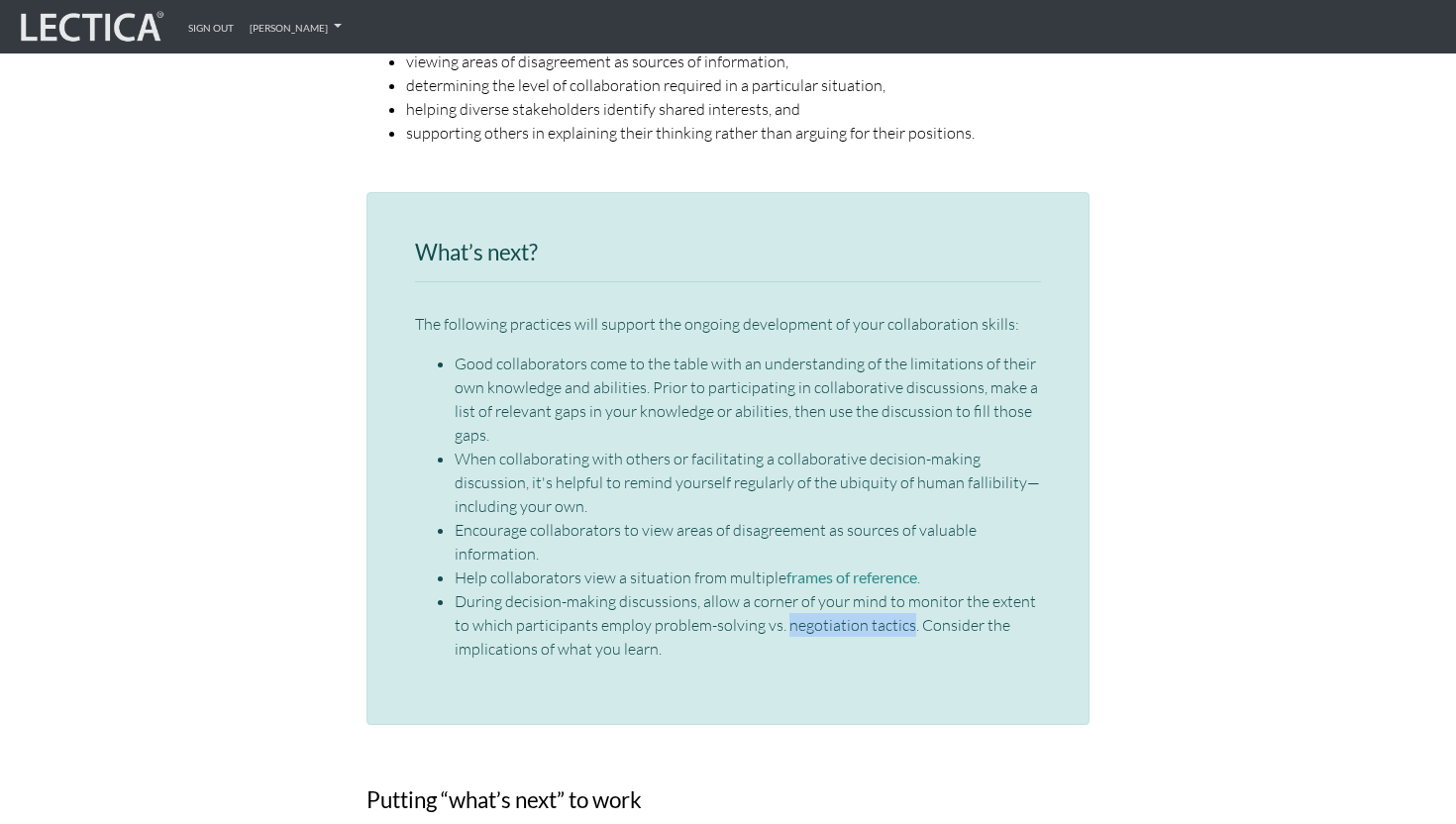 drag, startPoint x: 784, startPoint y: 580, endPoint x: 905, endPoint y: 579, distance: 121.0041 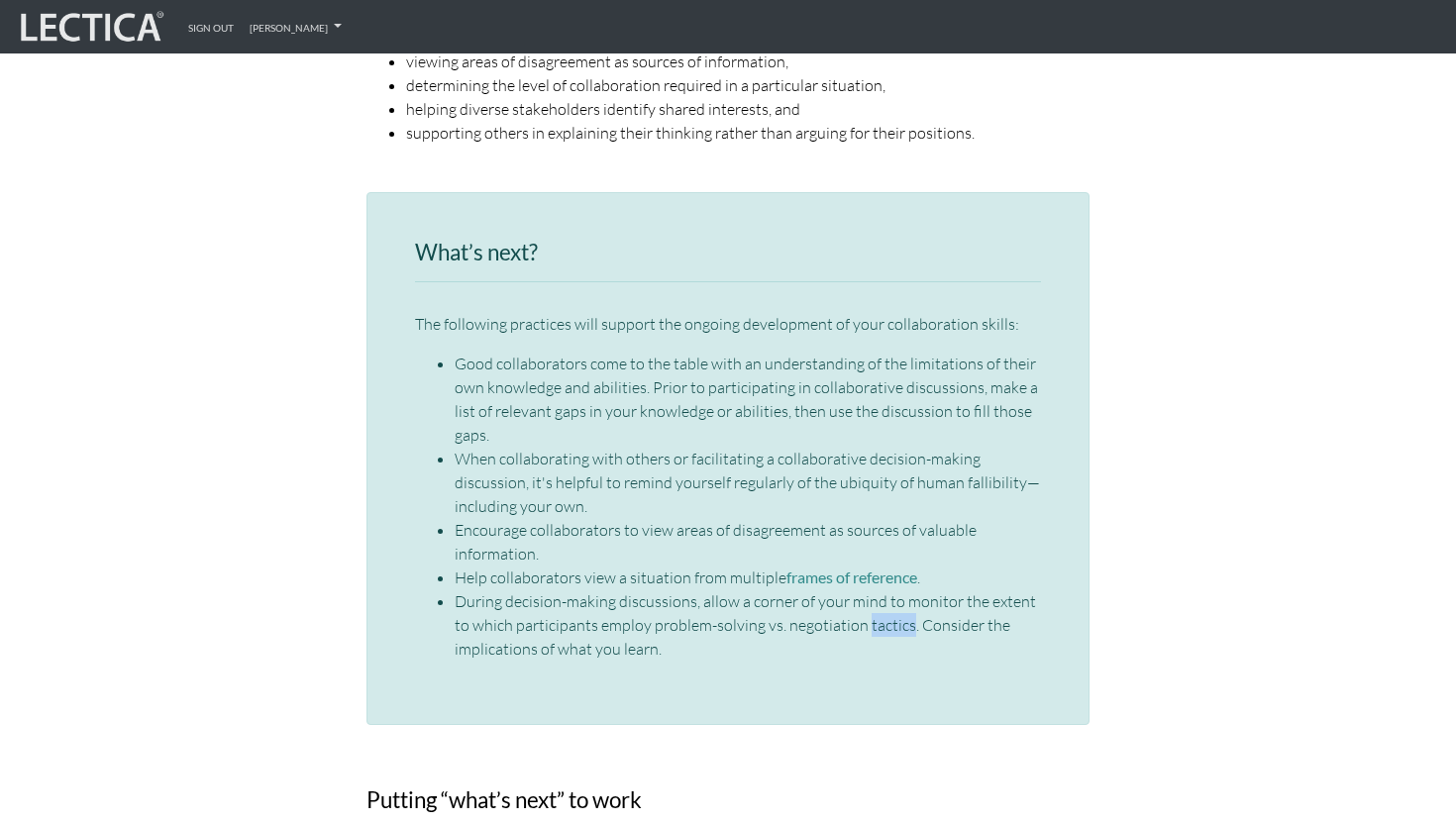 drag, startPoint x: 905, startPoint y: 579, endPoint x: 863, endPoint y: 578, distance: 42.011903 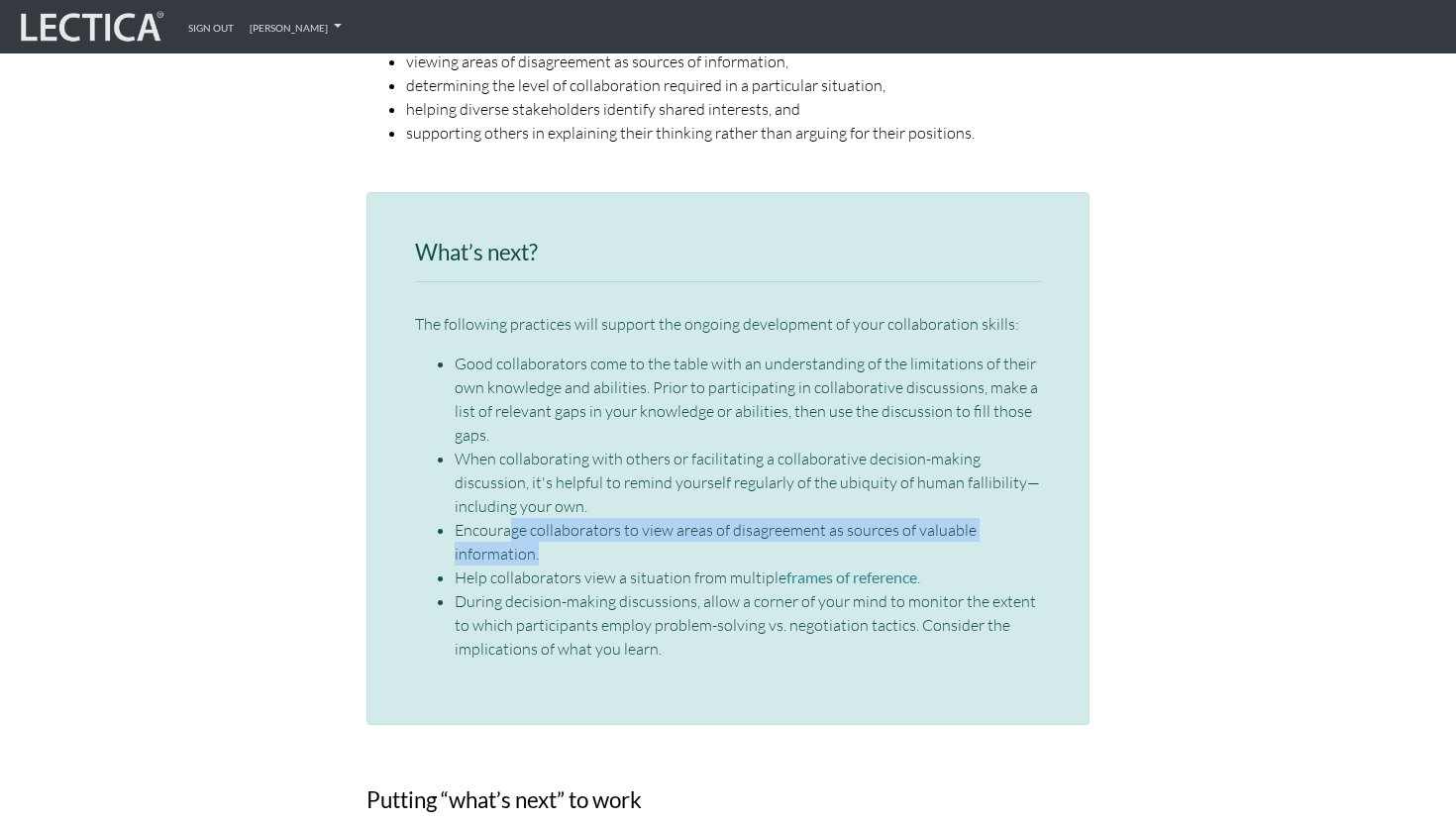 drag, startPoint x: 510, startPoint y: 482, endPoint x: 572, endPoint y: 498, distance: 64 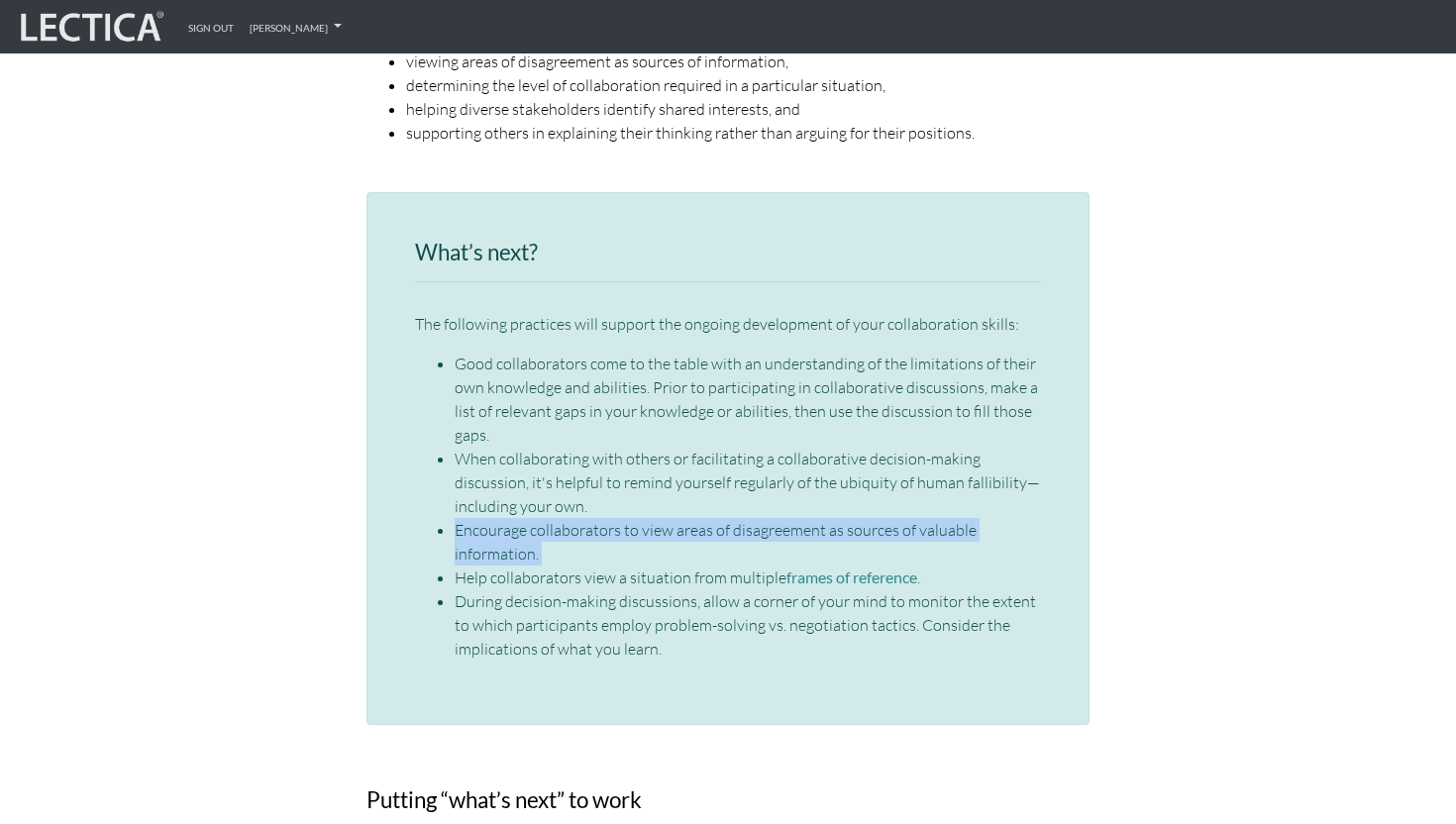 drag, startPoint x: 572, startPoint y: 498, endPoint x: 458, endPoint y: 485, distance: 114.73883 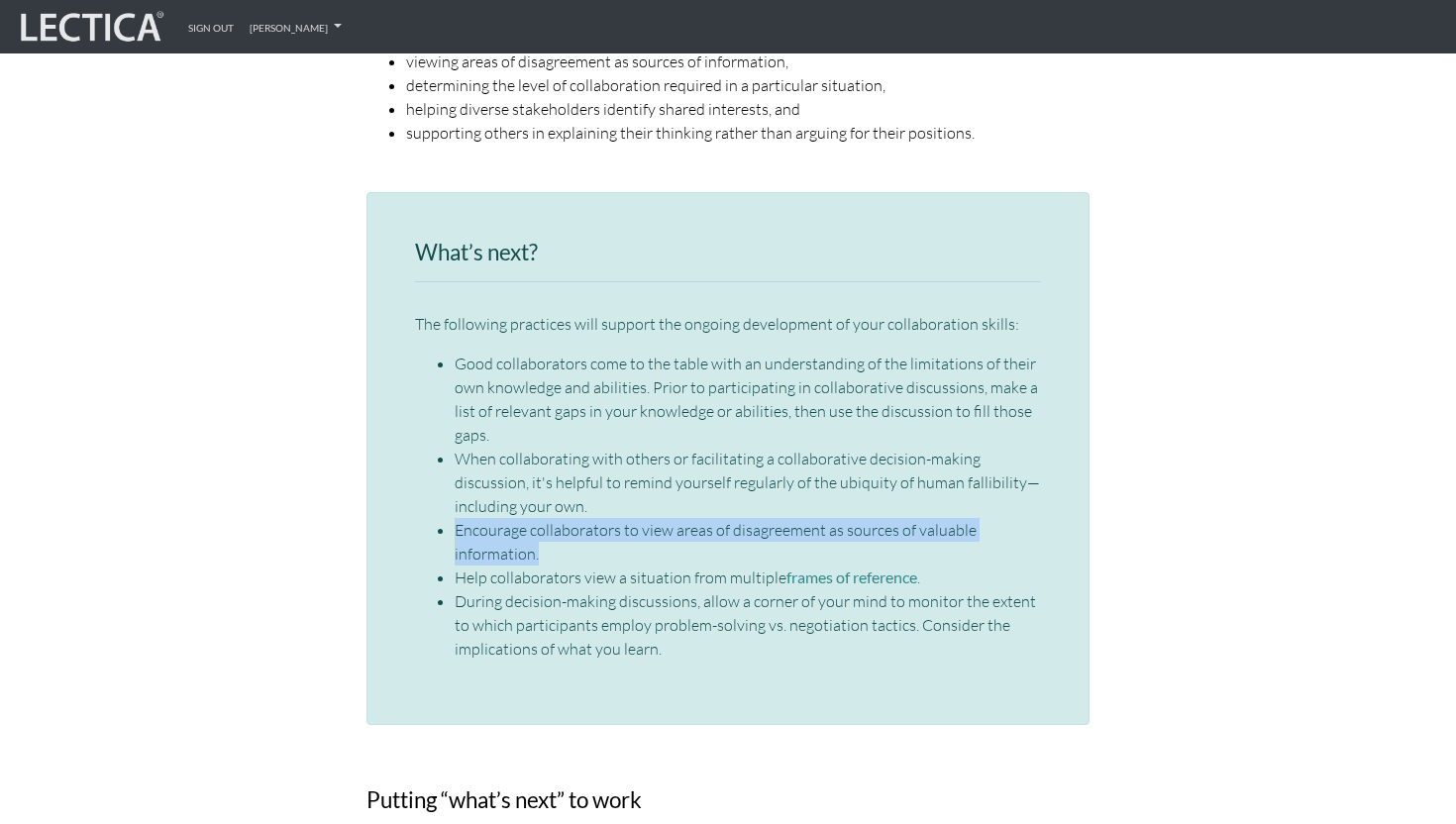 drag, startPoint x: 459, startPoint y: 485, endPoint x: 531, endPoint y: 505, distance: 74.726167 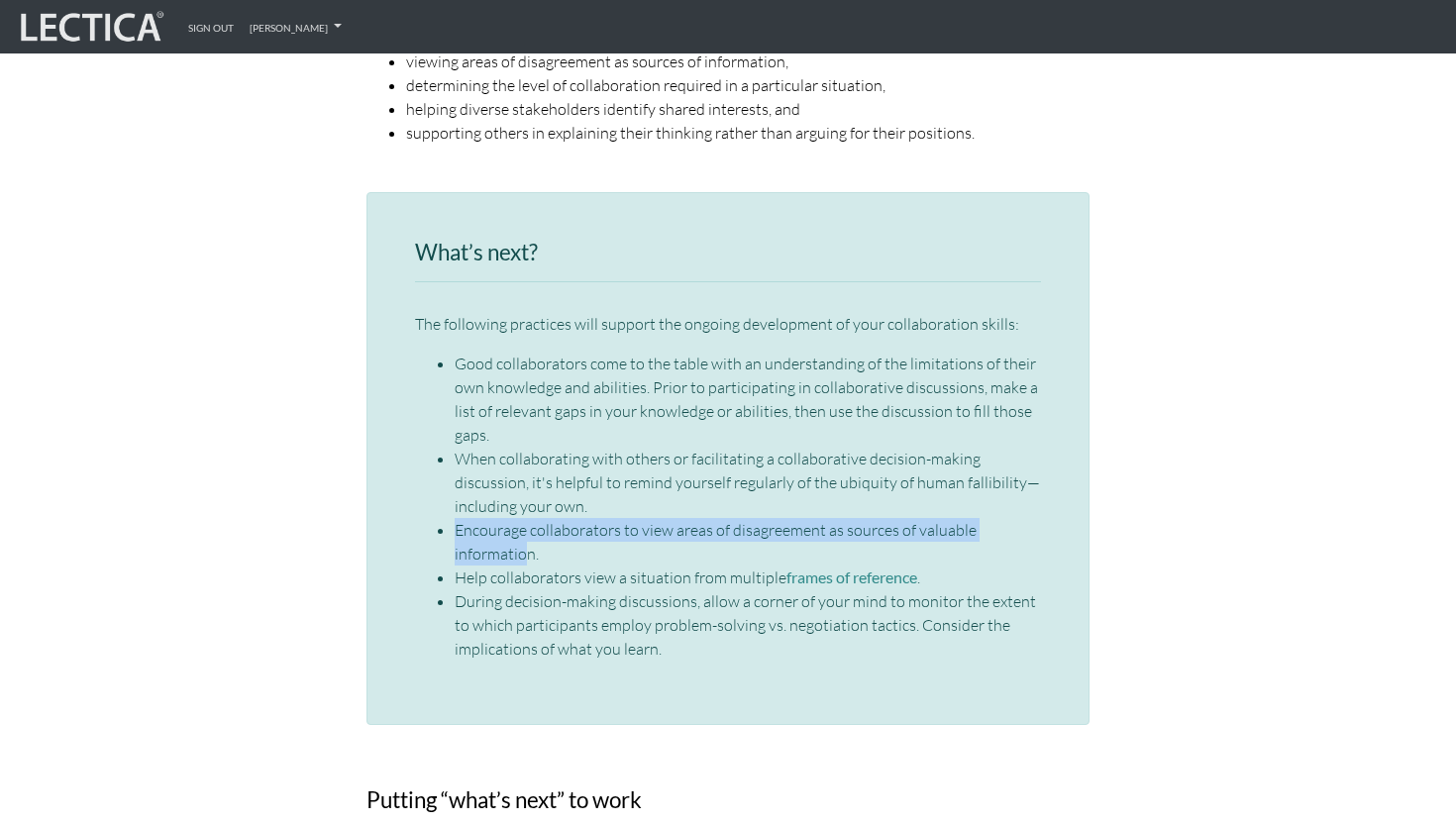 drag, startPoint x: 524, startPoint y: 509, endPoint x: 457, endPoint y: 485, distance: 71.16881 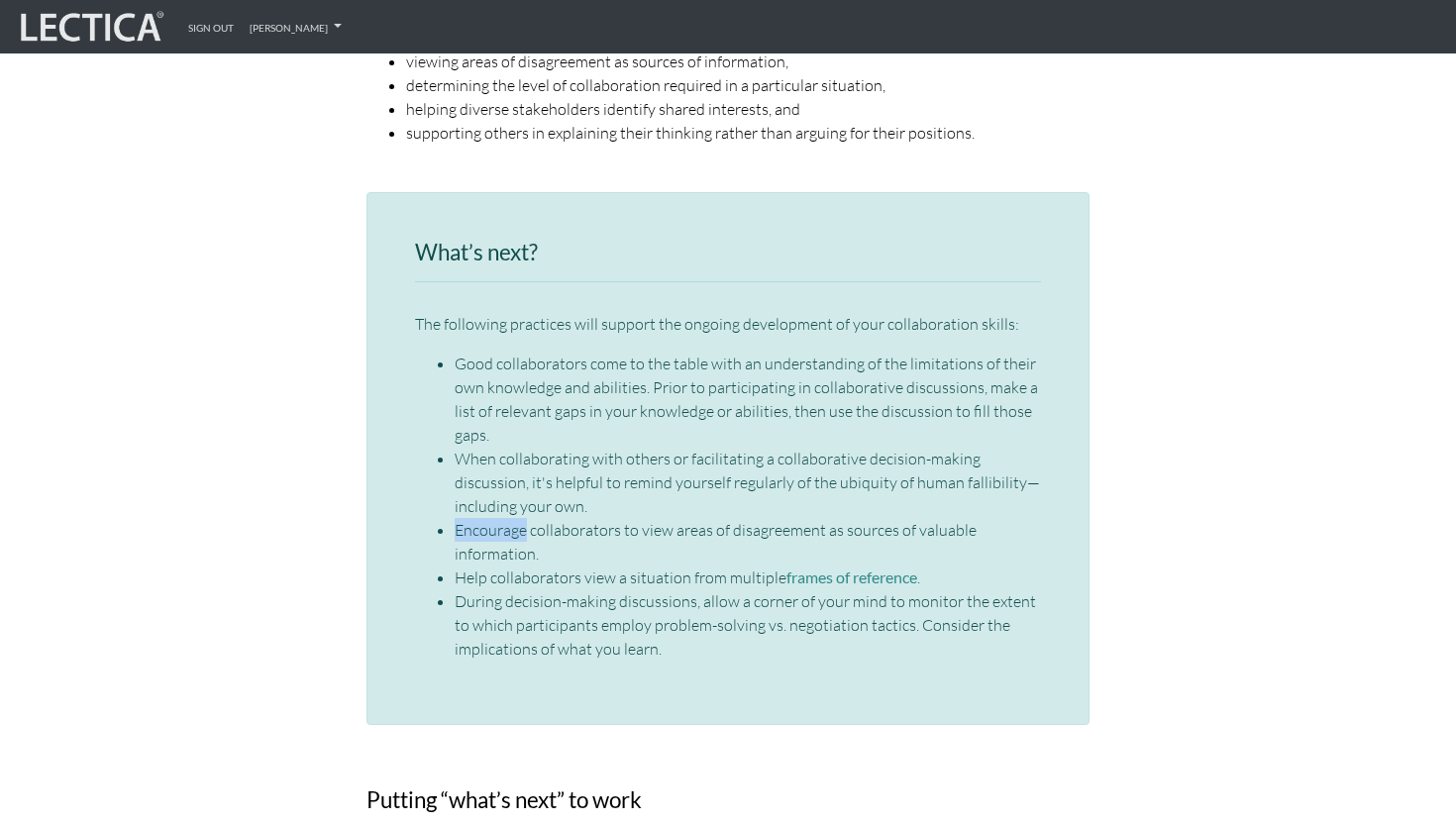 drag, startPoint x: 457, startPoint y: 485, endPoint x: 503, endPoint y: 489, distance: 46.173586 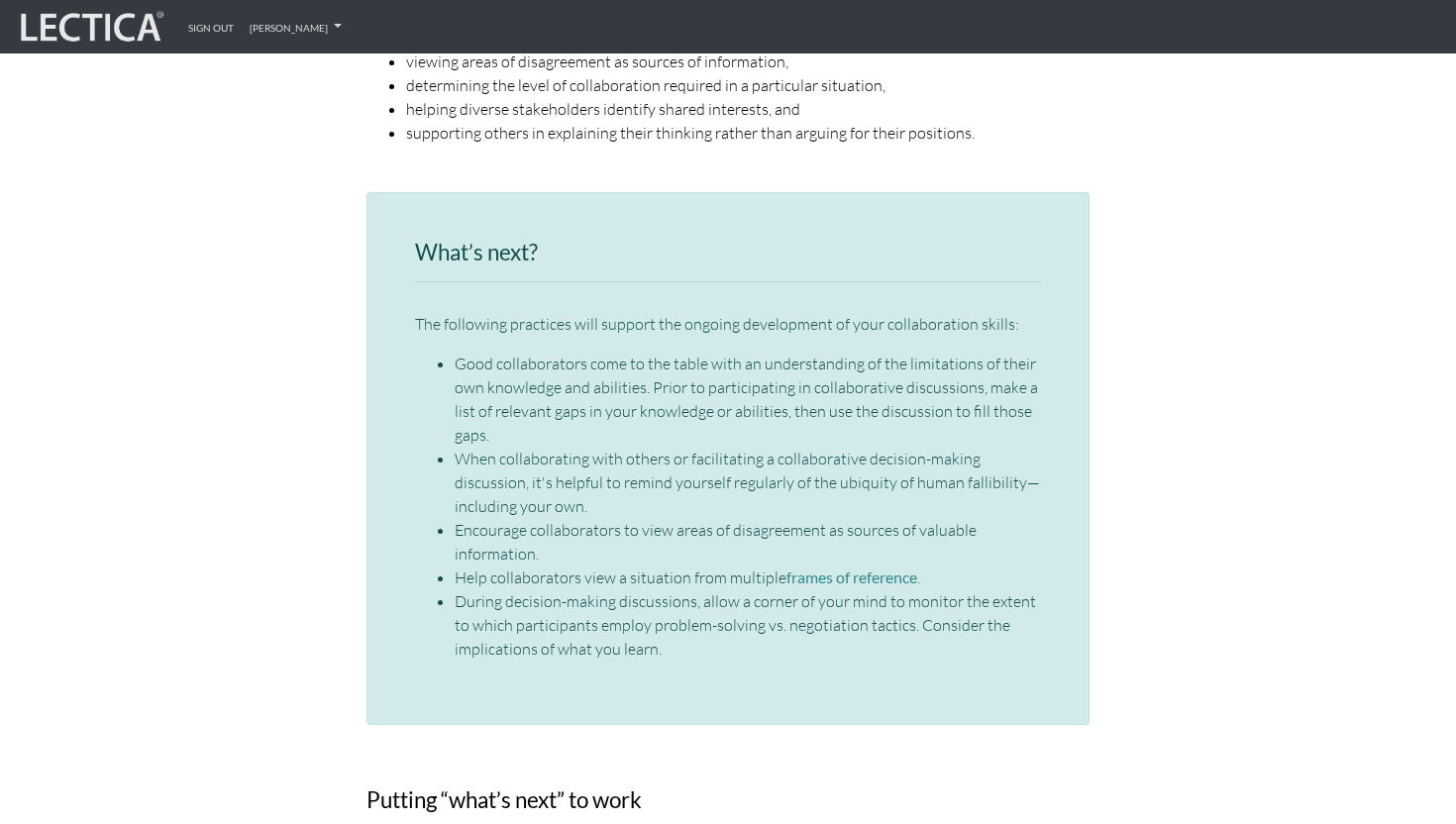click on "Encourage collaborators to view areas of disagreement as sources of valuable information." at bounding box center [748, 542] 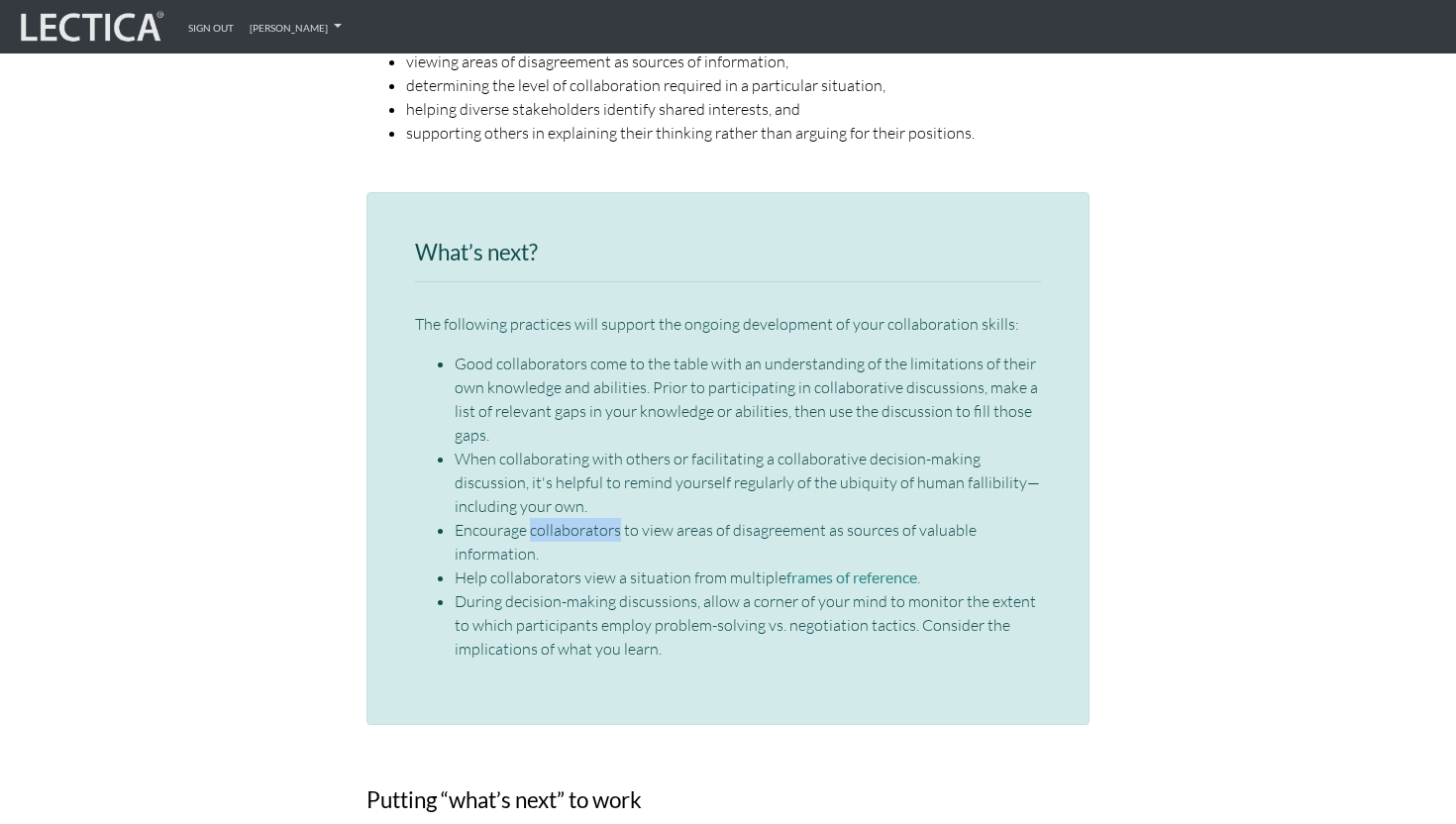click on "Encourage collaborators to view areas of disagreement as sources of valuable information." at bounding box center (748, 542) 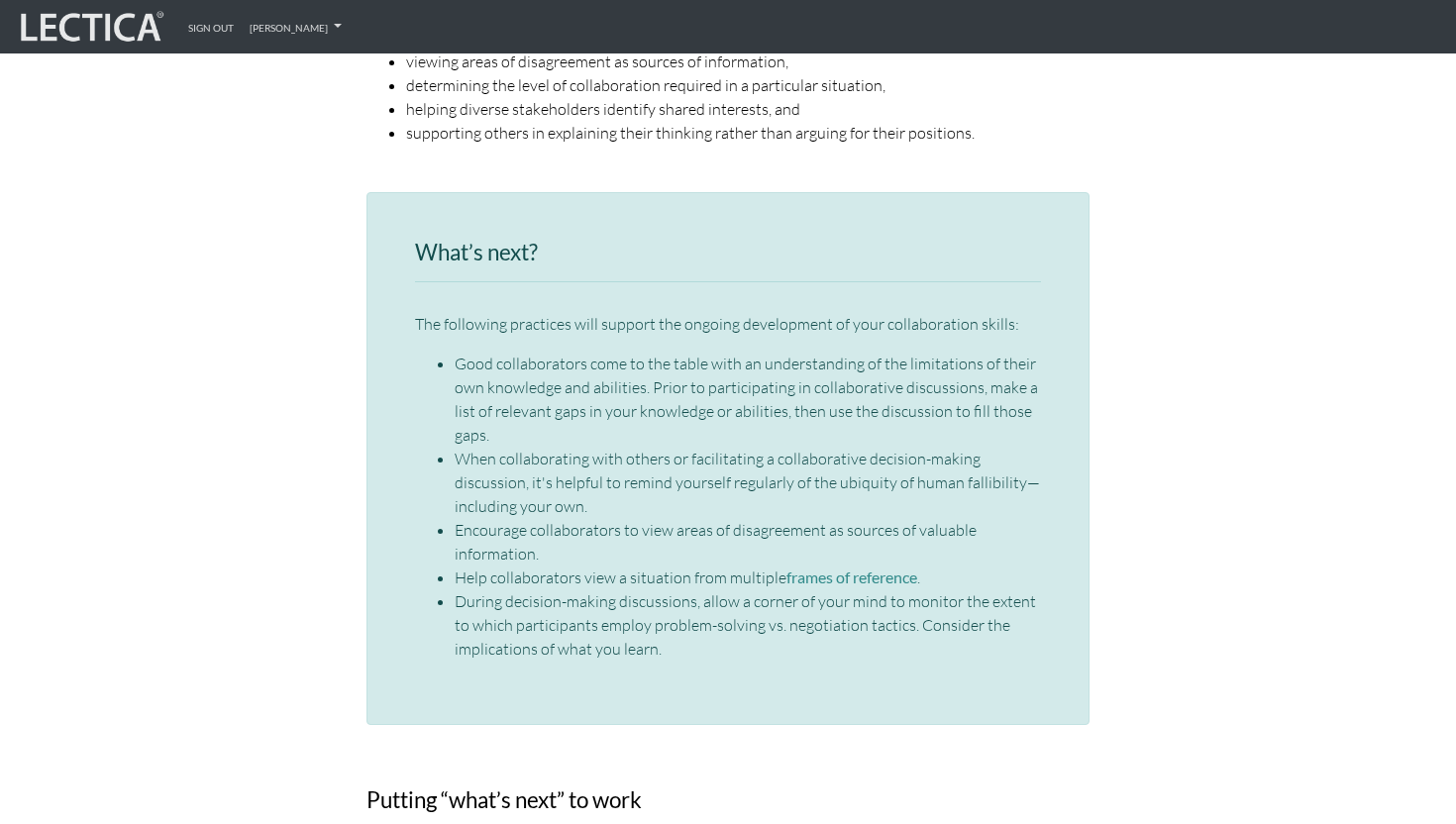 click on "Encourage collaborators to view areas of disagreement as sources of valuable information." at bounding box center (748, 542) 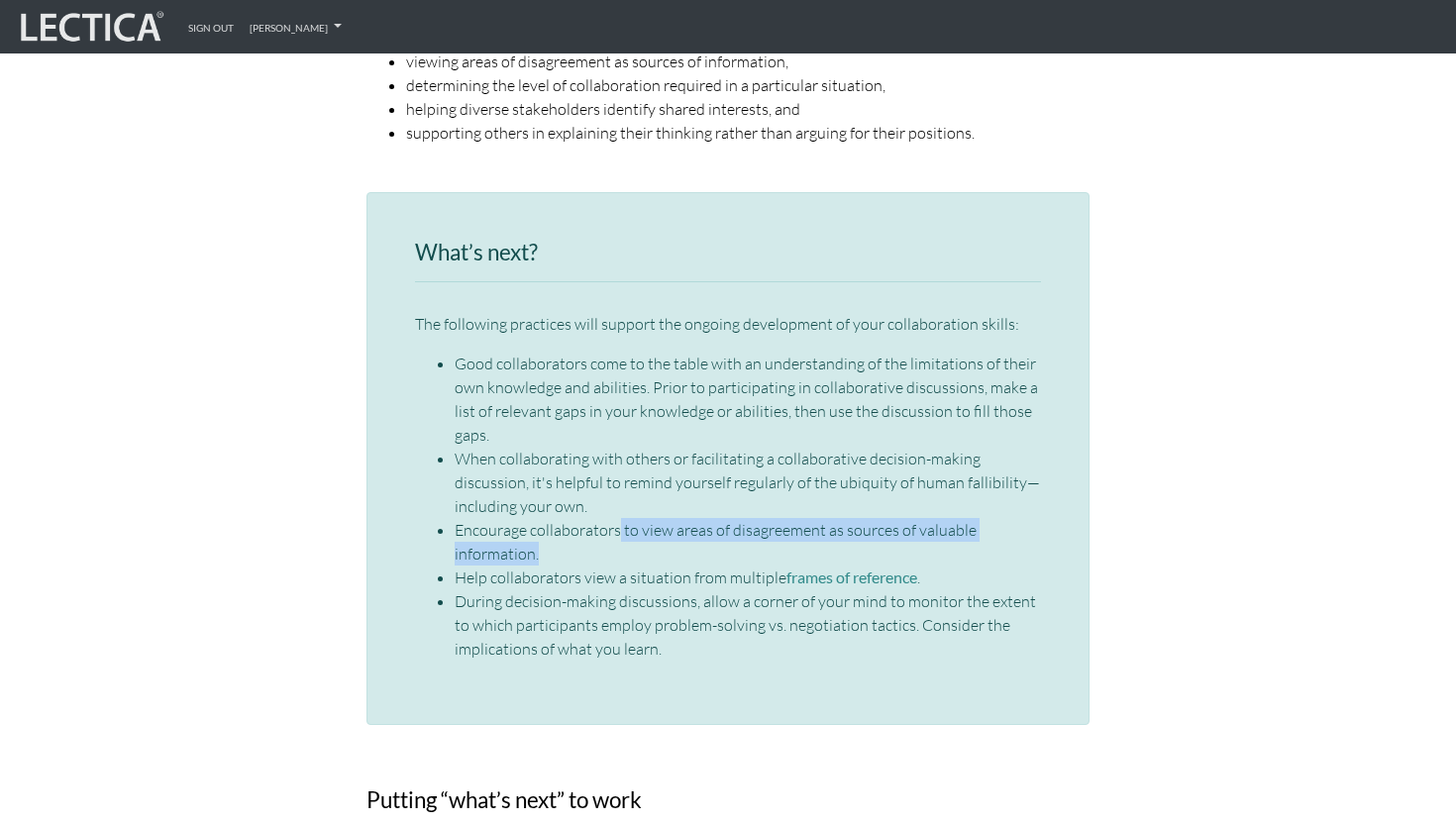 drag, startPoint x: 552, startPoint y: 500, endPoint x: 620, endPoint y: 486, distance: 69.42622 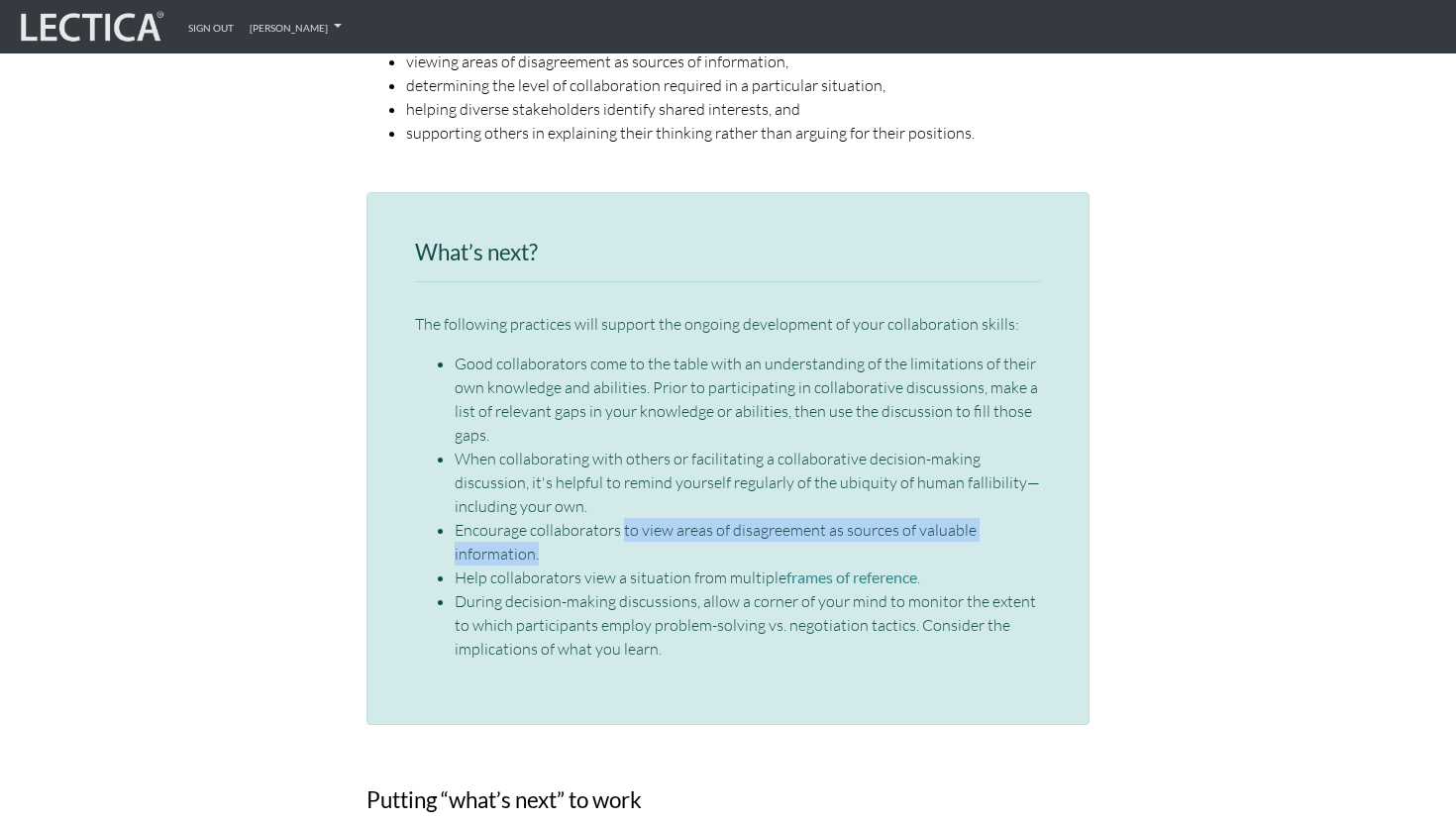 click on "Encourage collaborators to view areas of disagreement as sources of valuable information." at bounding box center (748, 542) 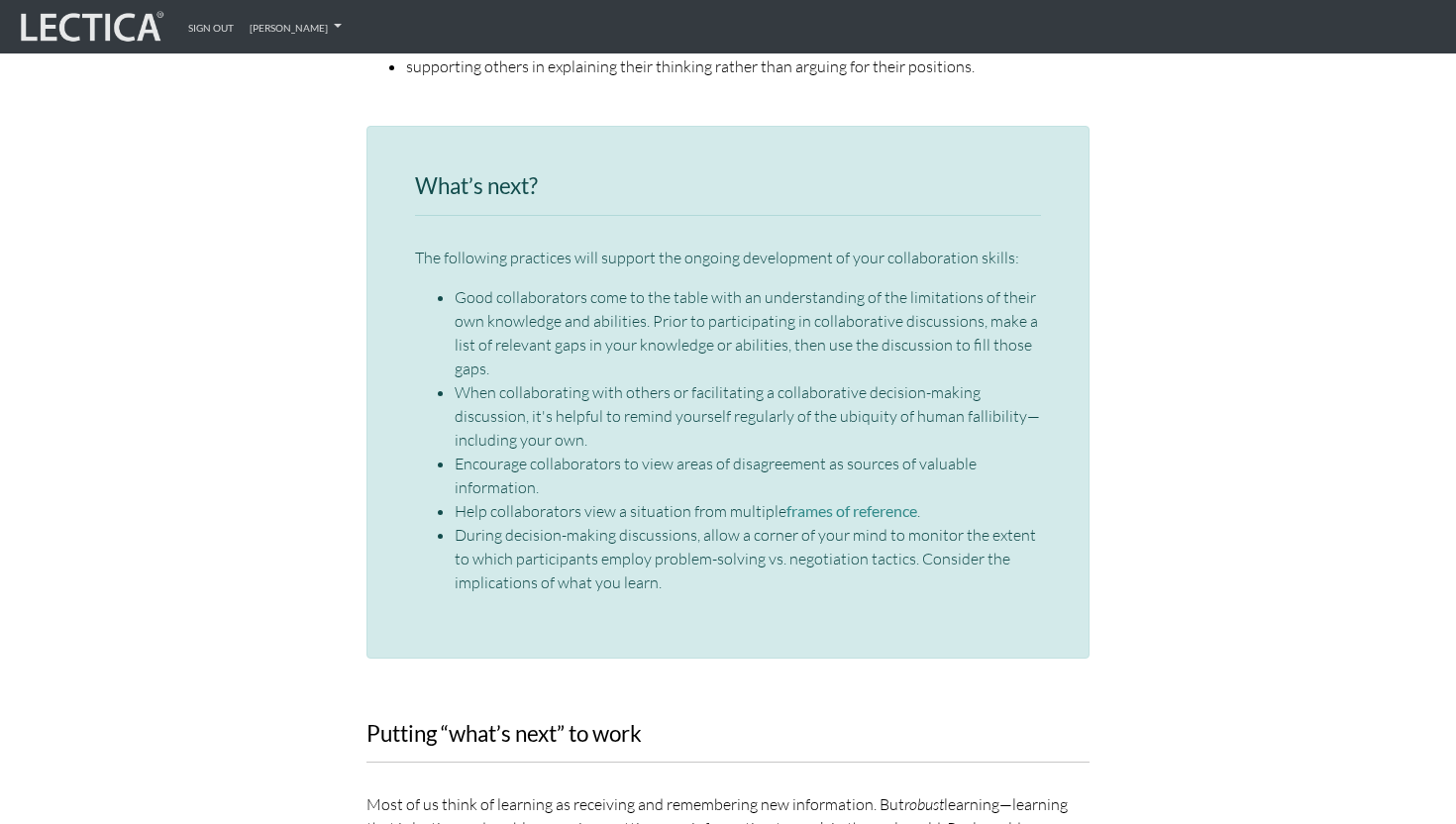 scroll, scrollTop: 3064, scrollLeft: 0, axis: vertical 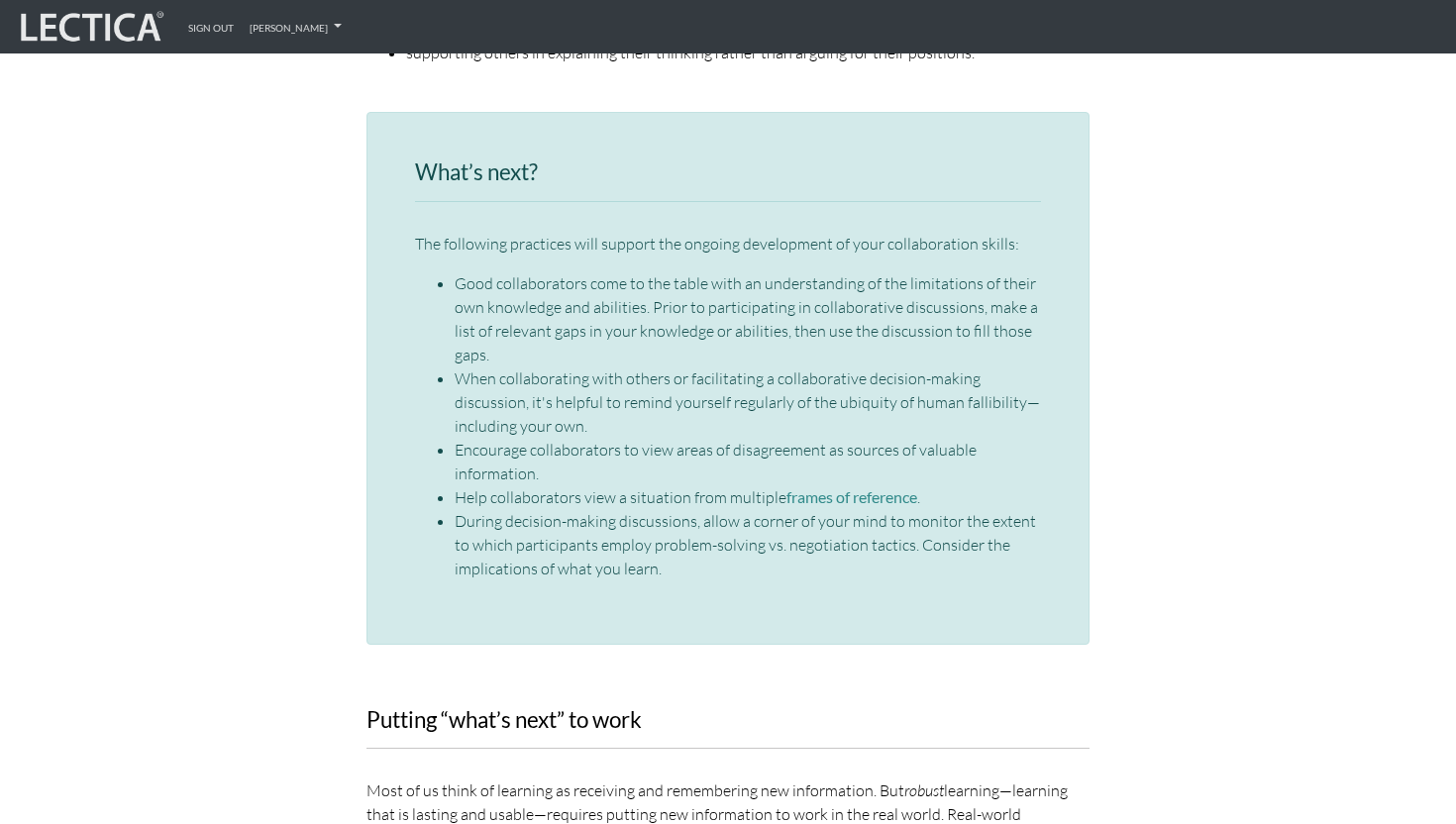 click on "Encourage collaborators to view areas of disagreement as sources of valuable information." at bounding box center (748, 462) 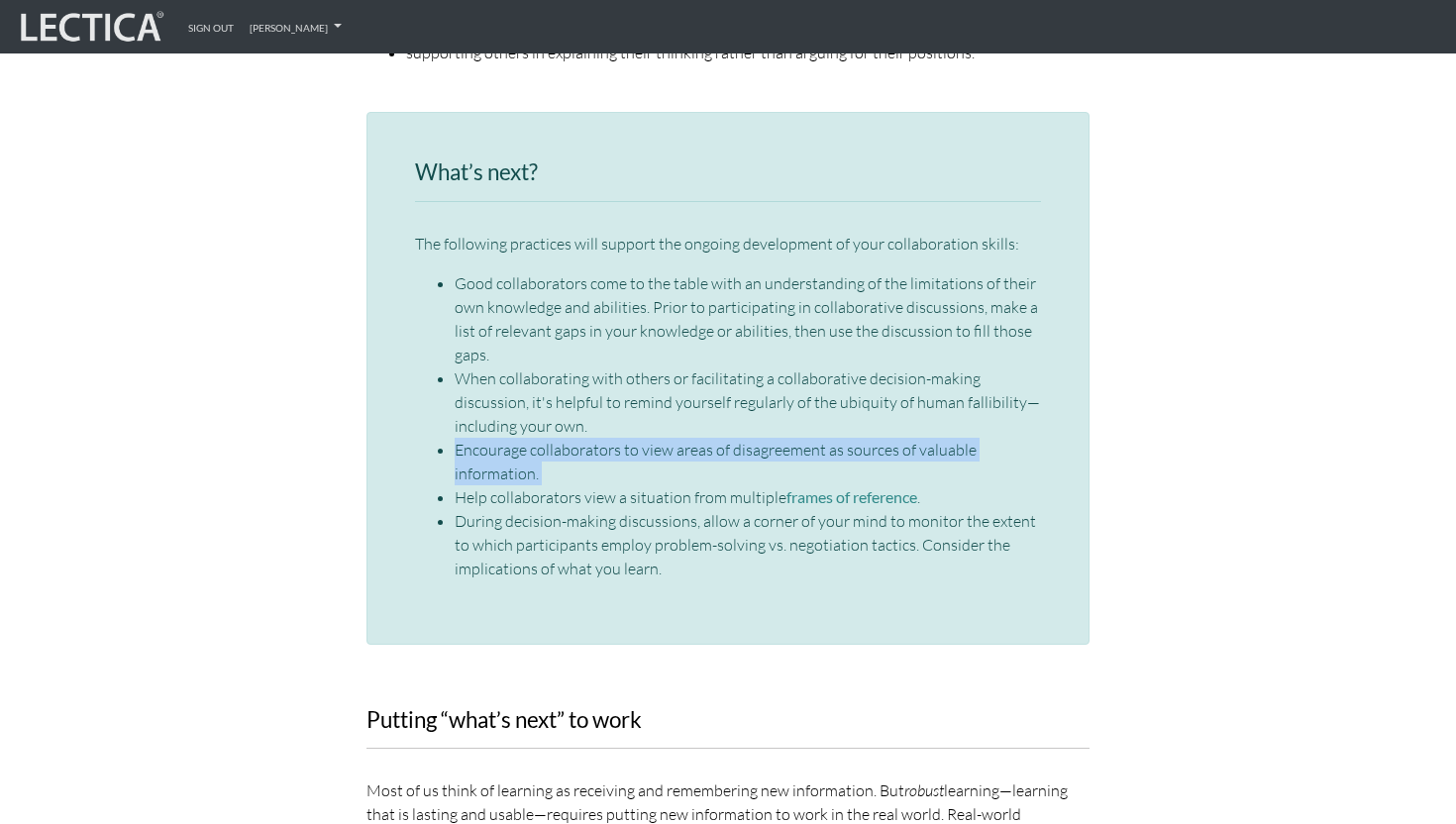 drag, startPoint x: 573, startPoint y: 423, endPoint x: 551, endPoint y: 422, distance: 22.022716 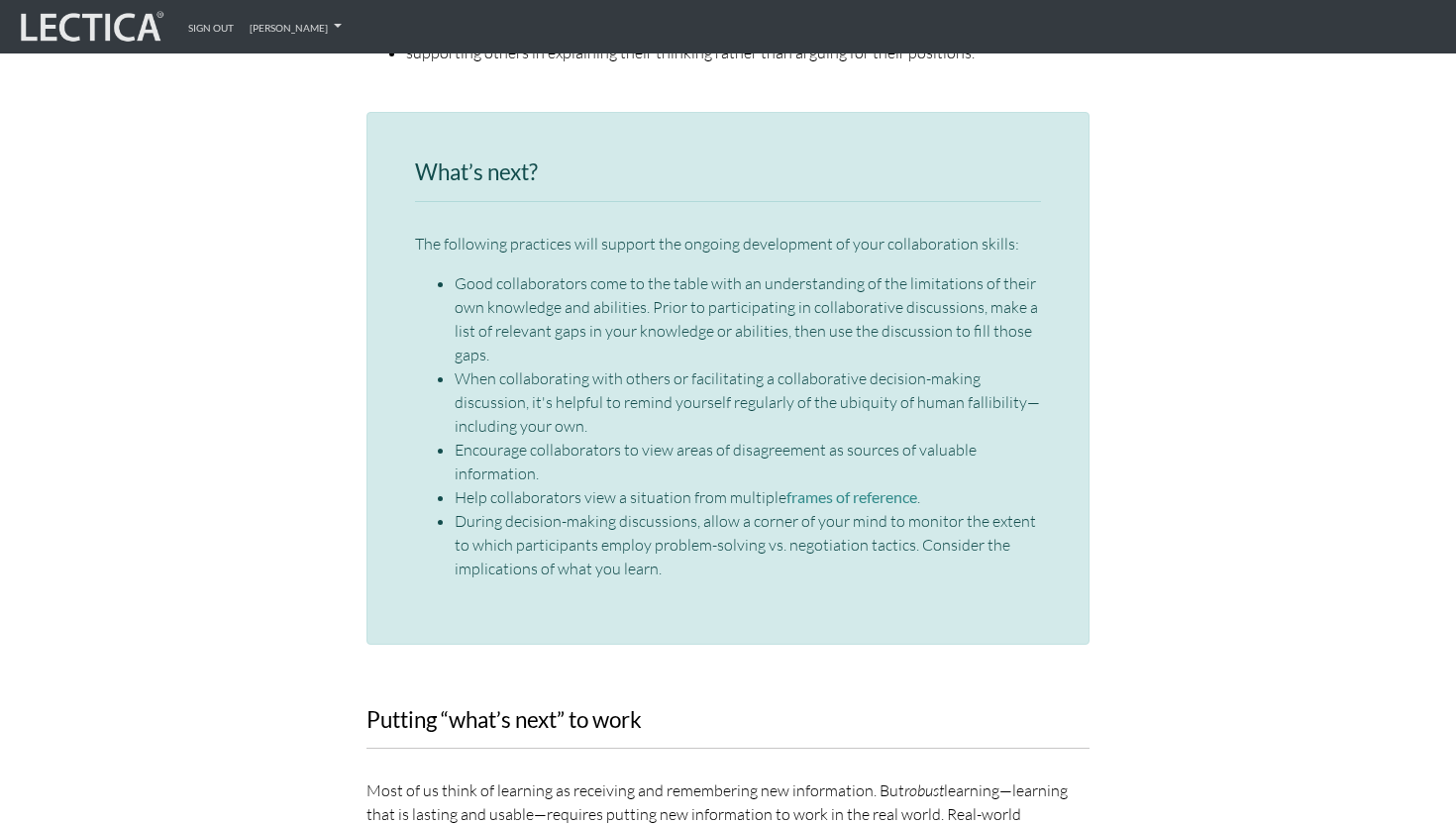 click on "Help collaborators view a situation from multiple  frames of reference ." at bounding box center [748, 497] 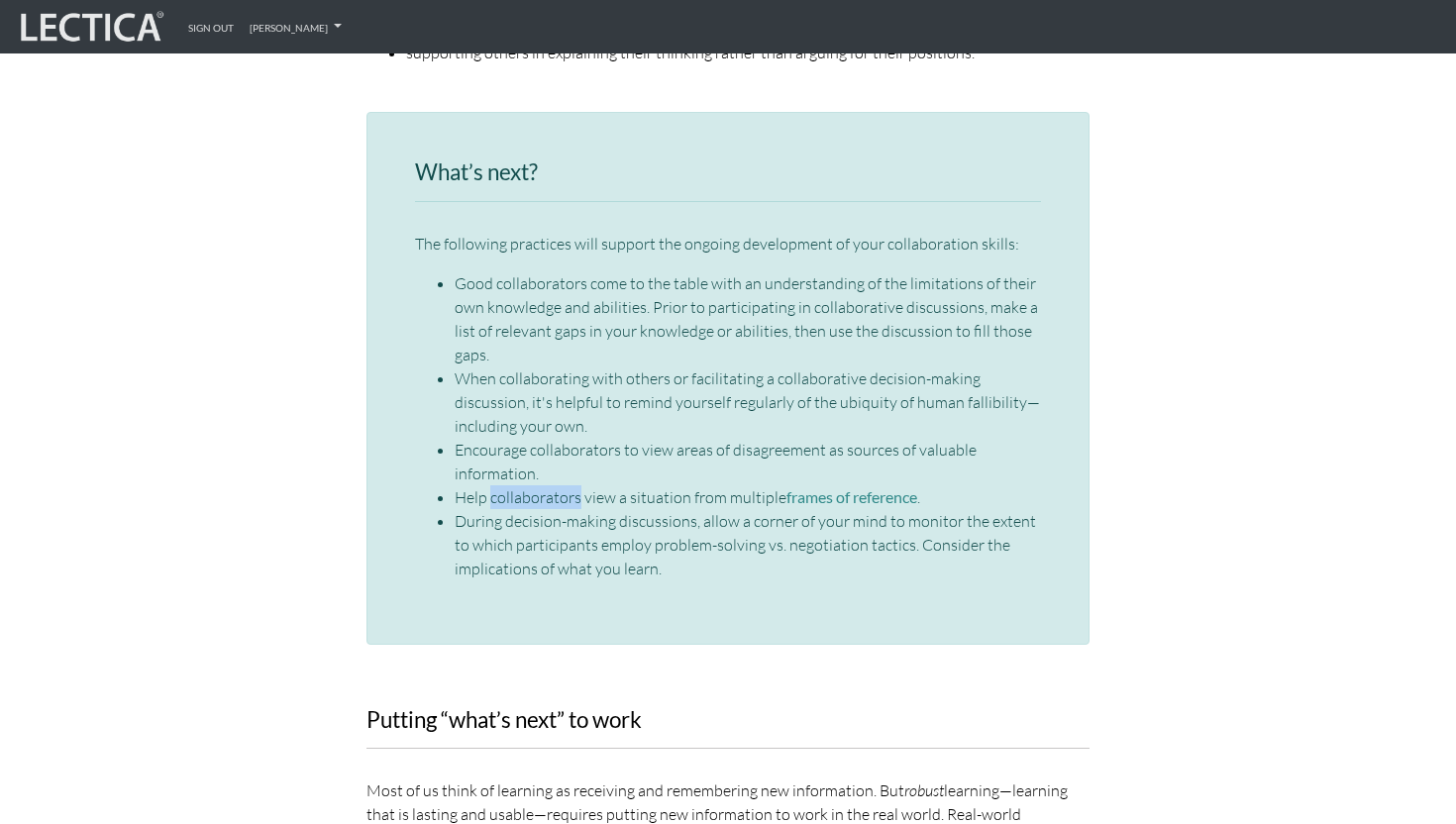 click on "Help collaborators view a situation from multiple  frames of reference ." at bounding box center [748, 497] 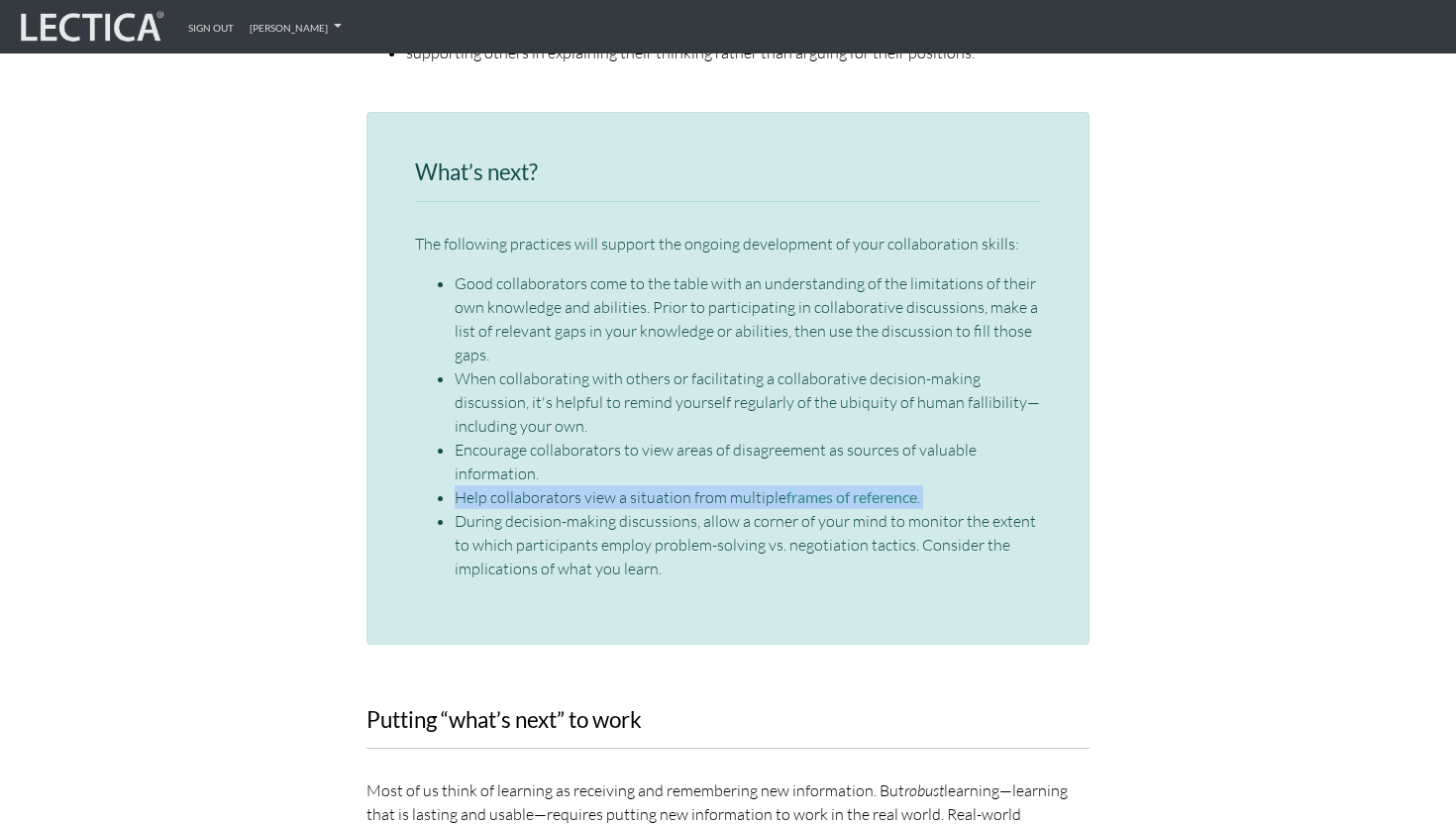click on "Help collaborators view a situation from multiple  frames of reference ." at bounding box center (748, 497) 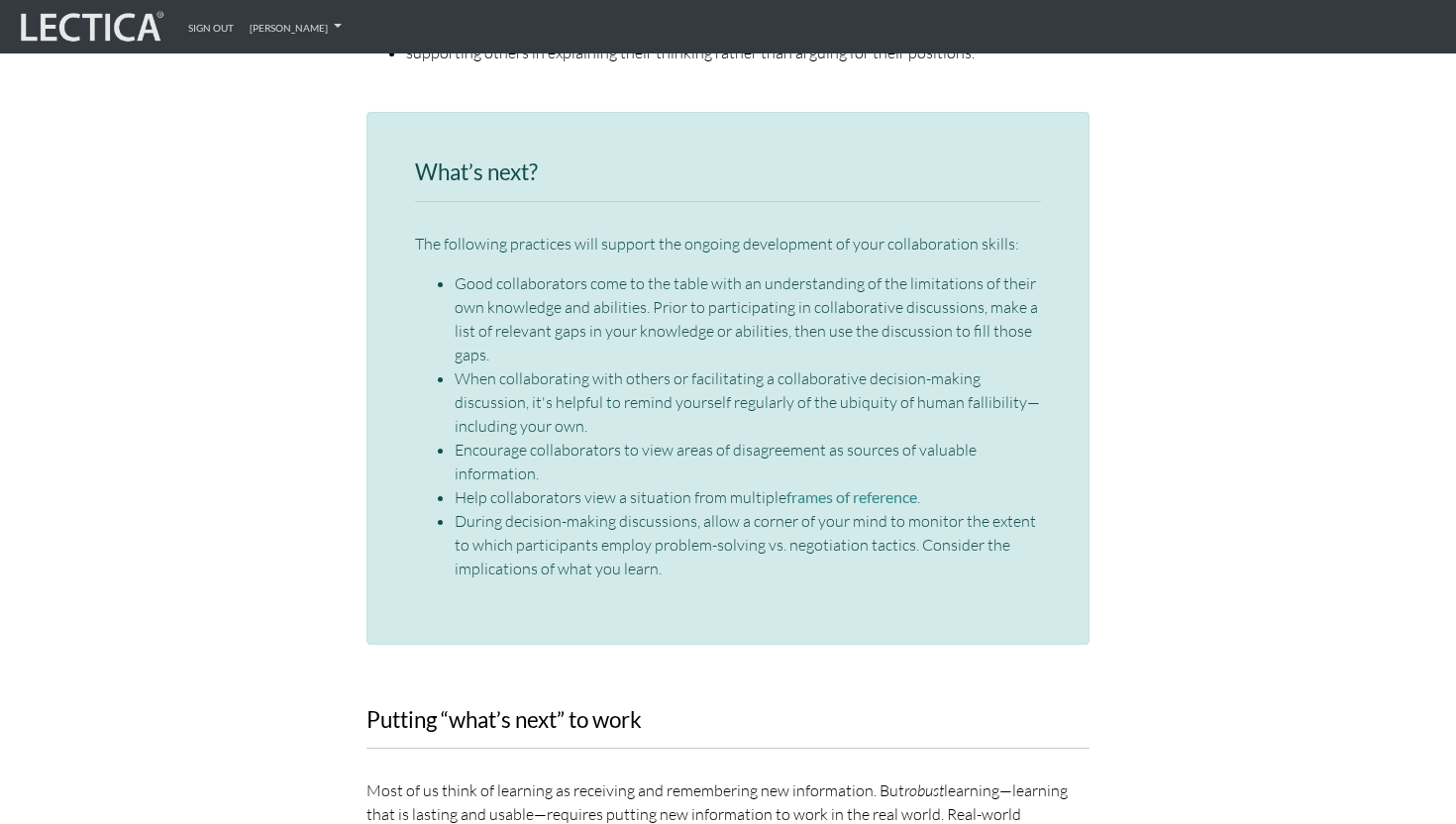 click on "Help collaborators view a situation from multiple  frames of reference ." at bounding box center [748, 497] 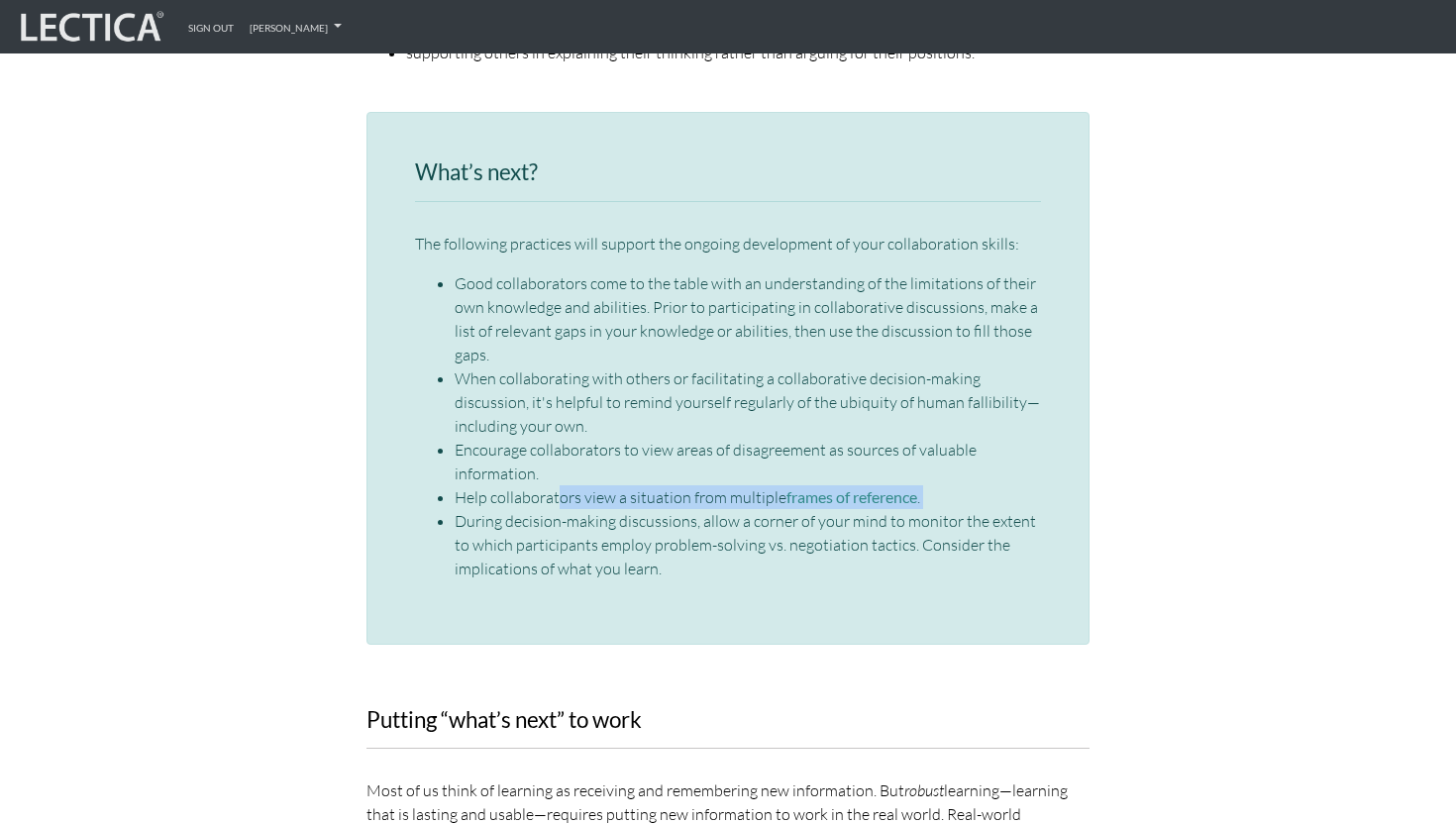 click on "Help collaborators view a situation from multiple  frames of reference ." at bounding box center [748, 497] 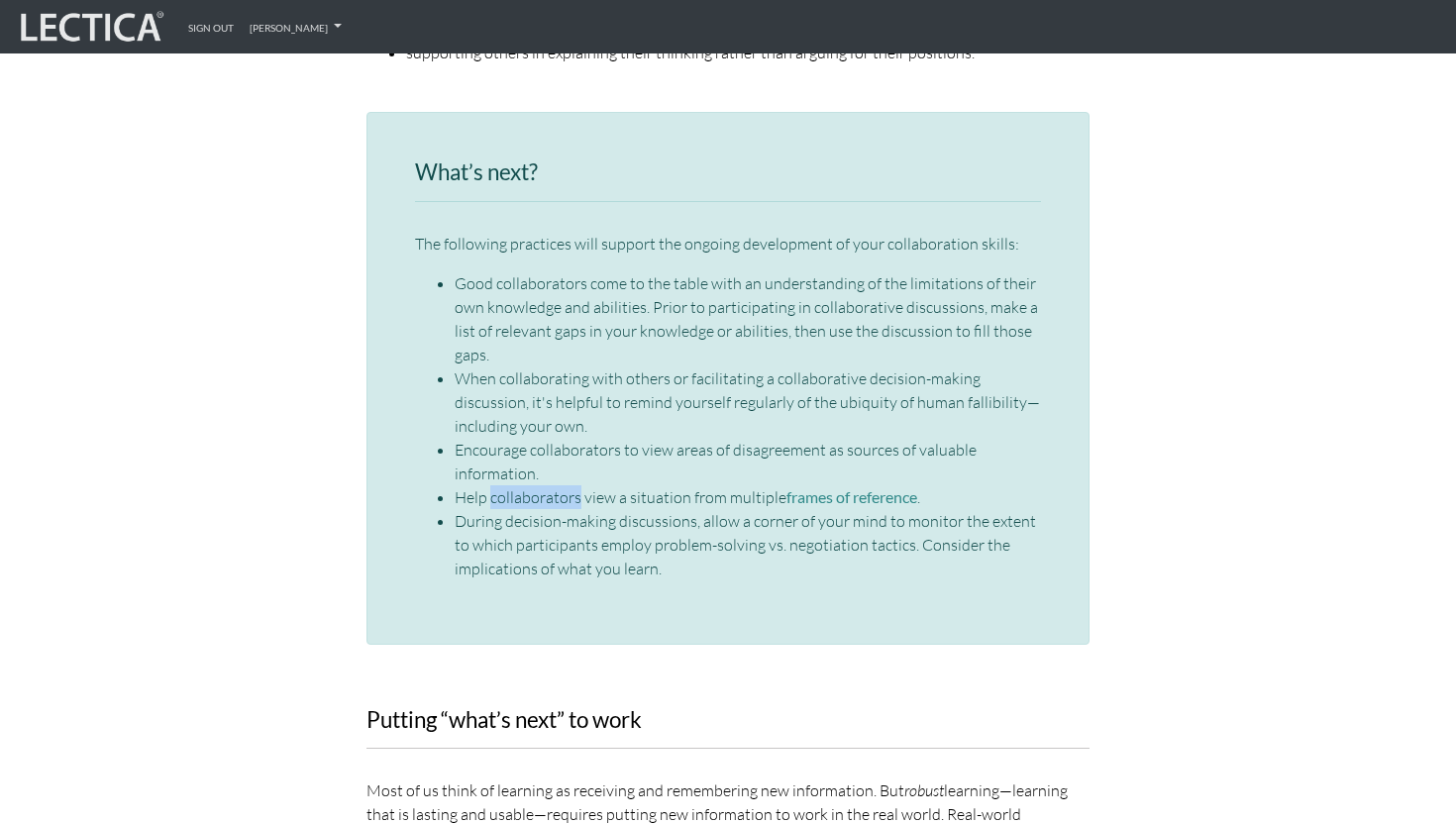click on "Help collaborators view a situation from multiple  frames of reference ." at bounding box center (748, 497) 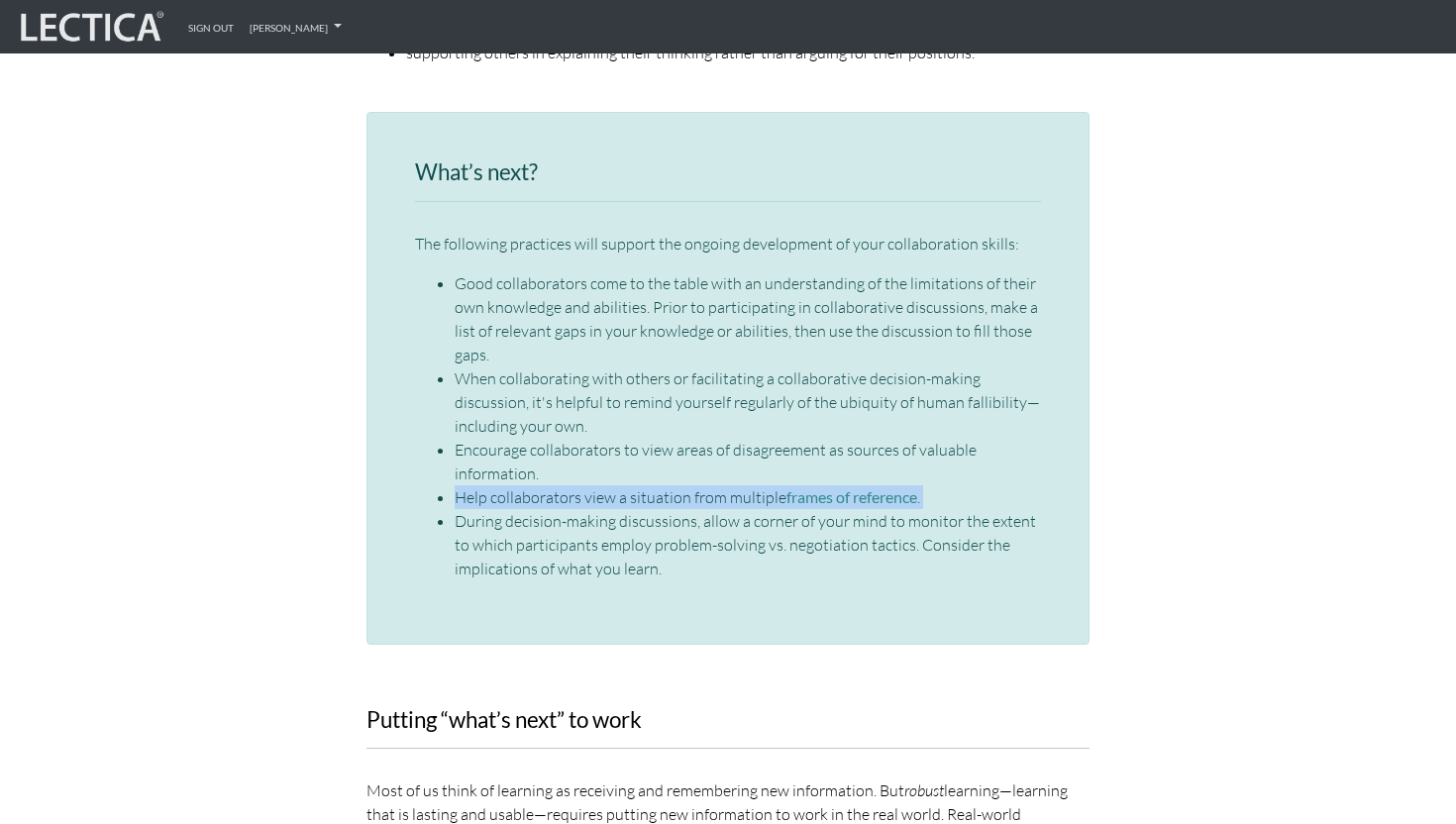 click on "Help collaborators view a situation from multiple  frames of reference ." at bounding box center [748, 497] 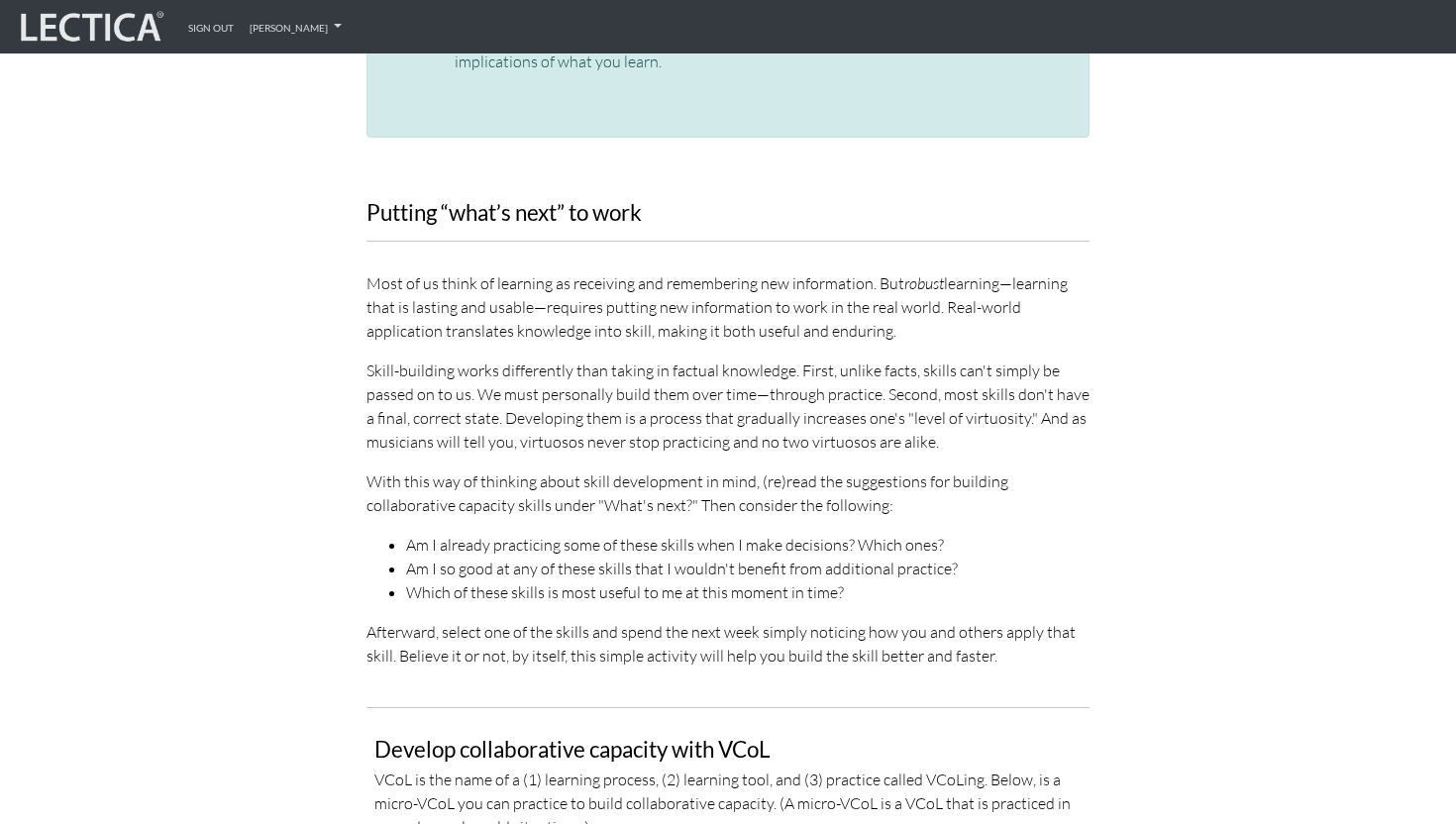 scroll, scrollTop: 3658, scrollLeft: 0, axis: vertical 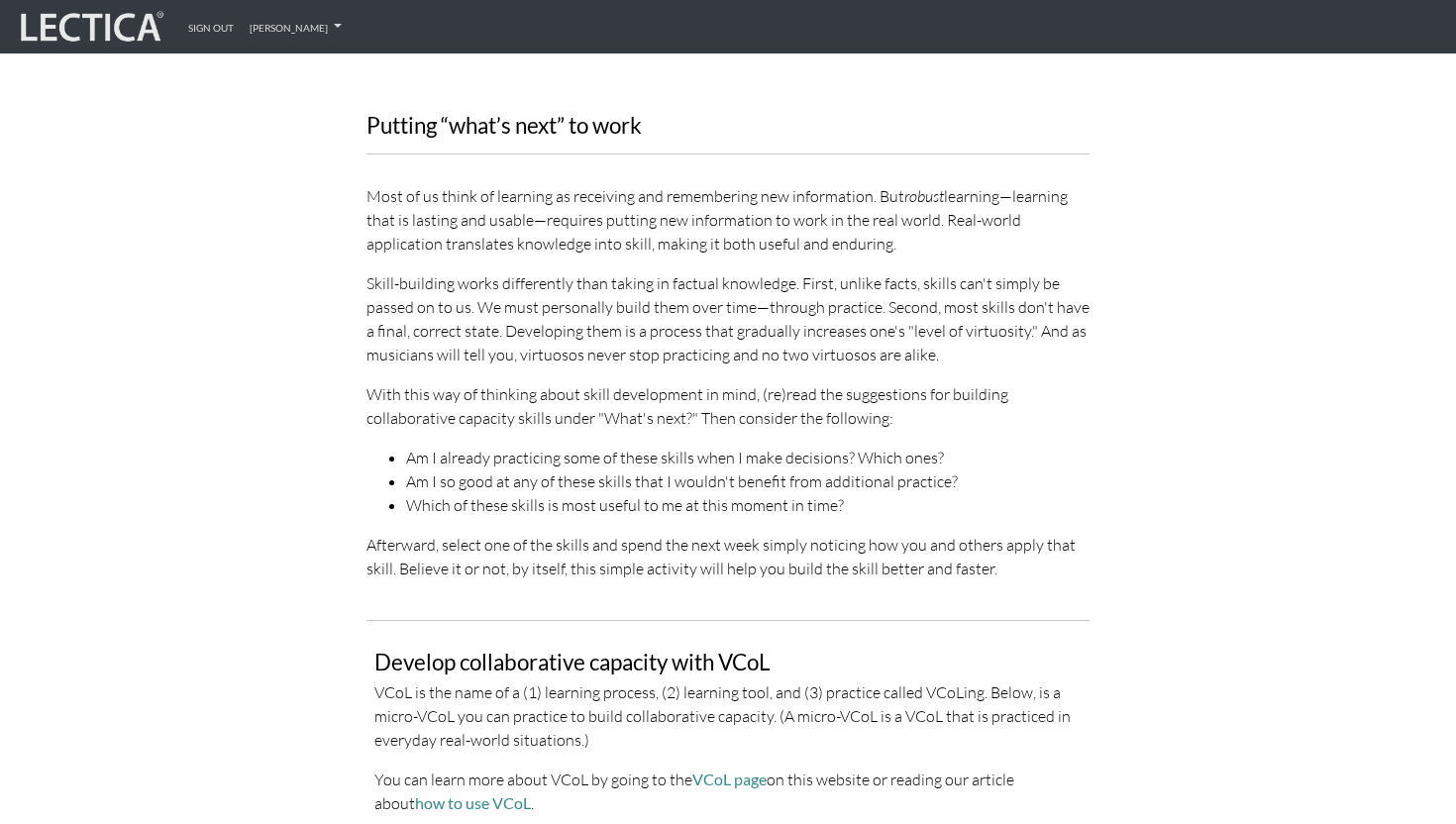 click on "Mega skill: Collaborative capacity
One of the VUCA skills targeted in the LDMA is  collaborative capacity.  It is composed of a number of skill sets called  macro skills  that are essential for high-quality decision making in complex situations, including:
self-regulation,
perspective-seeking,
perspective-taking, and
perspective-sharing.
Below, we explain what we learned from your responses and suggest a few activities that will support the ongoing development of your collaborative capacity.   Select a different Skill   VUCA—Collaborative capacity VUCA—Contextual thinking VUCA—Decision-making process VUCA—Perspective coordination   Select a different Skill   Current skills
When addressing a complex issue like the one in this assessment, you are likely to demonstrate skills for:
treating your own position as provisional—subject to change,
viewing areas of disagreement as sources of information,
What’s next?" at bounding box center [728, 2201] 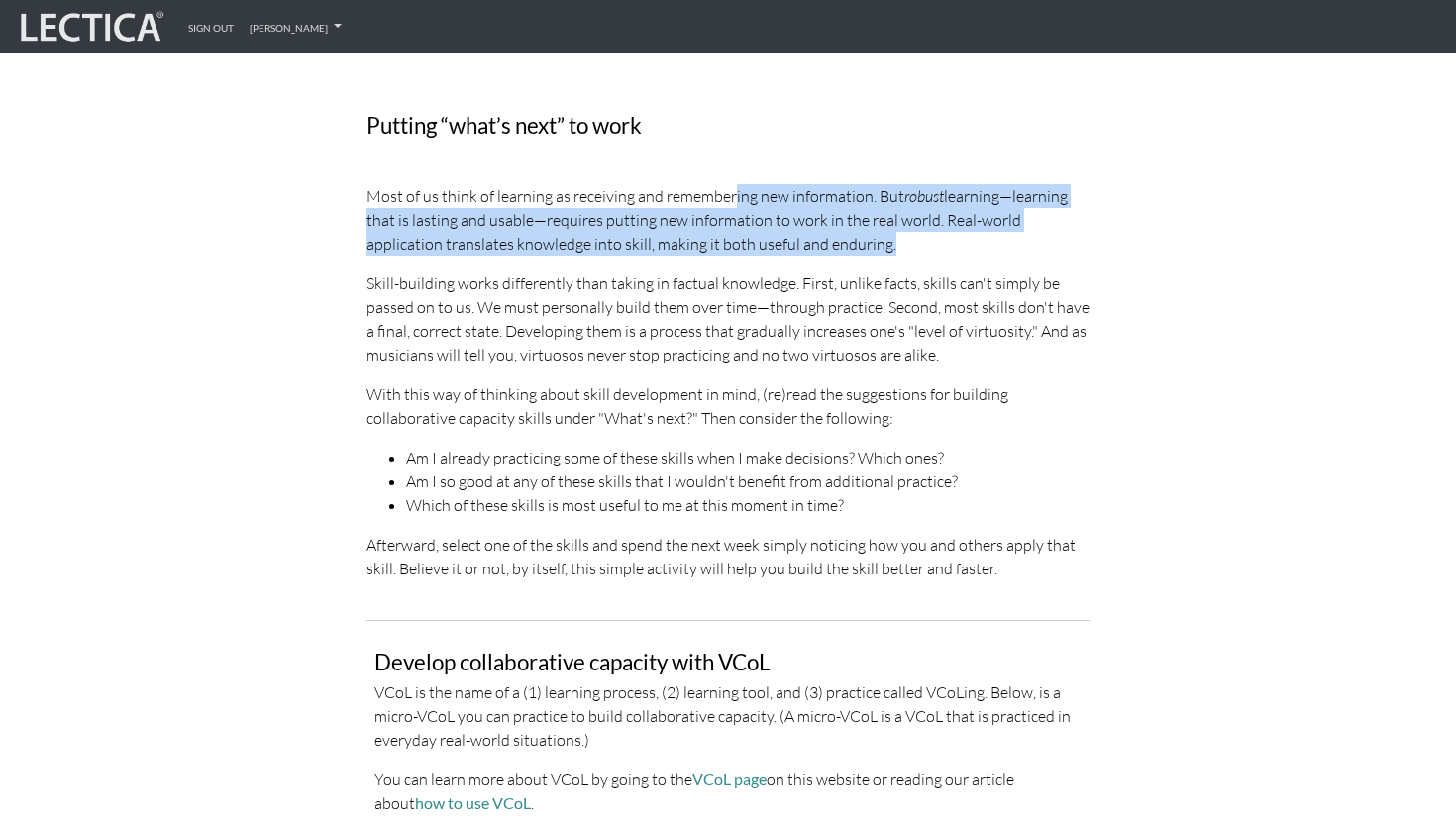 drag, startPoint x: 735, startPoint y: 154, endPoint x: 802, endPoint y: 202, distance: 82.41966 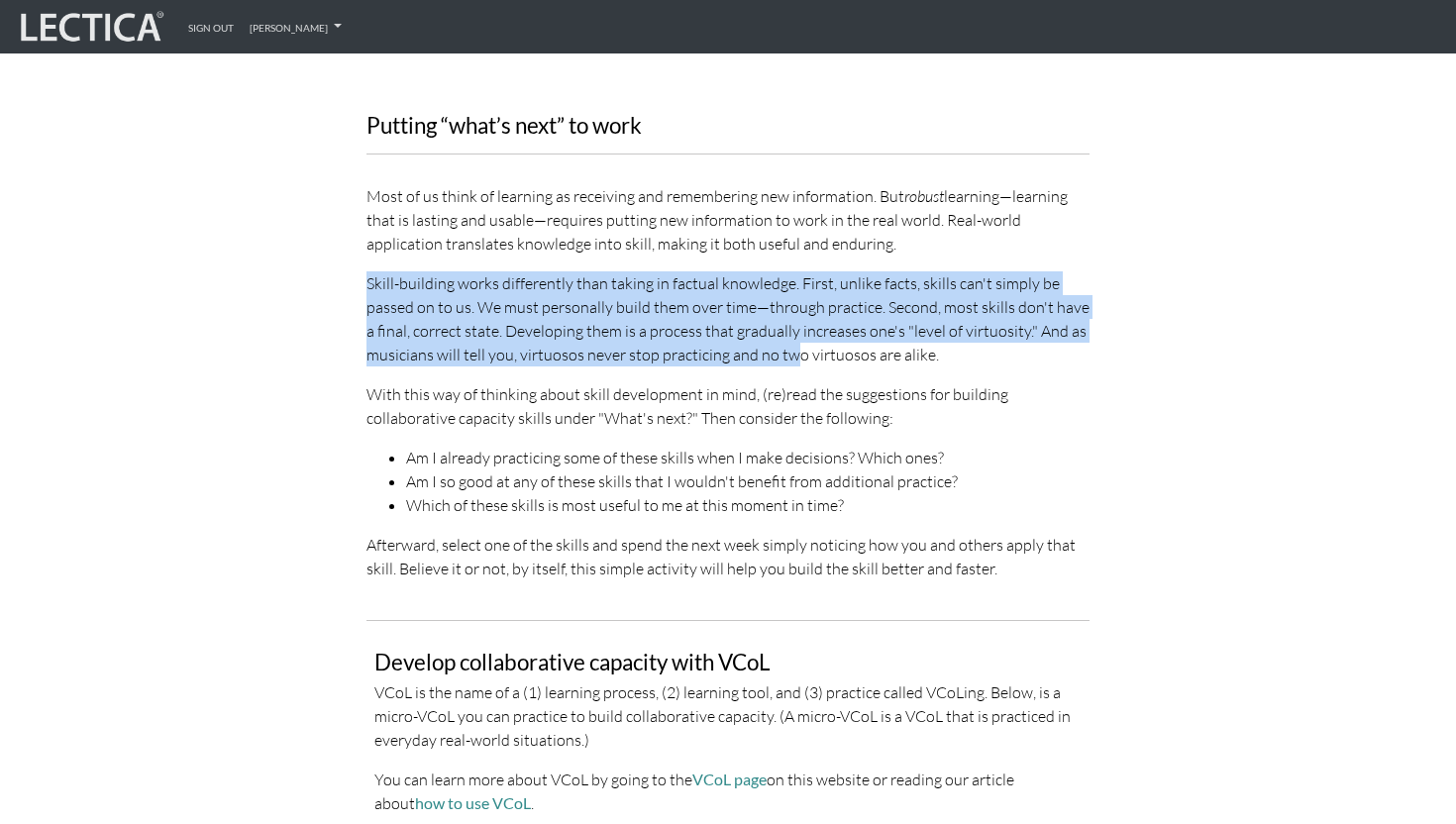 drag, startPoint x: 801, startPoint y: 229, endPoint x: 795, endPoint y: 316, distance: 87.20665 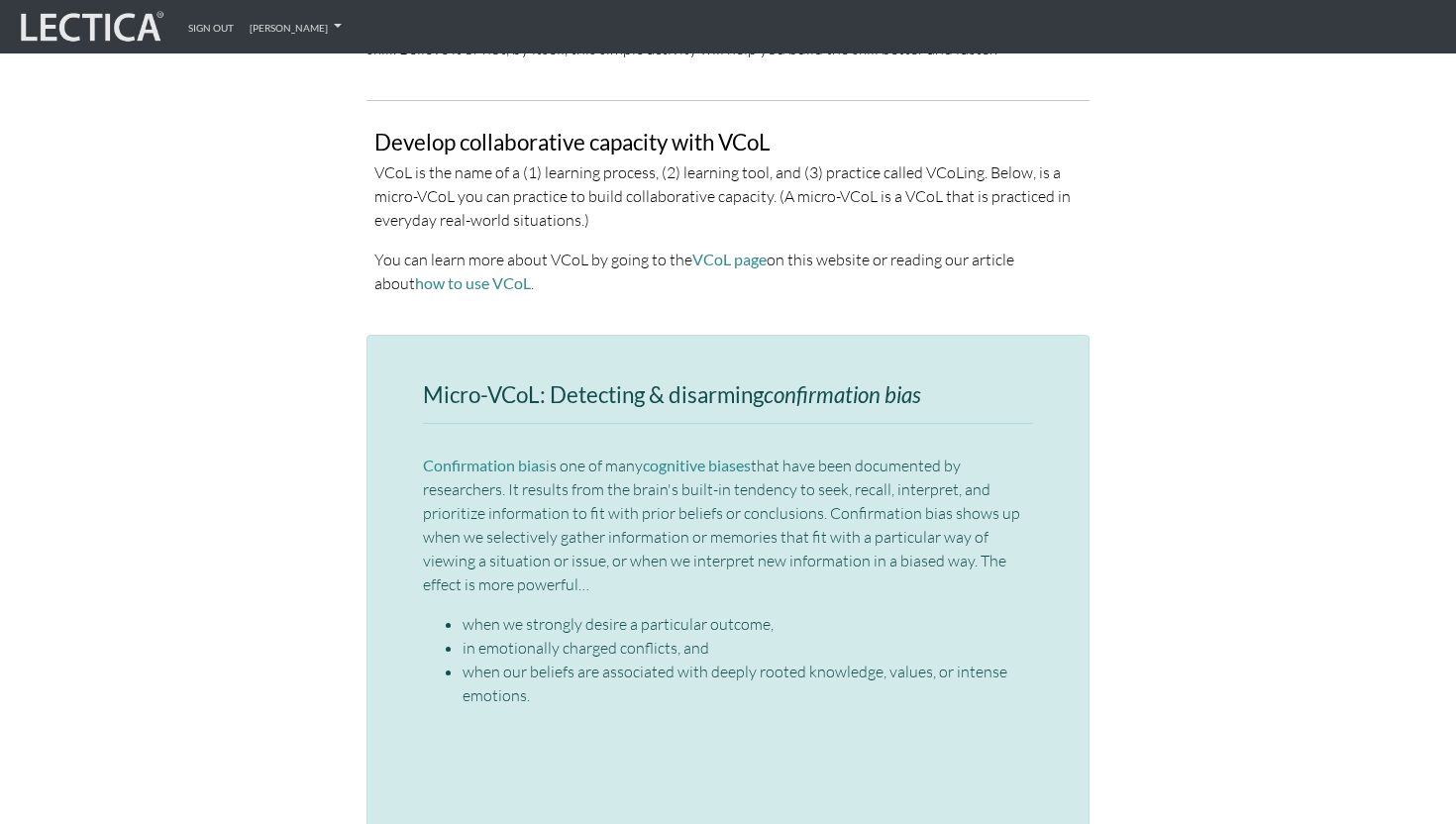 scroll, scrollTop: 4192, scrollLeft: 0, axis: vertical 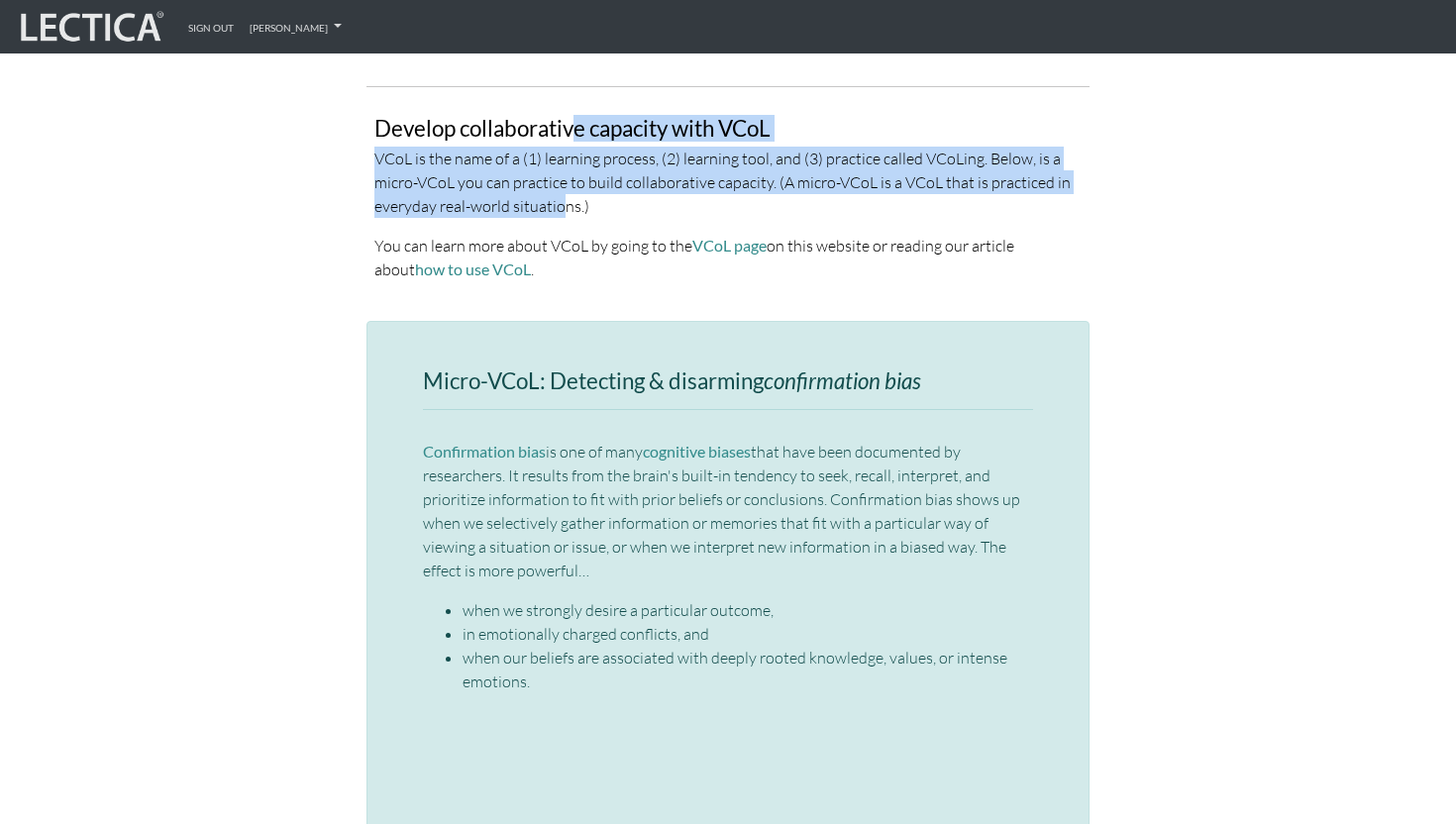 drag, startPoint x: 575, startPoint y: 84, endPoint x: 559, endPoint y: 163, distance: 80.60397 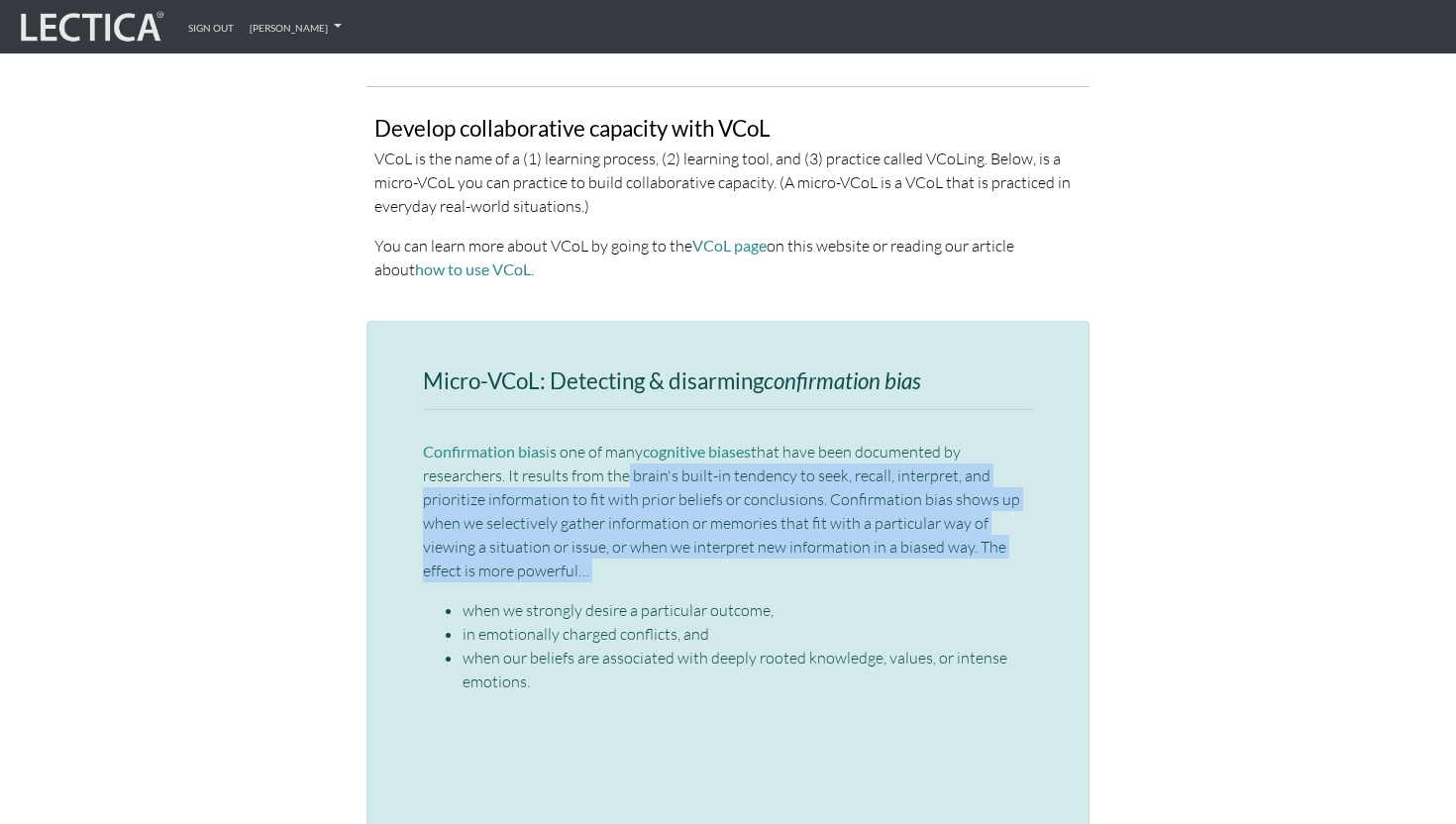 drag, startPoint x: 617, startPoint y: 427, endPoint x: 619, endPoint y: 543, distance: 116.01724 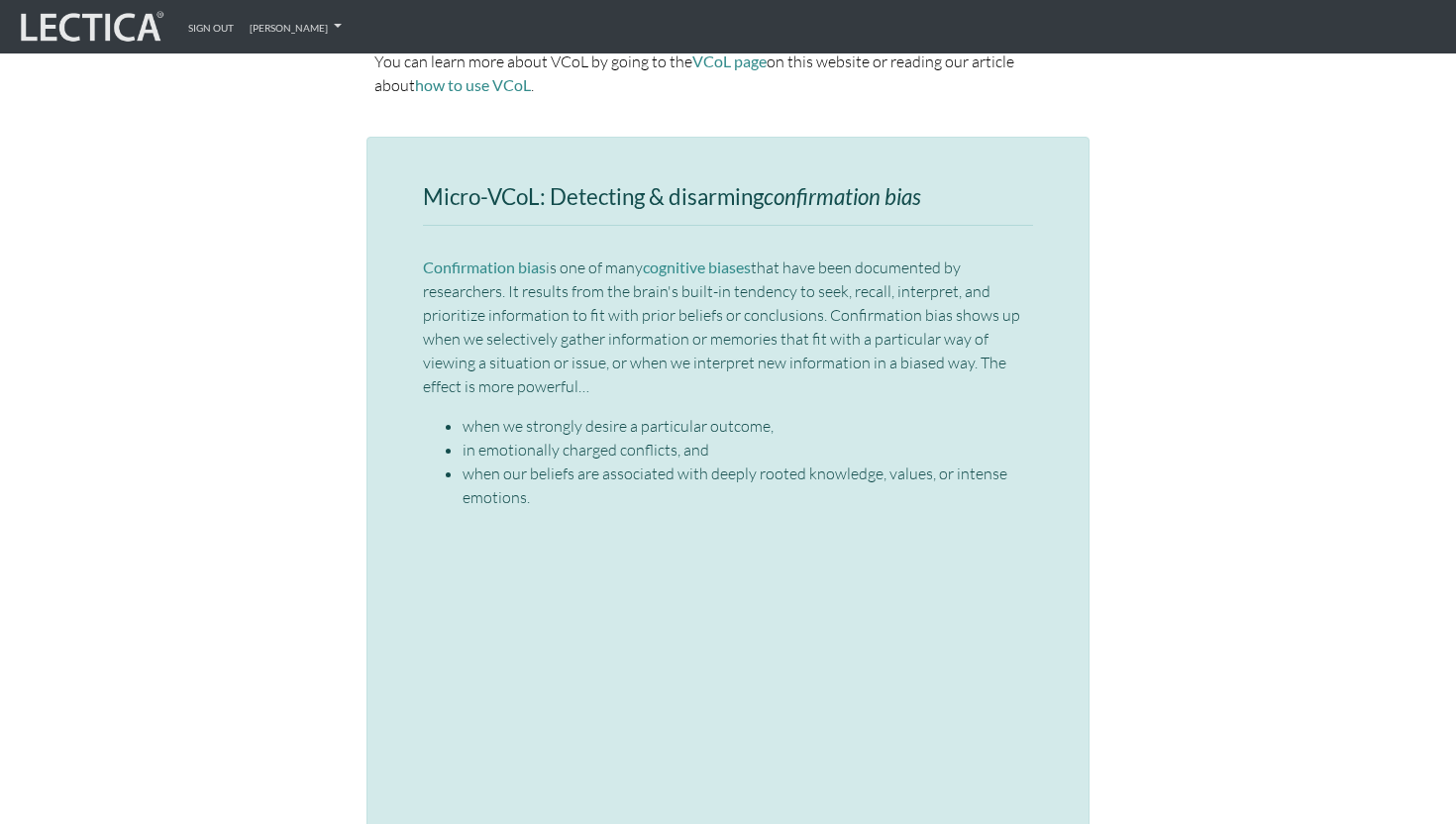 scroll, scrollTop: 4375, scrollLeft: 0, axis: vertical 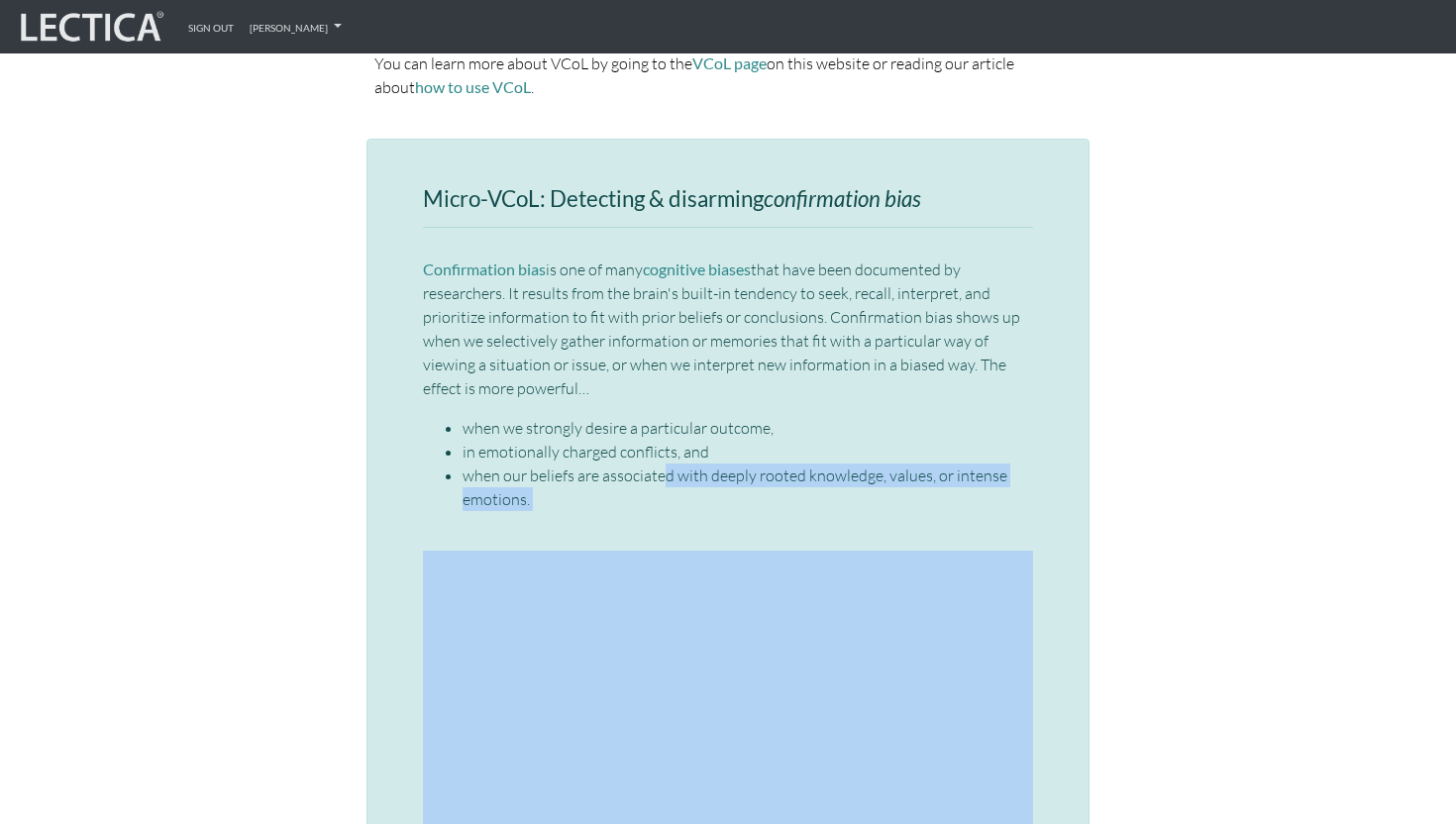 drag, startPoint x: 655, startPoint y: 484, endPoint x: 665, endPoint y: 424, distance: 60.82763 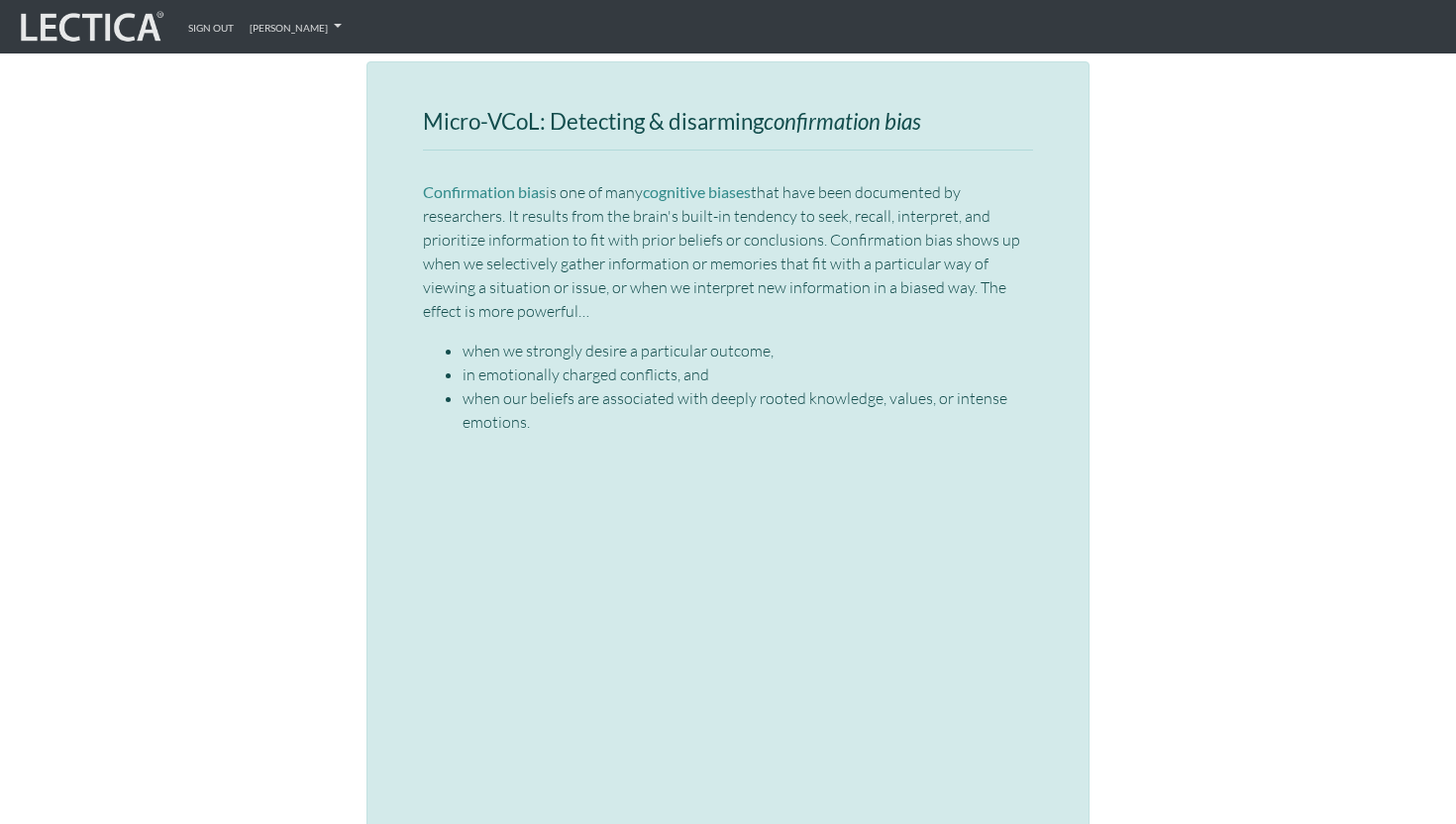 scroll, scrollTop: 4454, scrollLeft: 0, axis: vertical 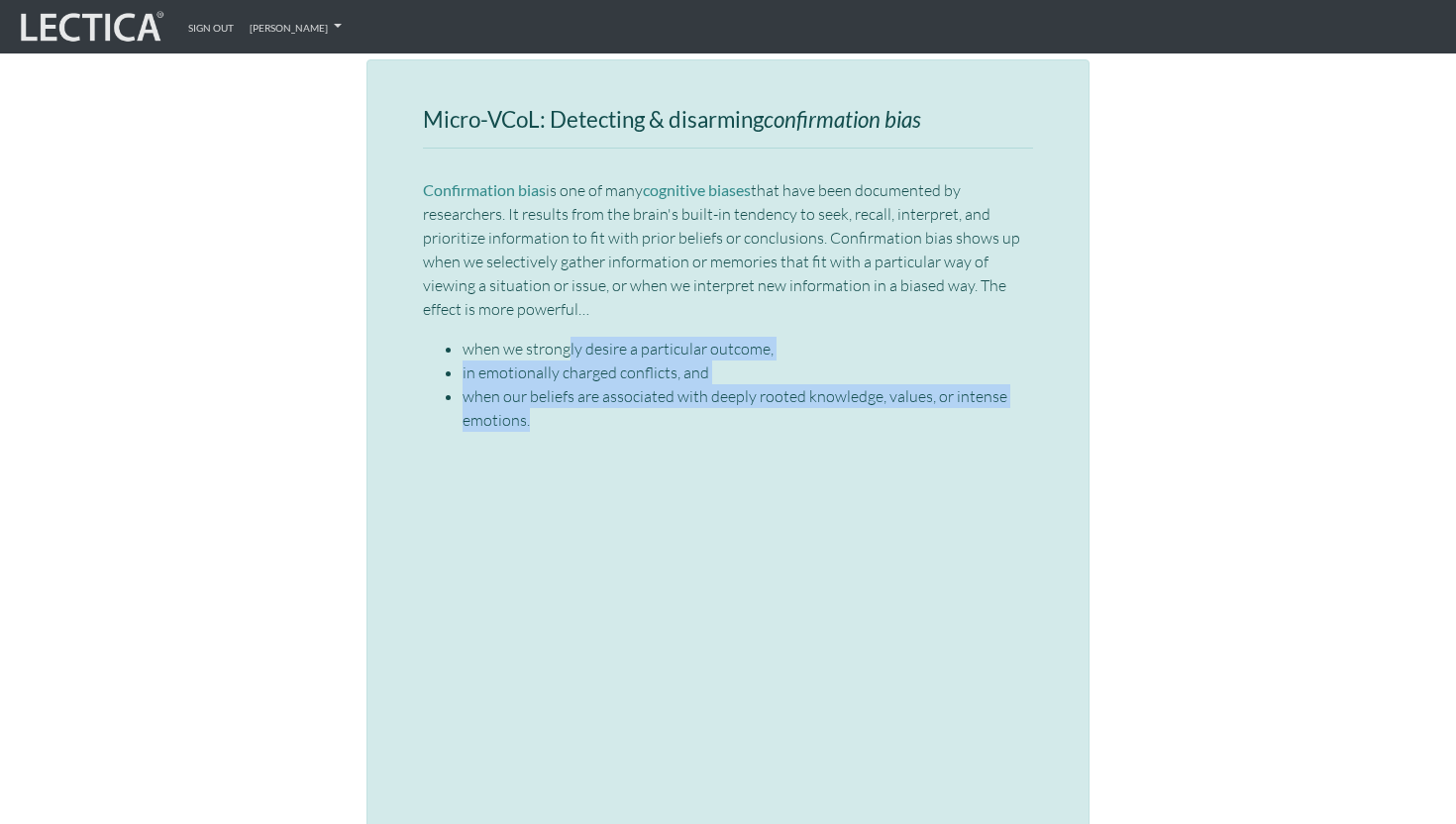drag, startPoint x: 568, startPoint y: 301, endPoint x: 573, endPoint y: 366, distance: 65.19202 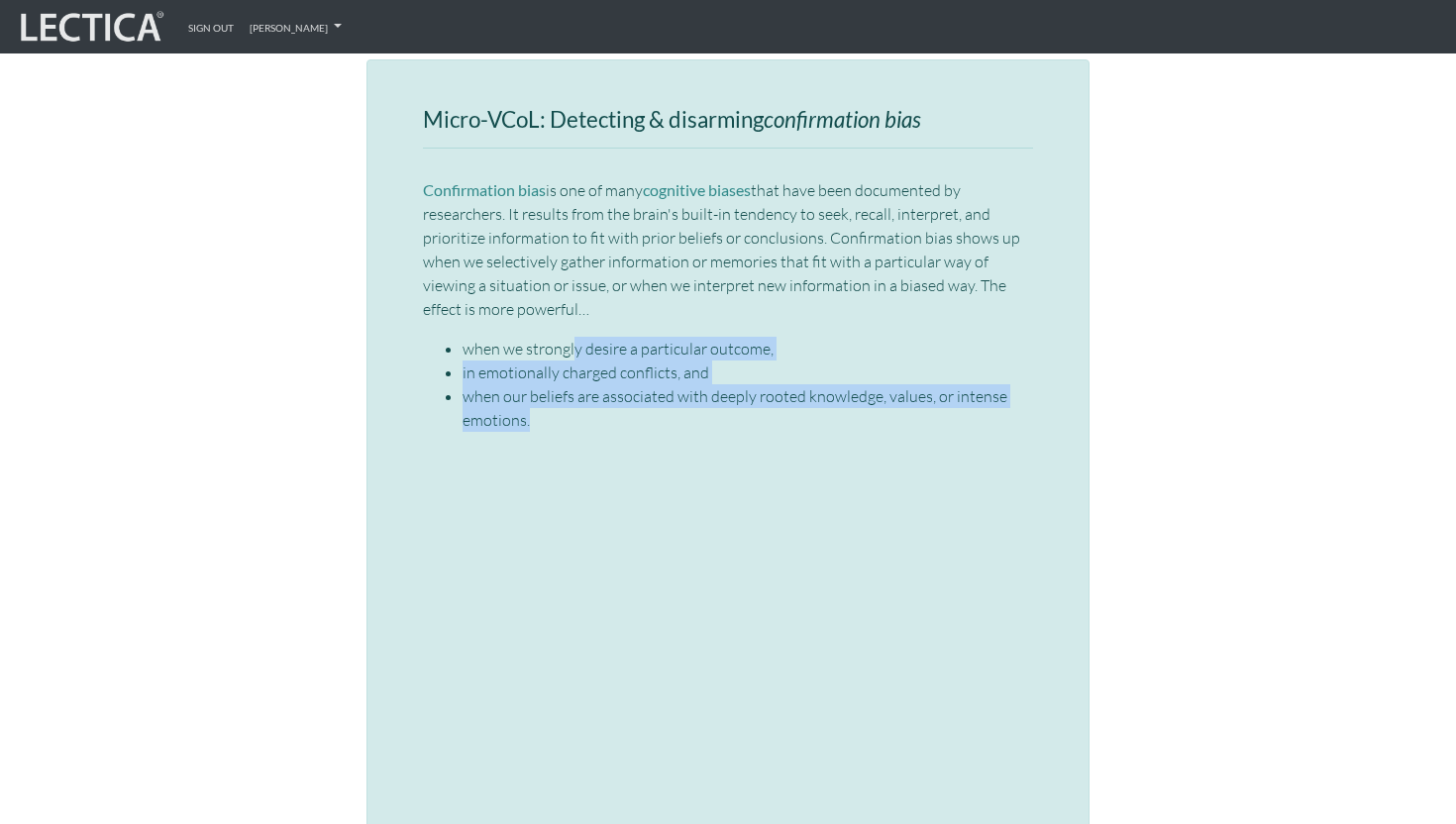 drag, startPoint x: 572, startPoint y: 367, endPoint x: 572, endPoint y: 304, distance: 63 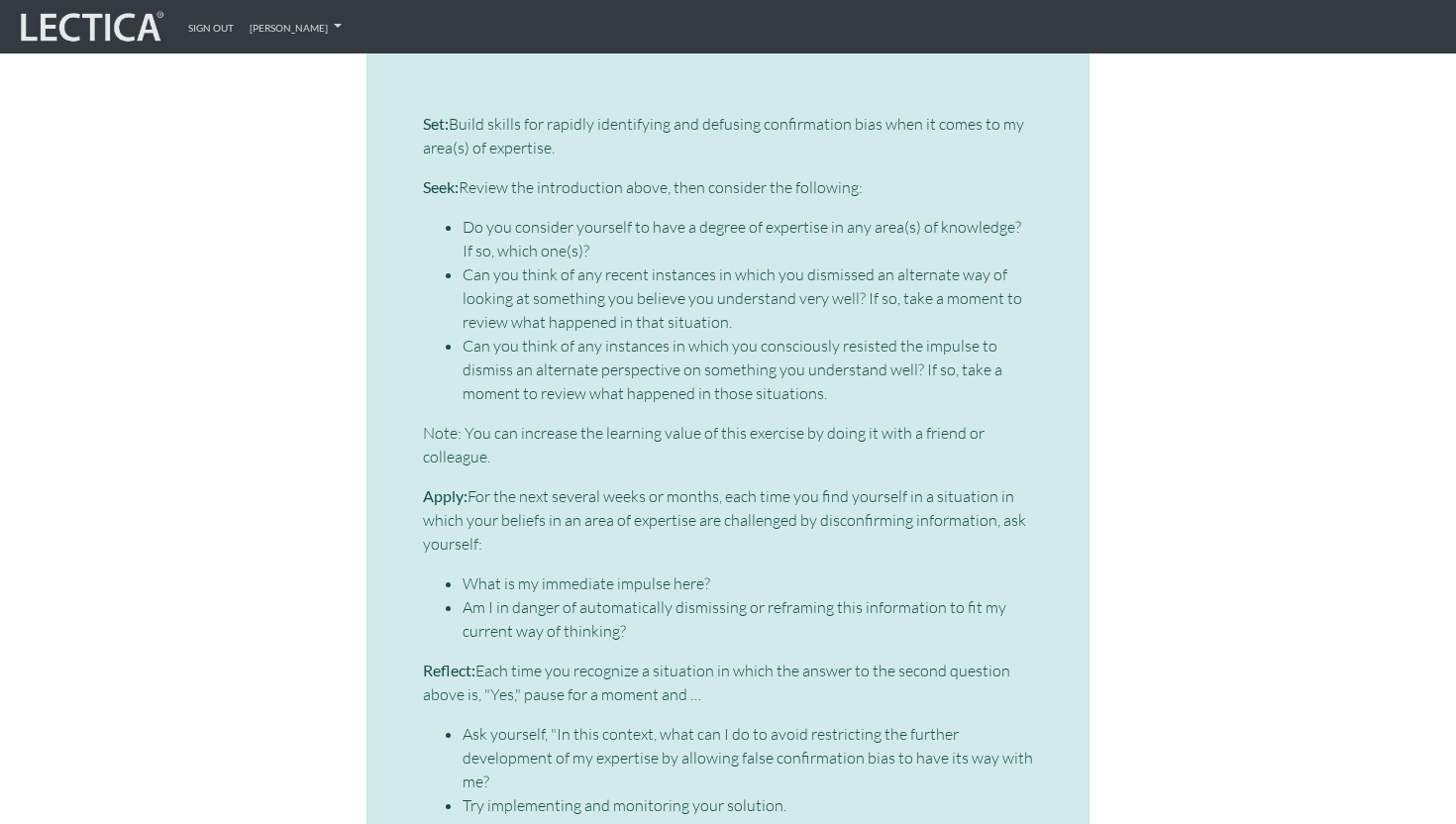 scroll, scrollTop: 6180, scrollLeft: 0, axis: vertical 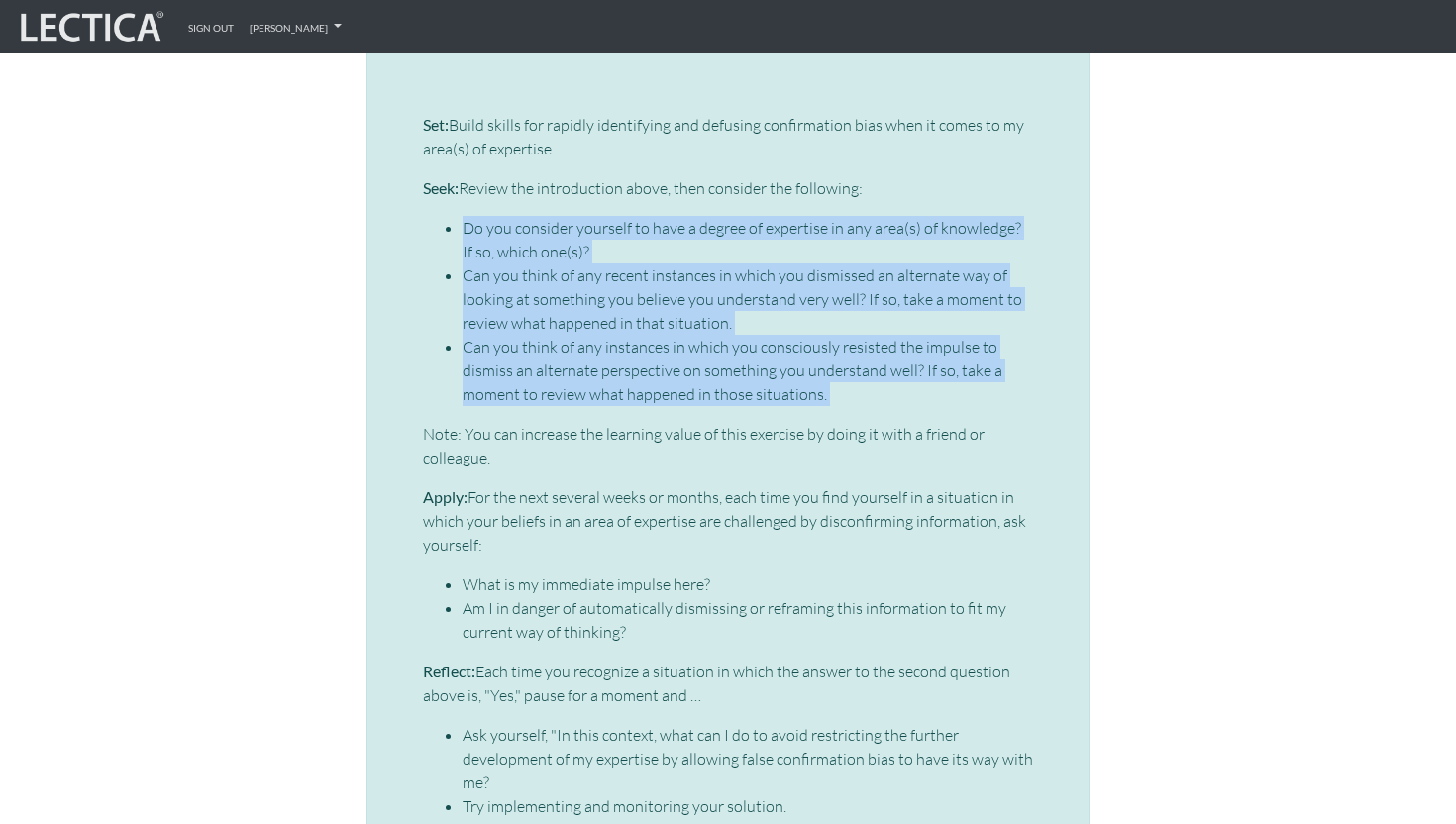 drag, startPoint x: 461, startPoint y: 191, endPoint x: 818, endPoint y: 362, distance: 395.84088 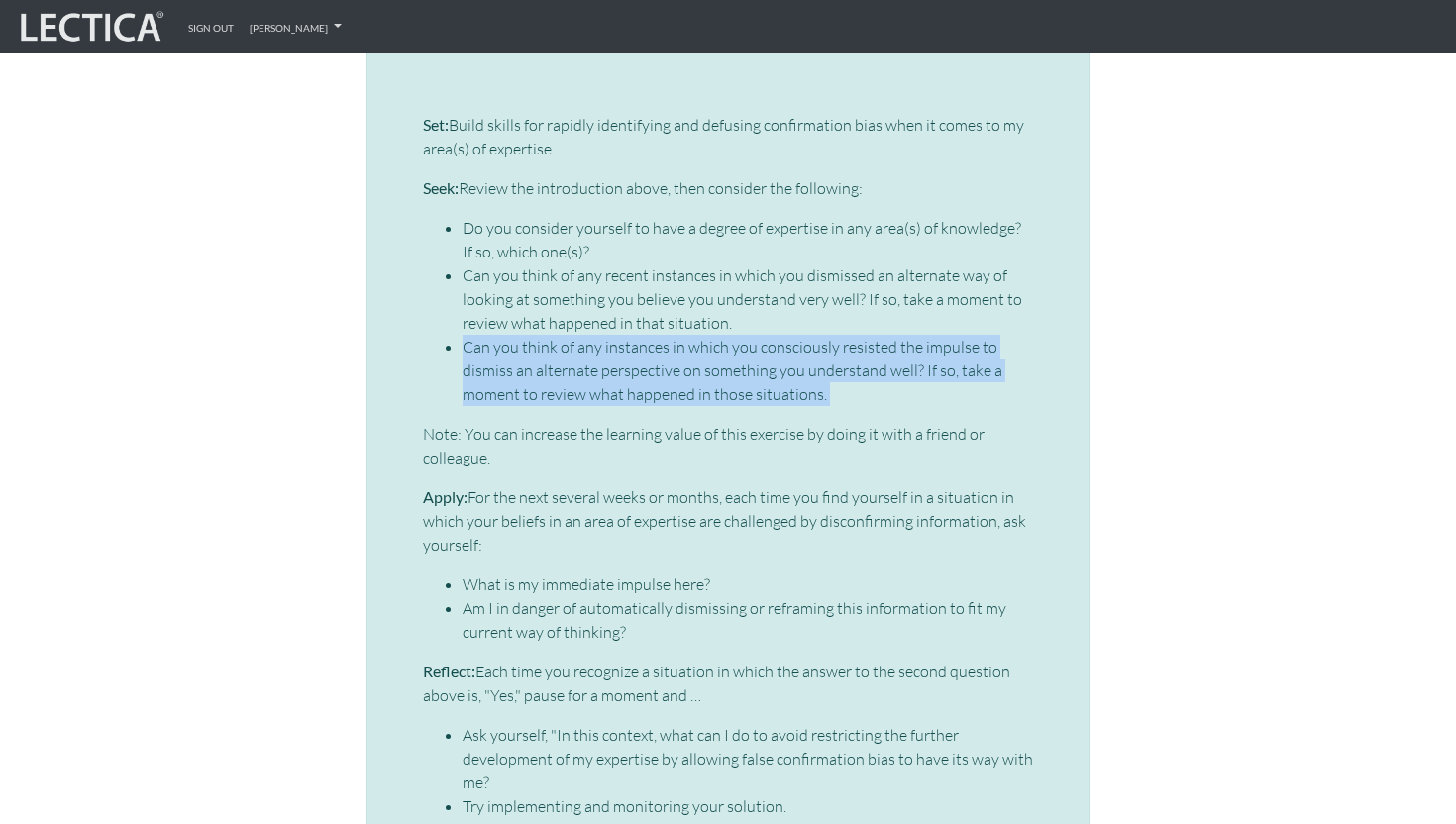 drag, startPoint x: 818, startPoint y: 362, endPoint x: 835, endPoint y: 264, distance: 99.46356 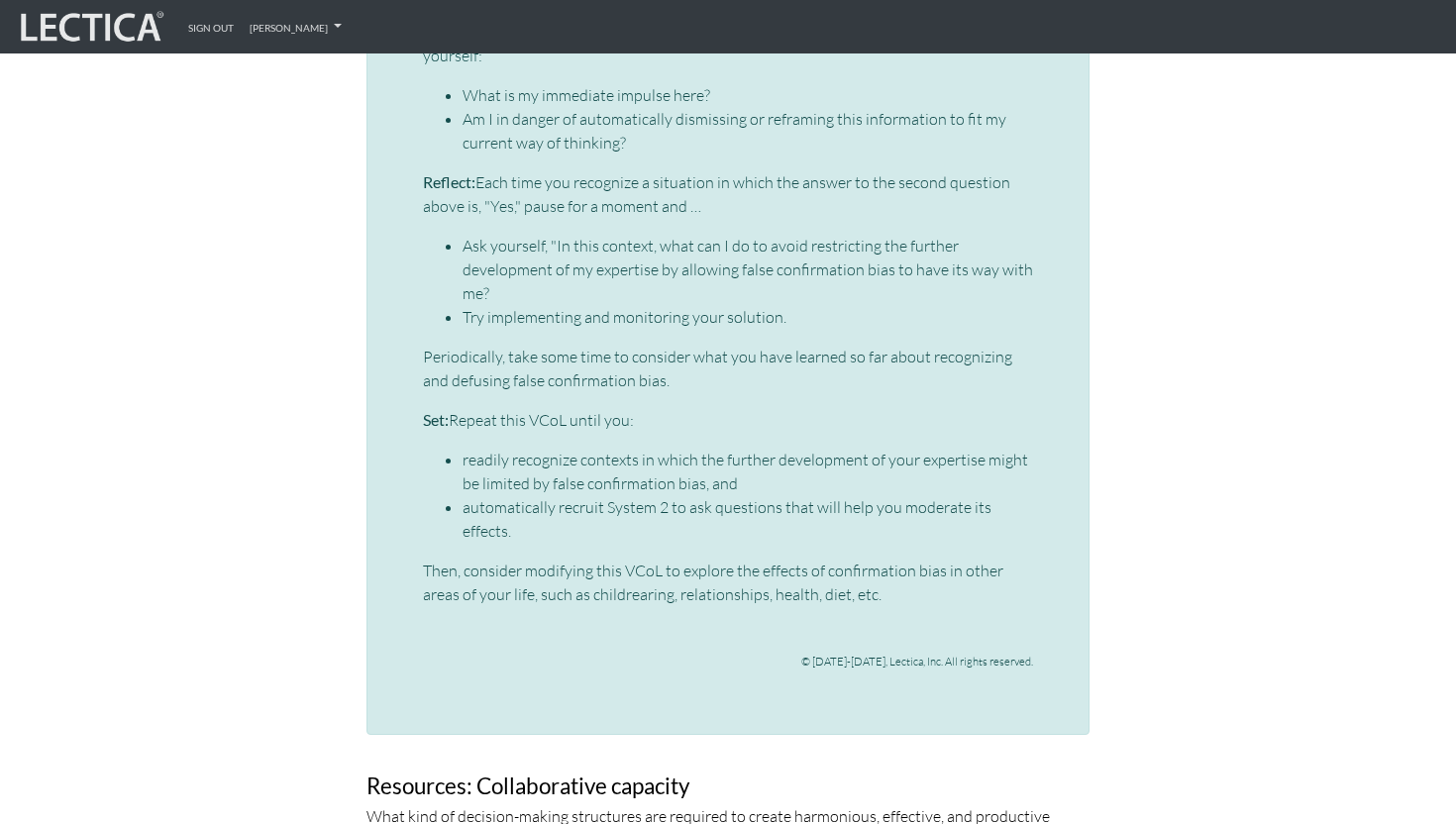 scroll, scrollTop: 6668, scrollLeft: 0, axis: vertical 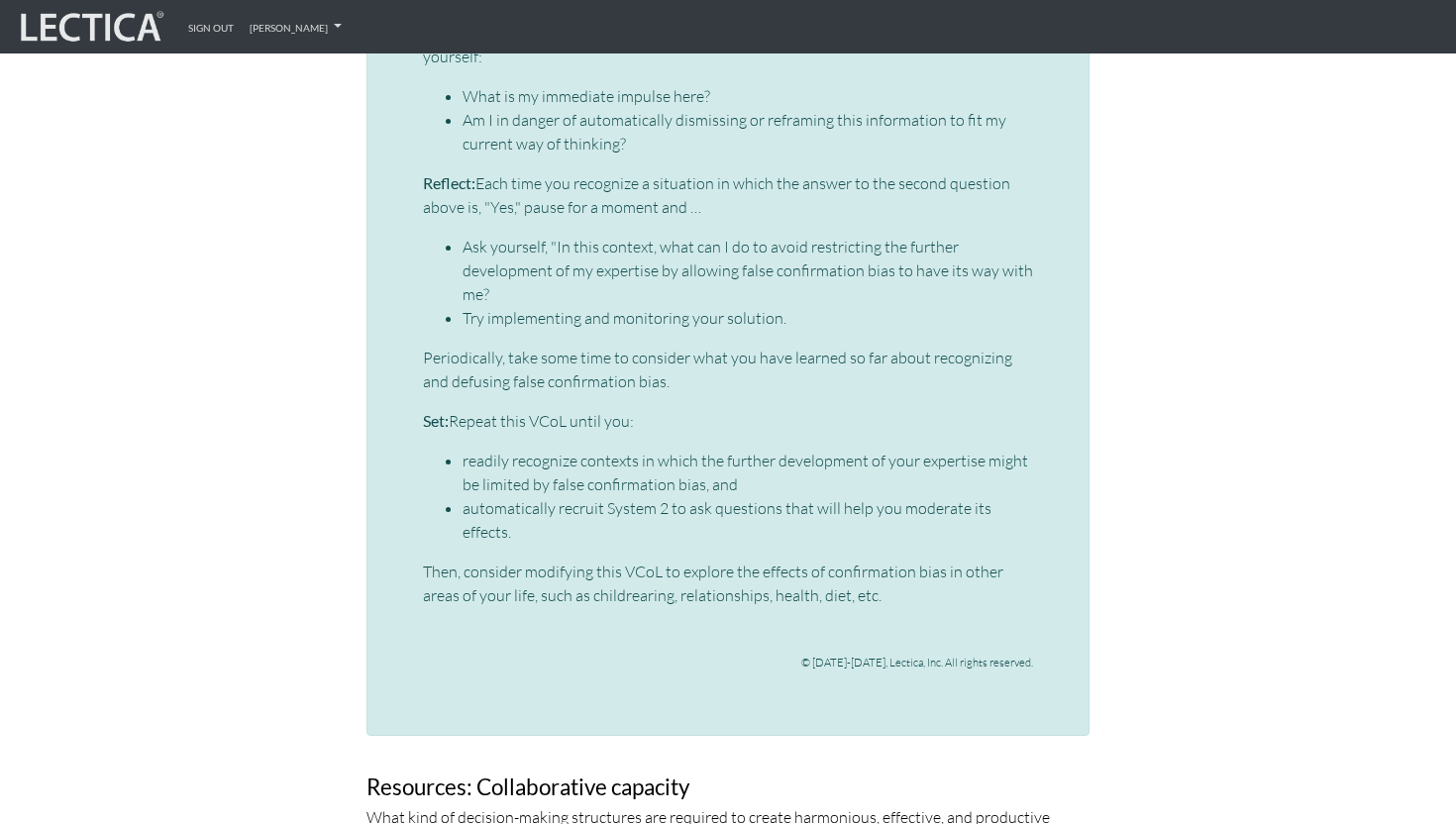 drag, startPoint x: 931, startPoint y: 551, endPoint x: 847, endPoint y: 158, distance: 401.87685 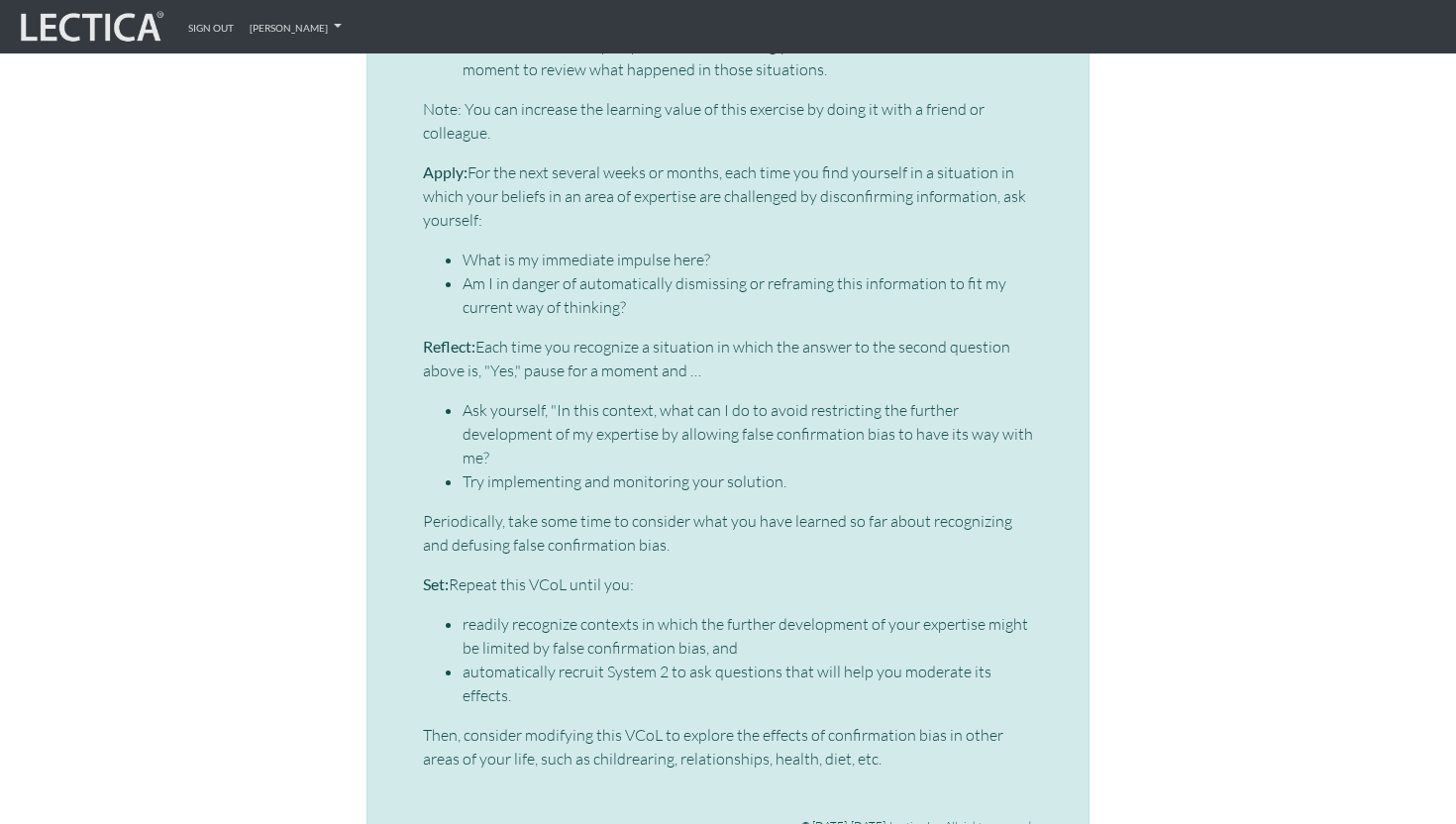 scroll, scrollTop: 6504, scrollLeft: 0, axis: vertical 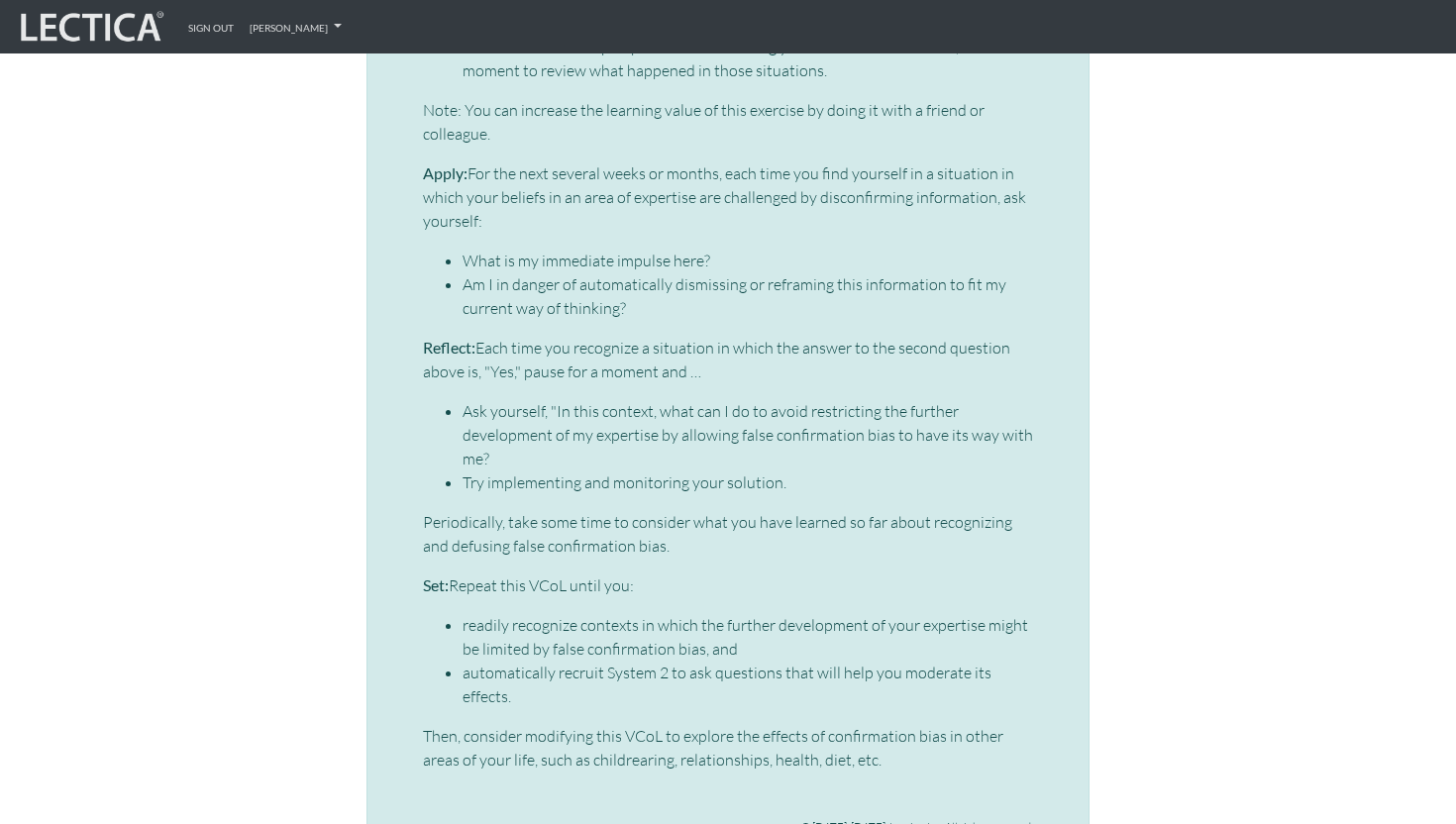 click on "Micro-VCoL: Detecting & disarming  confirmation bias
Confirmation bias  is one of many  cognitive biases  that have been documented by researchers. It results from the brain's built-in tendency to seek, recall, interpret, and prioritize information to fit with prior beliefs or conclusions. Confirmation bias shows up when we selectively gather information or memories that fit with a particular way of viewing a situation or issue, or when we interpret new information in a biased way. The effect is more powerful…
when we strongly desire a particular outcome,
in emotionally charged conflicts, and
when our beliefs are associated with deeply rooted knowledge, values, or intense emotions.
When you are researching a particular topic or trying to understand an event, confirmation bias is likely to impact the way you:
search for information,
interpret that information, and
end up remembering information or events.
Set:
Seek:" at bounding box center [728, -546] 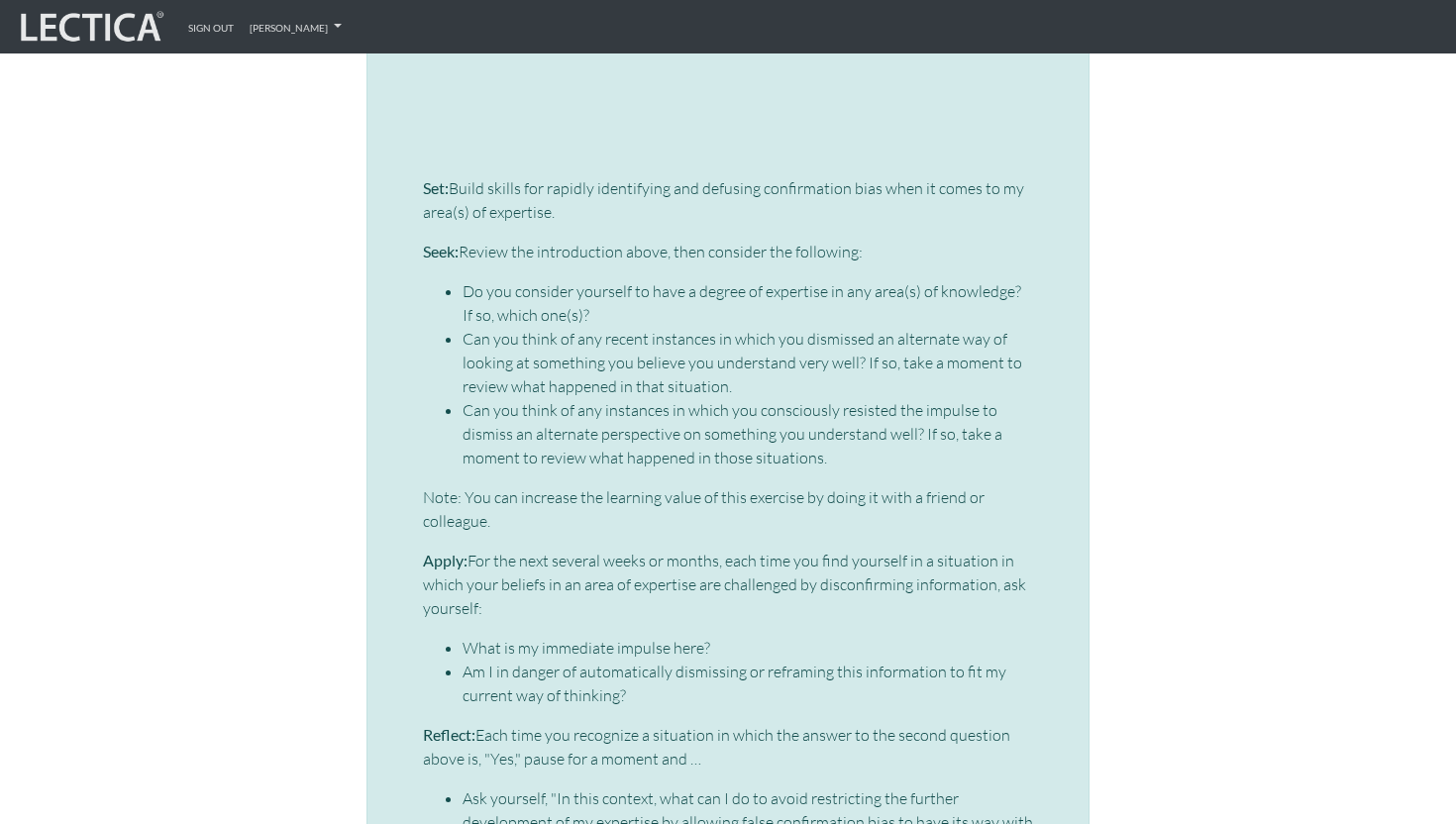 scroll, scrollTop: 6120, scrollLeft: 0, axis: vertical 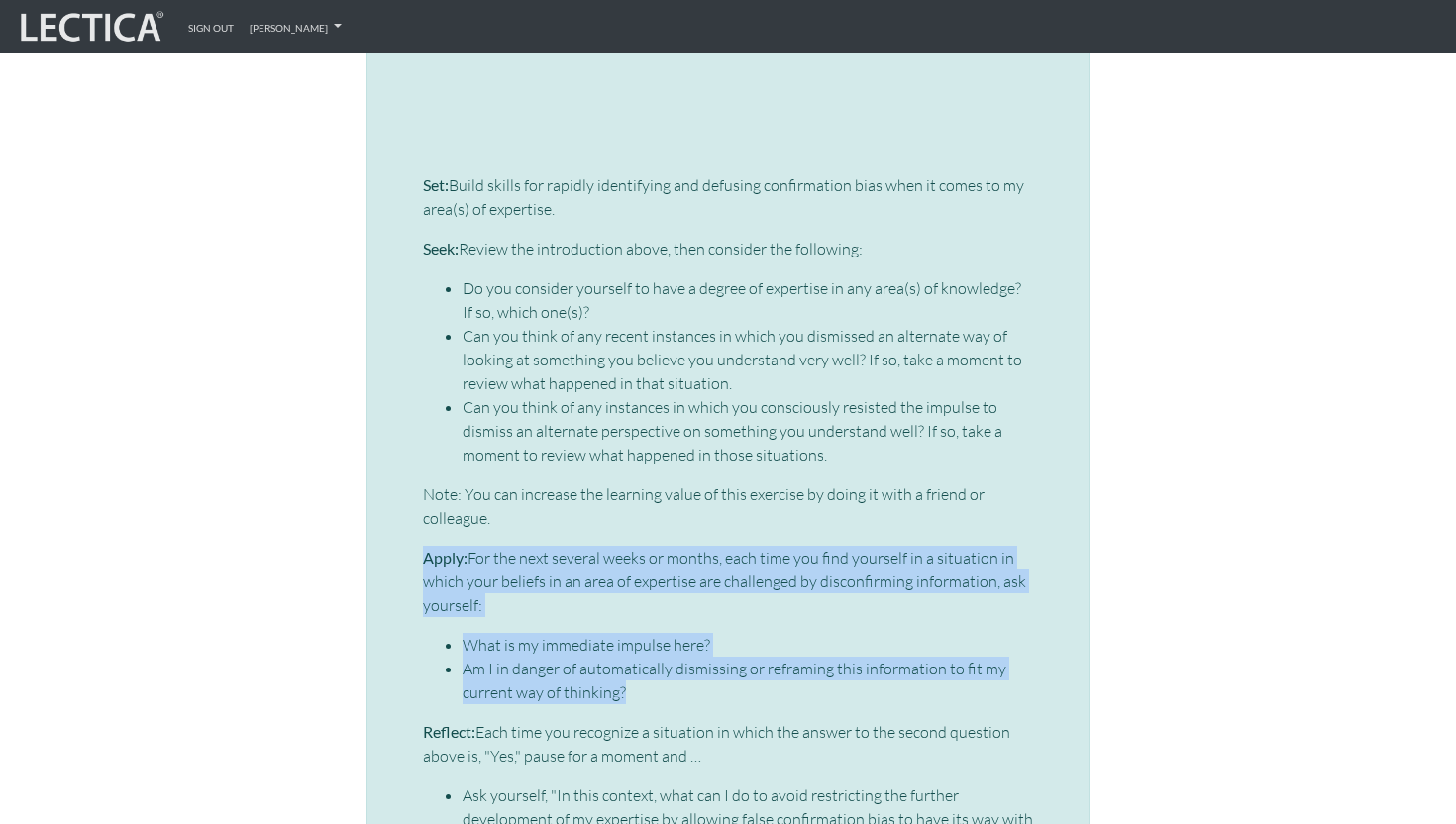 drag, startPoint x: 501, startPoint y: 491, endPoint x: 702, endPoint y: 649, distance: 255.6658 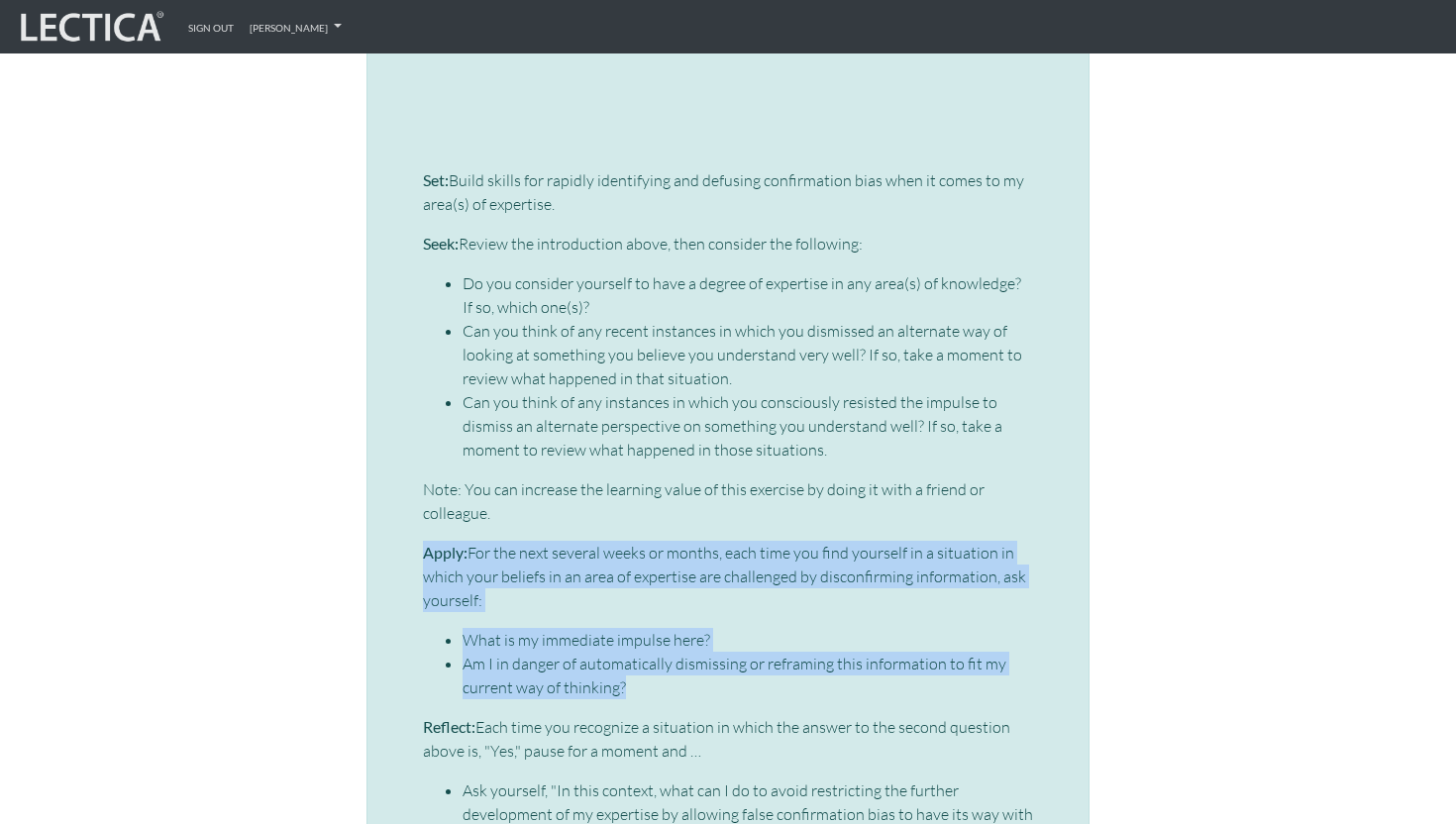 click on "Apply:  For the next several weeks or months, each time you find yourself in a situation in which your beliefs in an area of expertise are challenged by disconfirming information, ask yourself:" at bounding box center [728, 576] 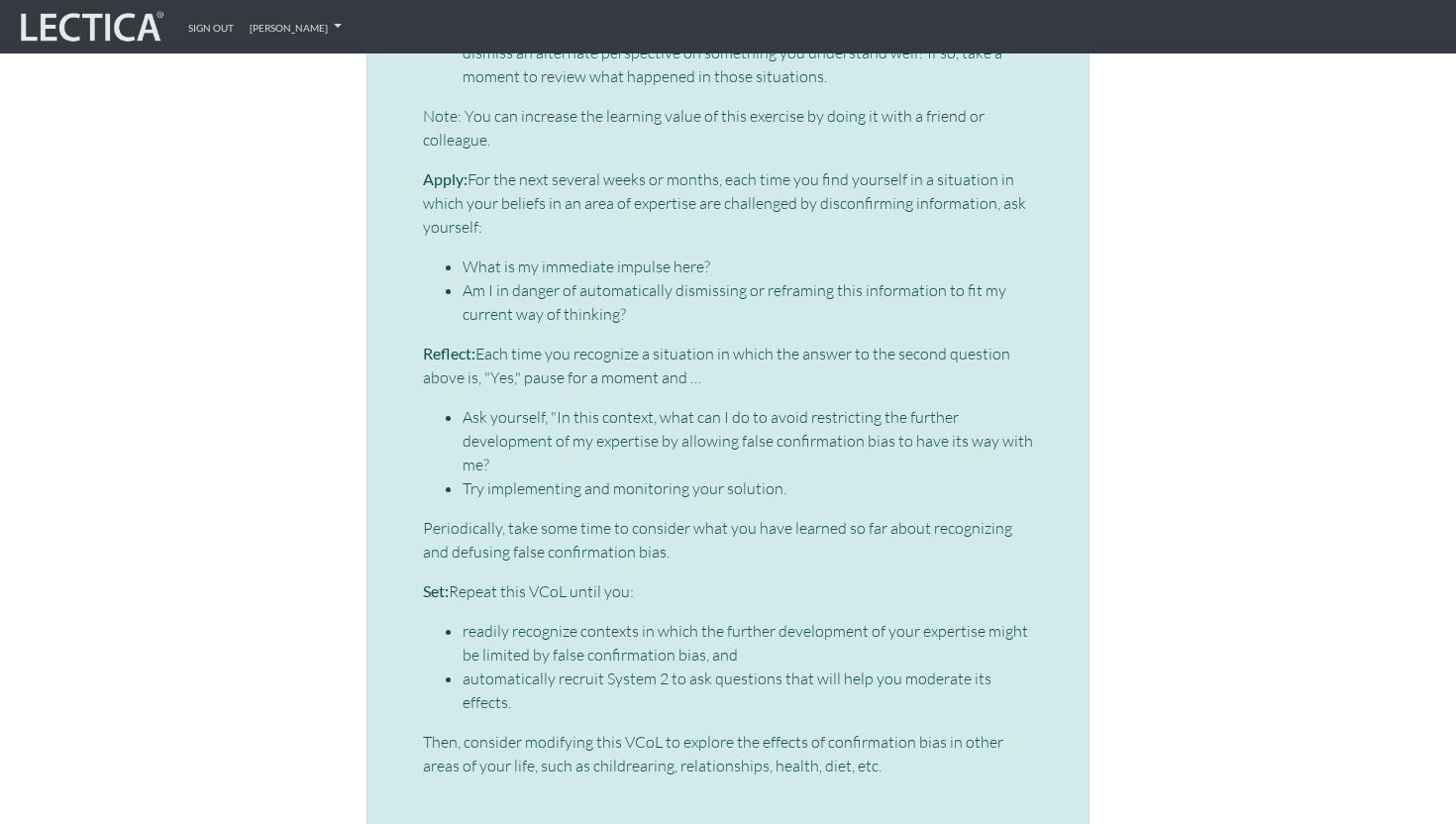 scroll, scrollTop: 6499, scrollLeft: 0, axis: vertical 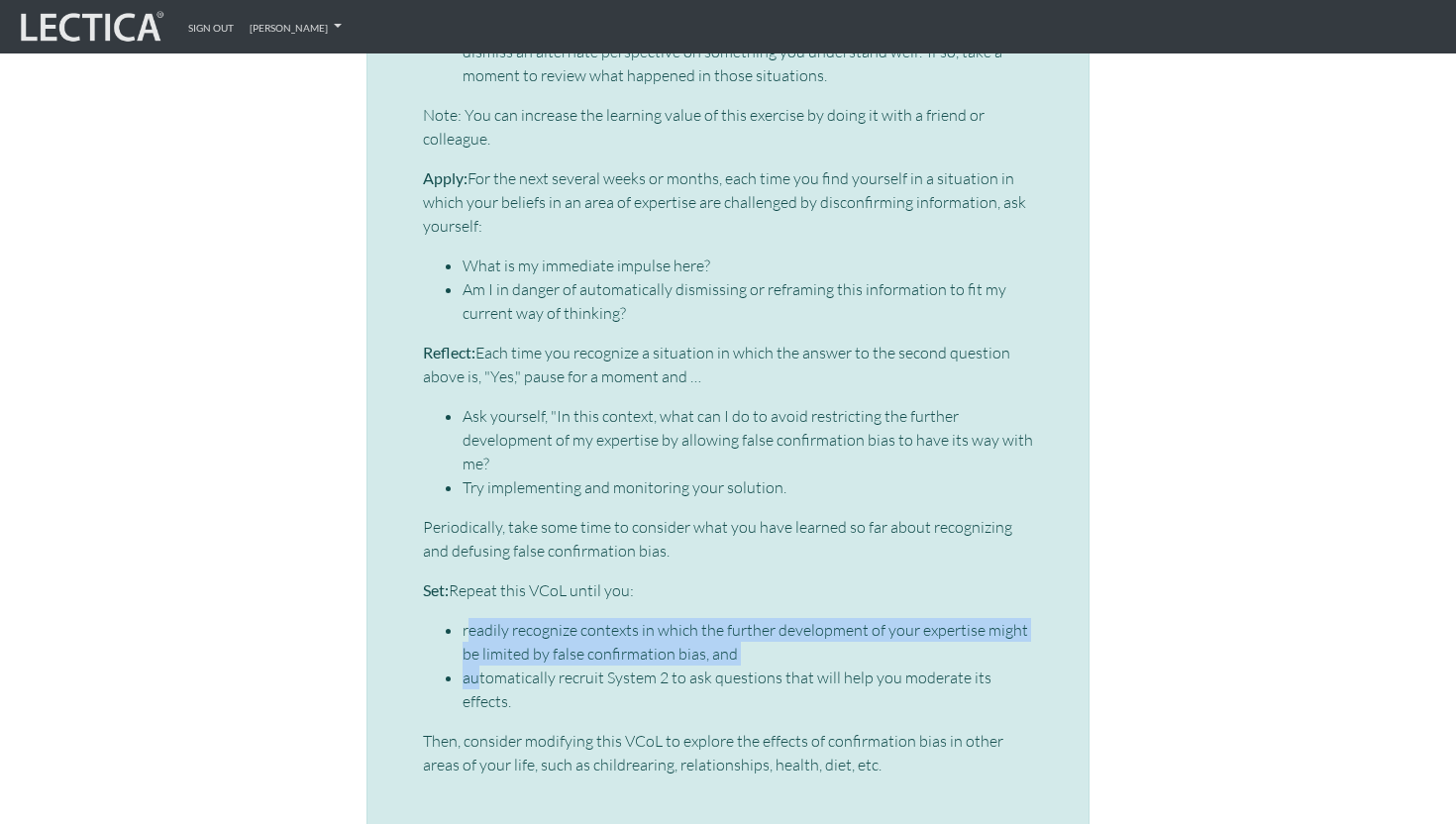 drag, startPoint x: 467, startPoint y: 583, endPoint x: 476, endPoint y: 622, distance: 40.024992 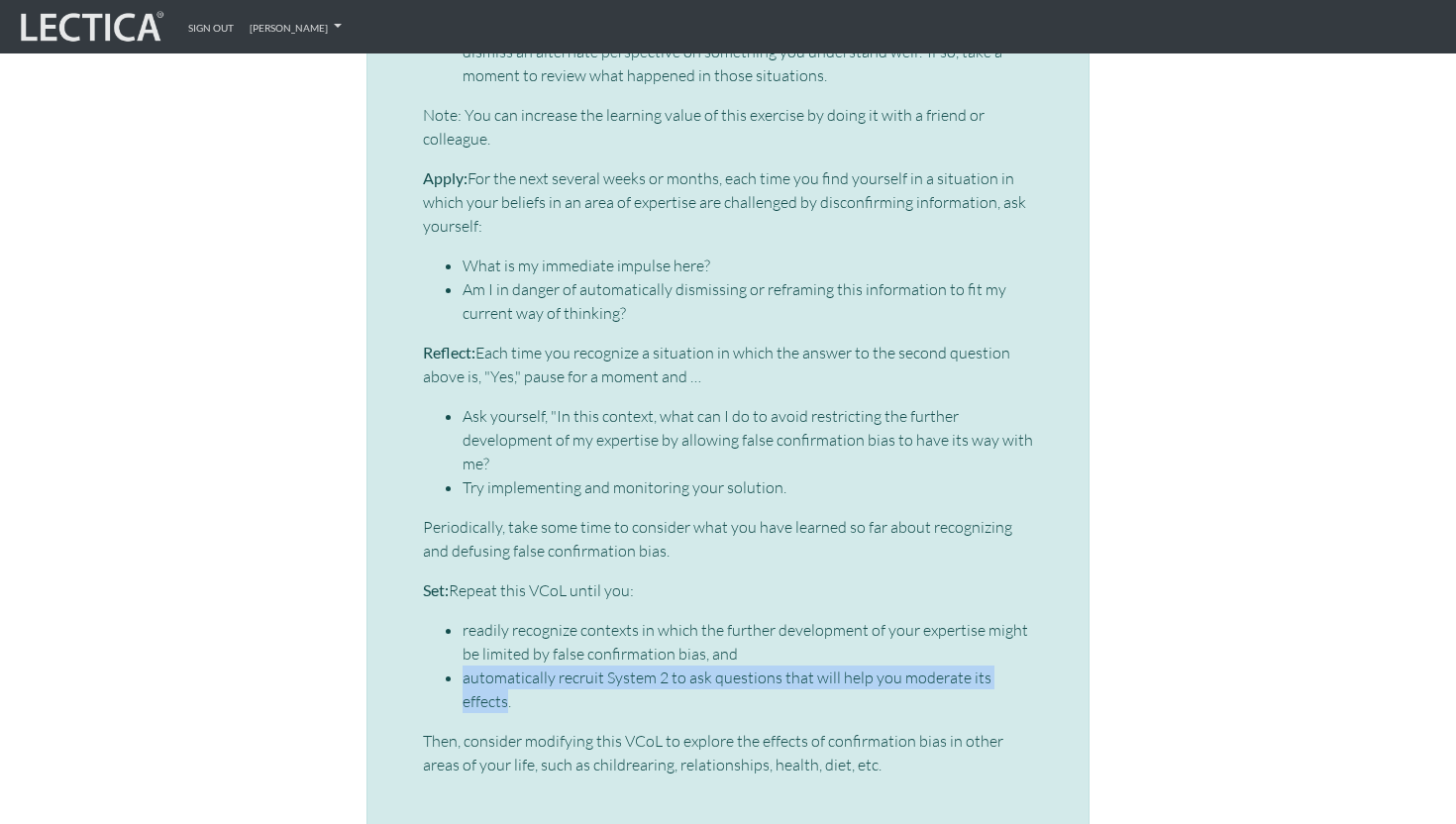 drag, startPoint x: 476, startPoint y: 622, endPoint x: 487, endPoint y: 661, distance: 40.5216 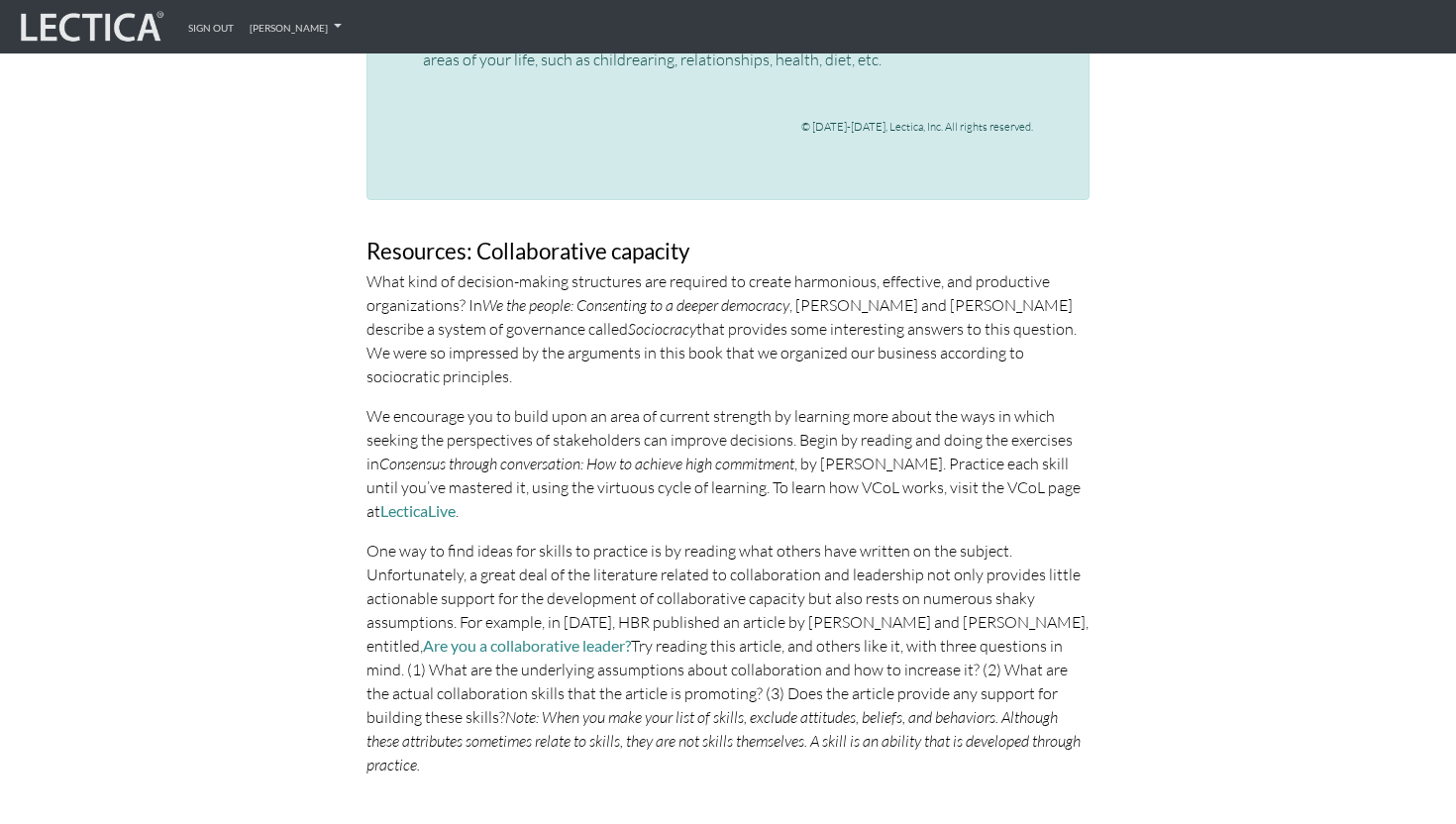 scroll, scrollTop: 7206, scrollLeft: 0, axis: vertical 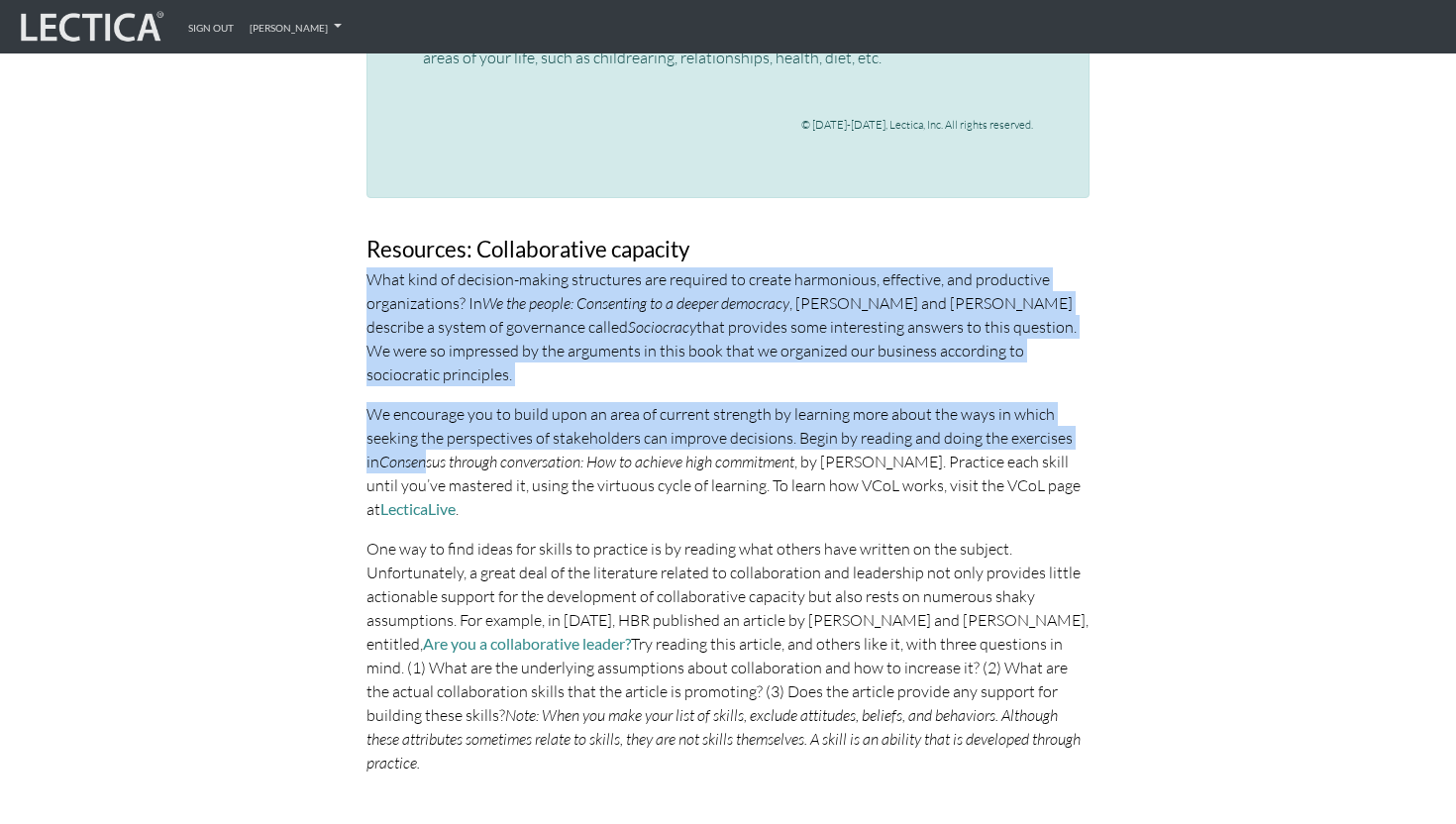 drag, startPoint x: 370, startPoint y: 229, endPoint x: 414, endPoint y: 394, distance: 170.76592 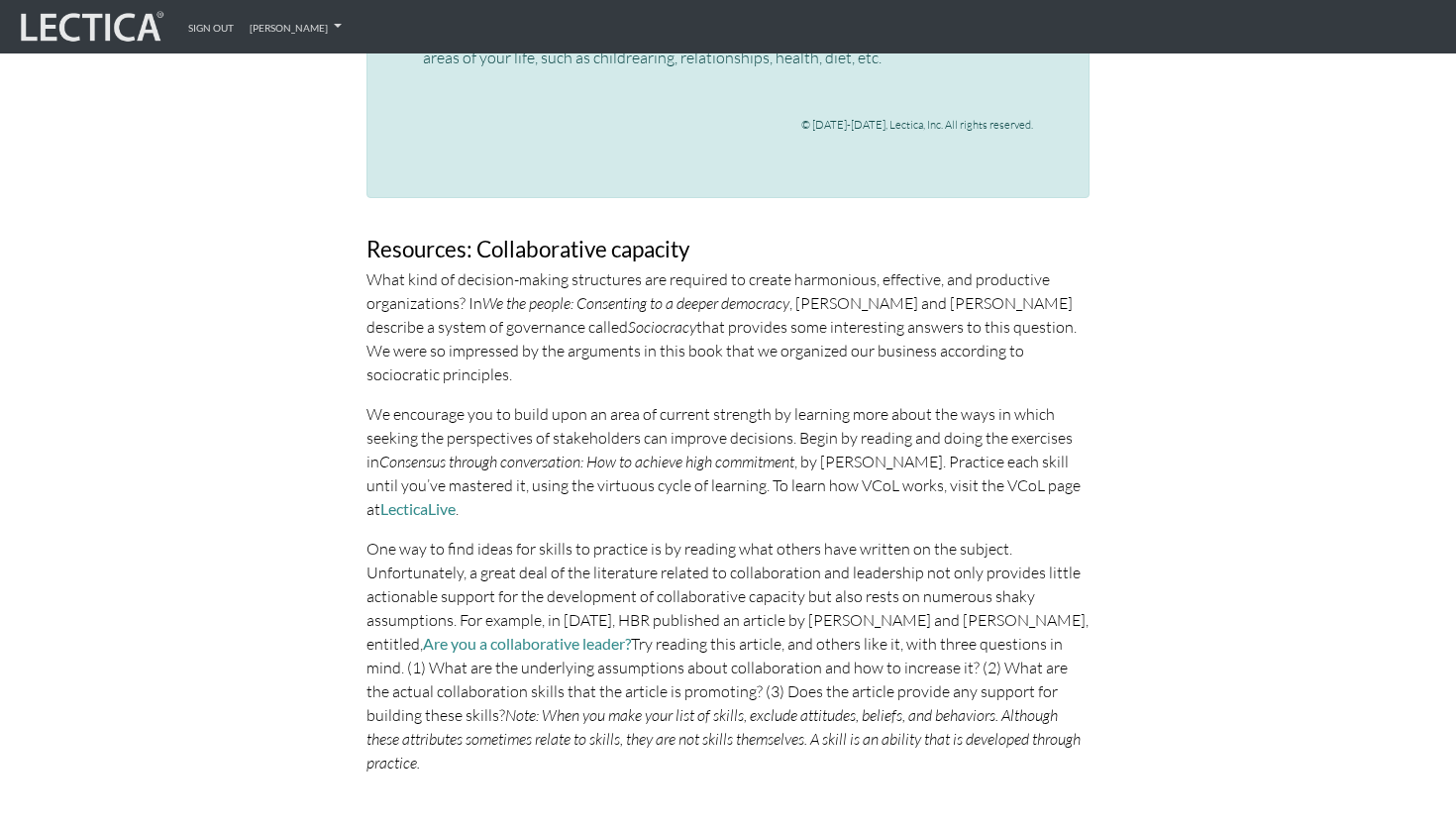 click on "We encourage you to build upon an area of current strength by learning more about the ways in which seeking the perspectives of stakeholders can improve decisions. Begin by reading and doing the exercises in  Consensus through conversation: How to achieve high commitment , by Larry Dressler. Practice each skill until you’ve mastered it, using the virtuous cycle of learning. To learn how VCoL works, visit the VCoL page at  LecticaLive ." at bounding box center [728, 462] 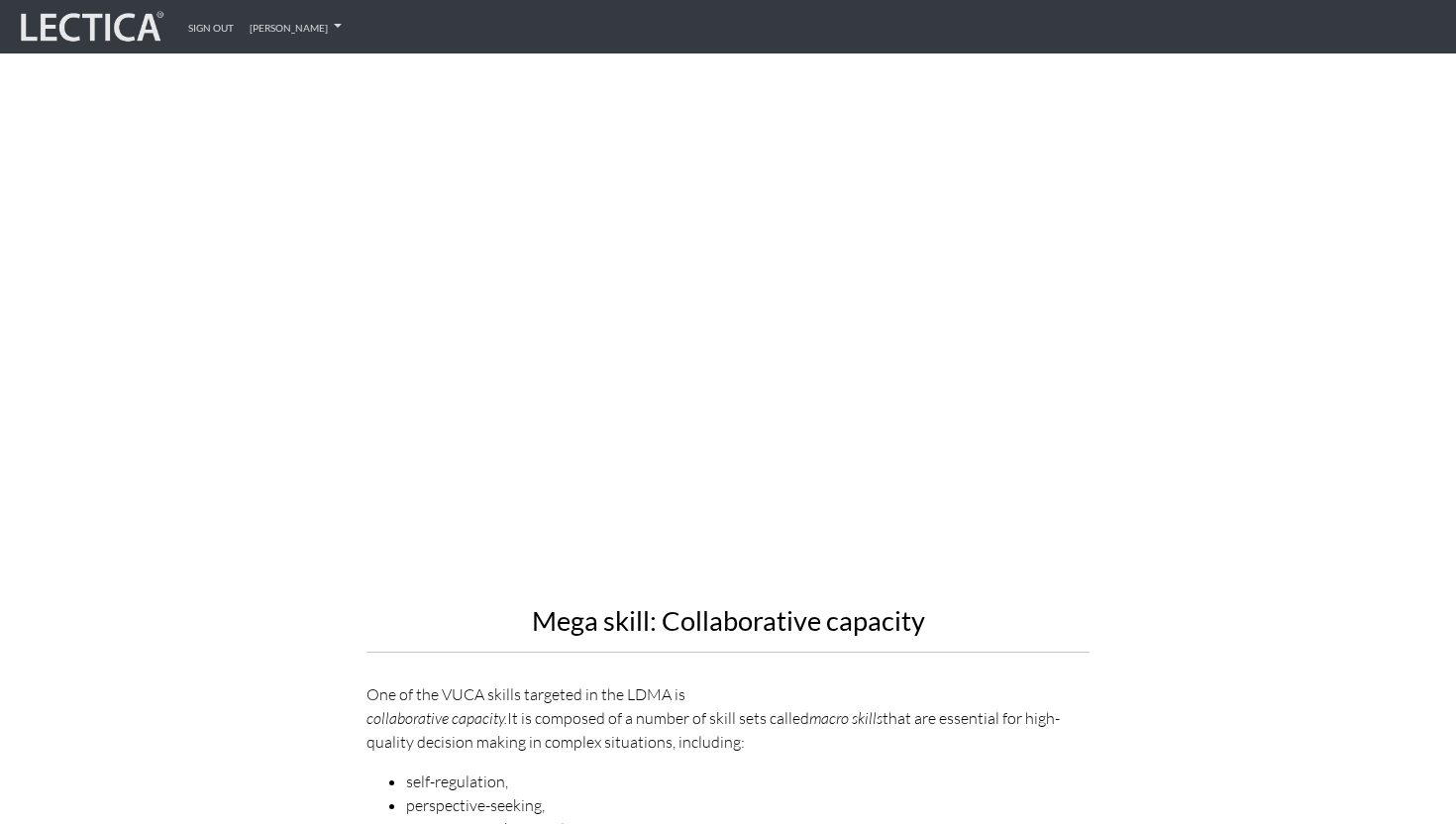 scroll, scrollTop: 1865, scrollLeft: 0, axis: vertical 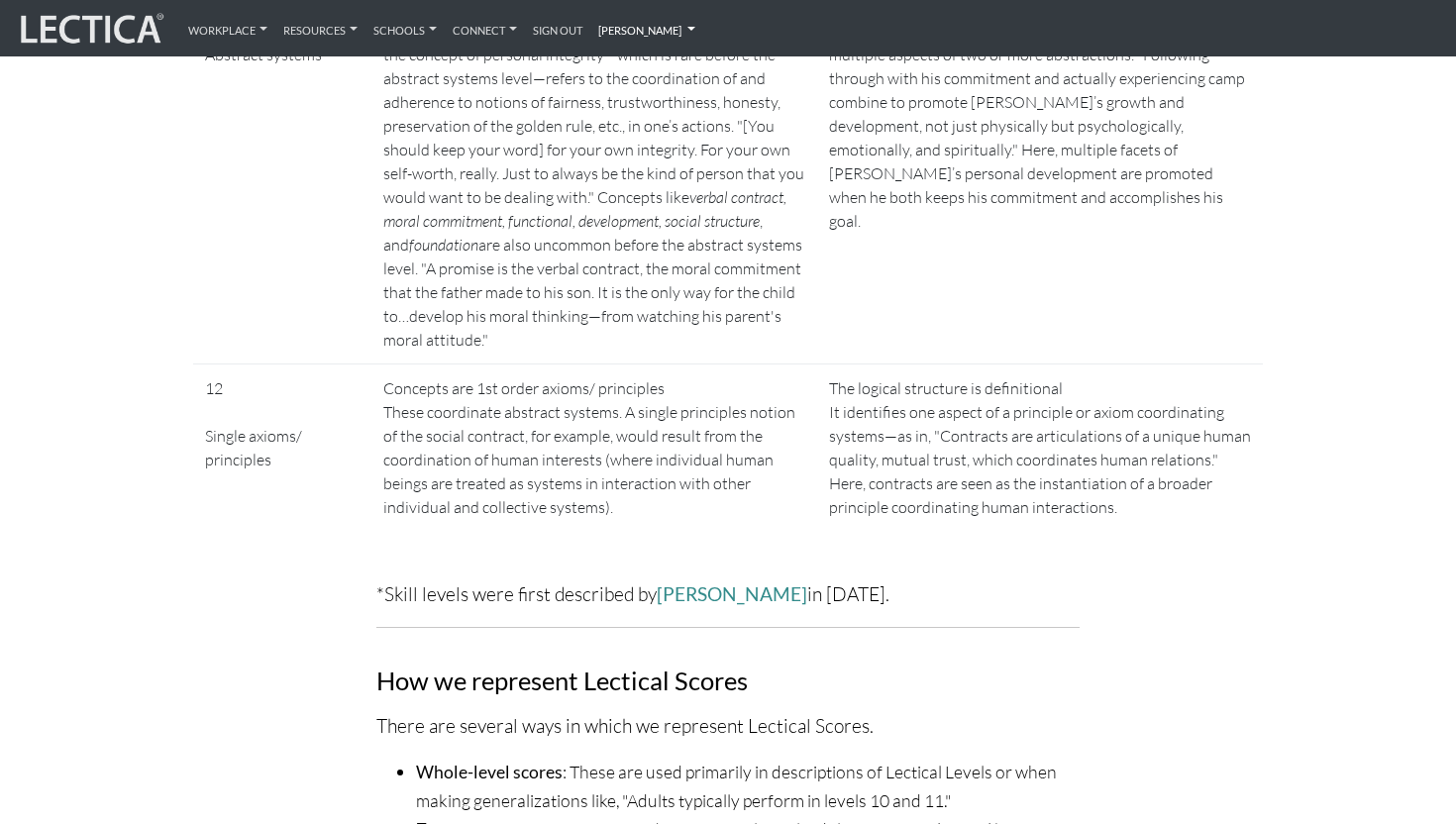 click on "[PERSON_NAME]" at bounding box center (647, 28) 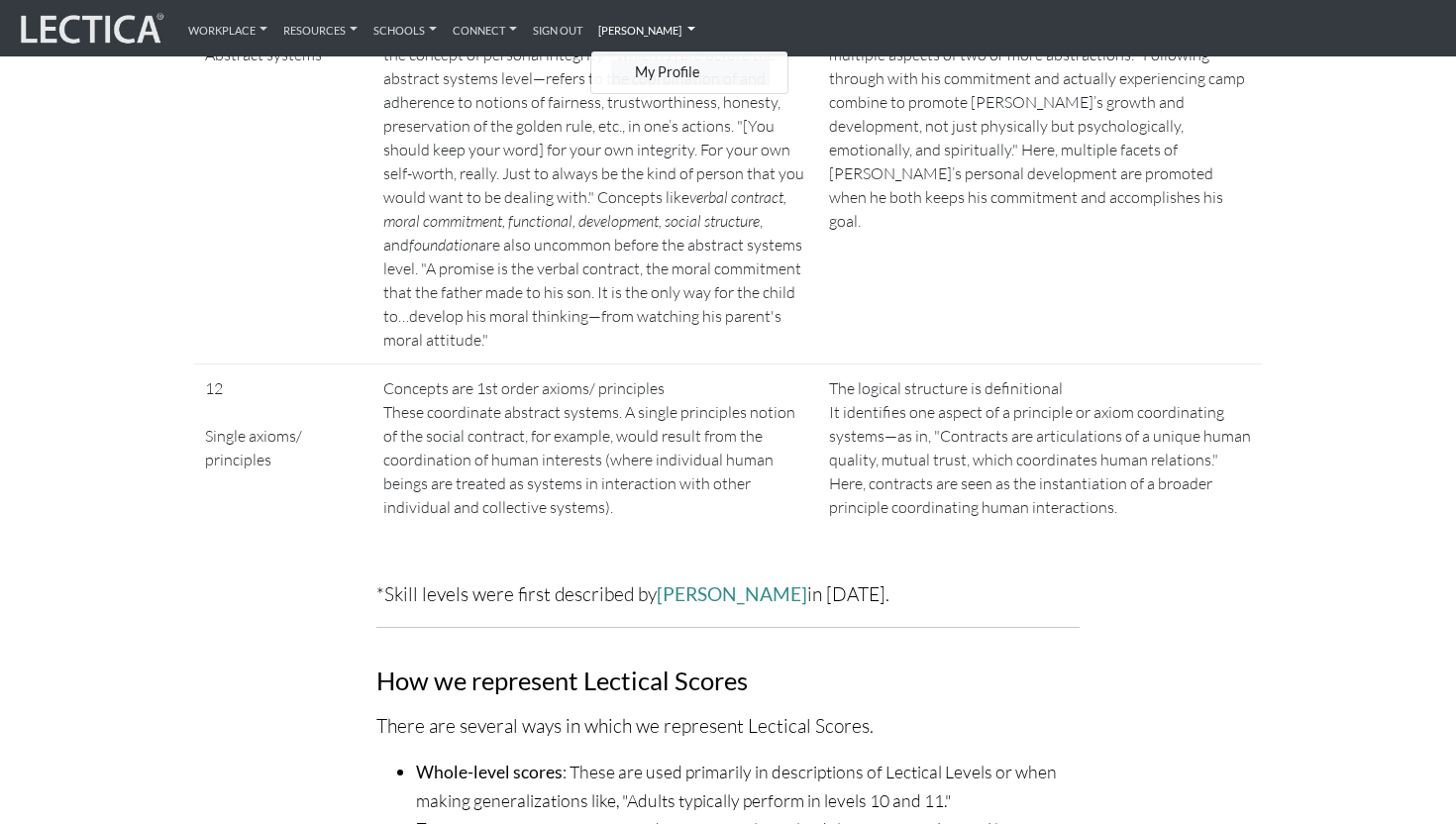 click on "My Profile" at bounding box center [690, 71] 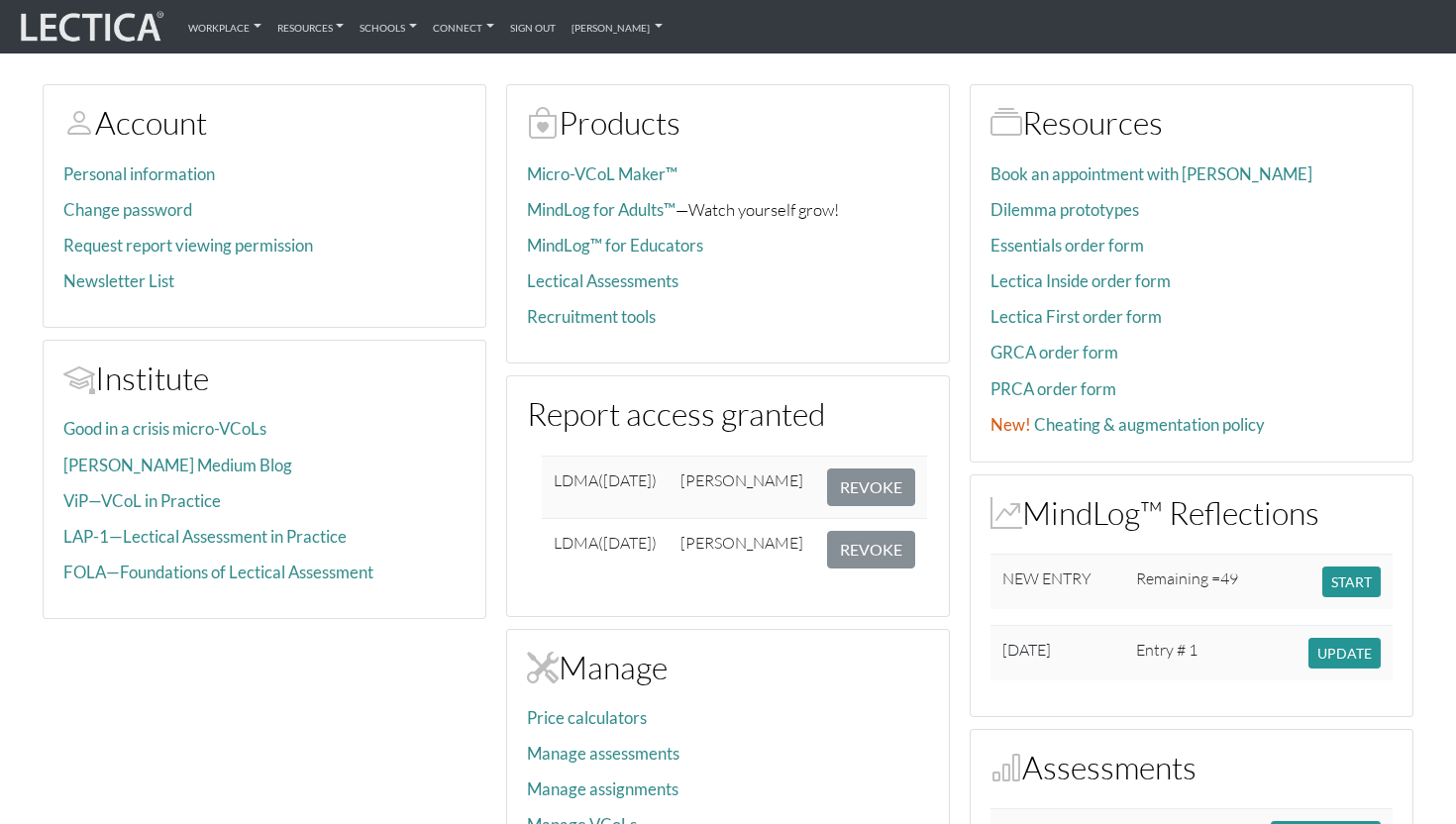 scroll, scrollTop: 296, scrollLeft: 0, axis: vertical 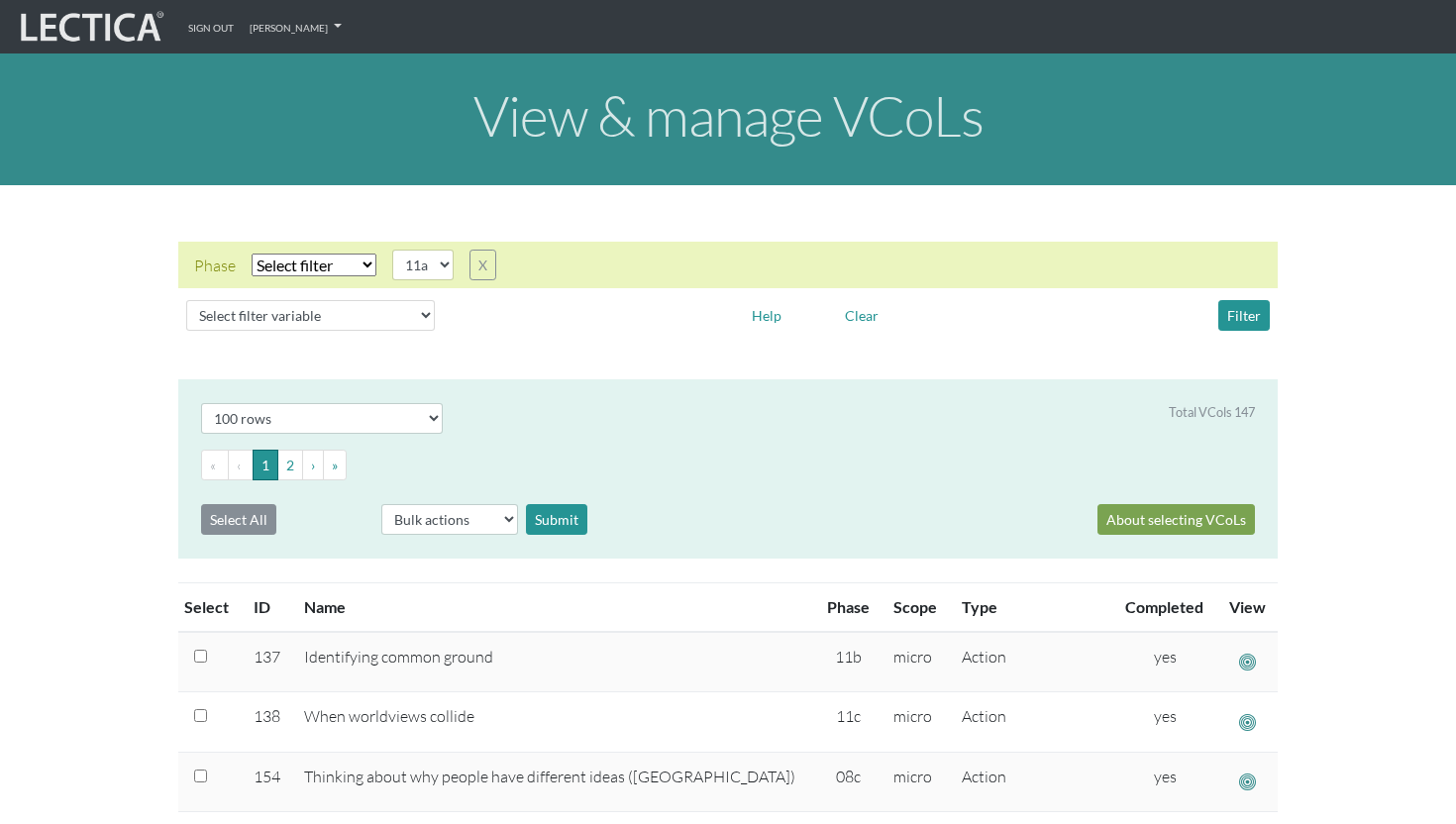 select 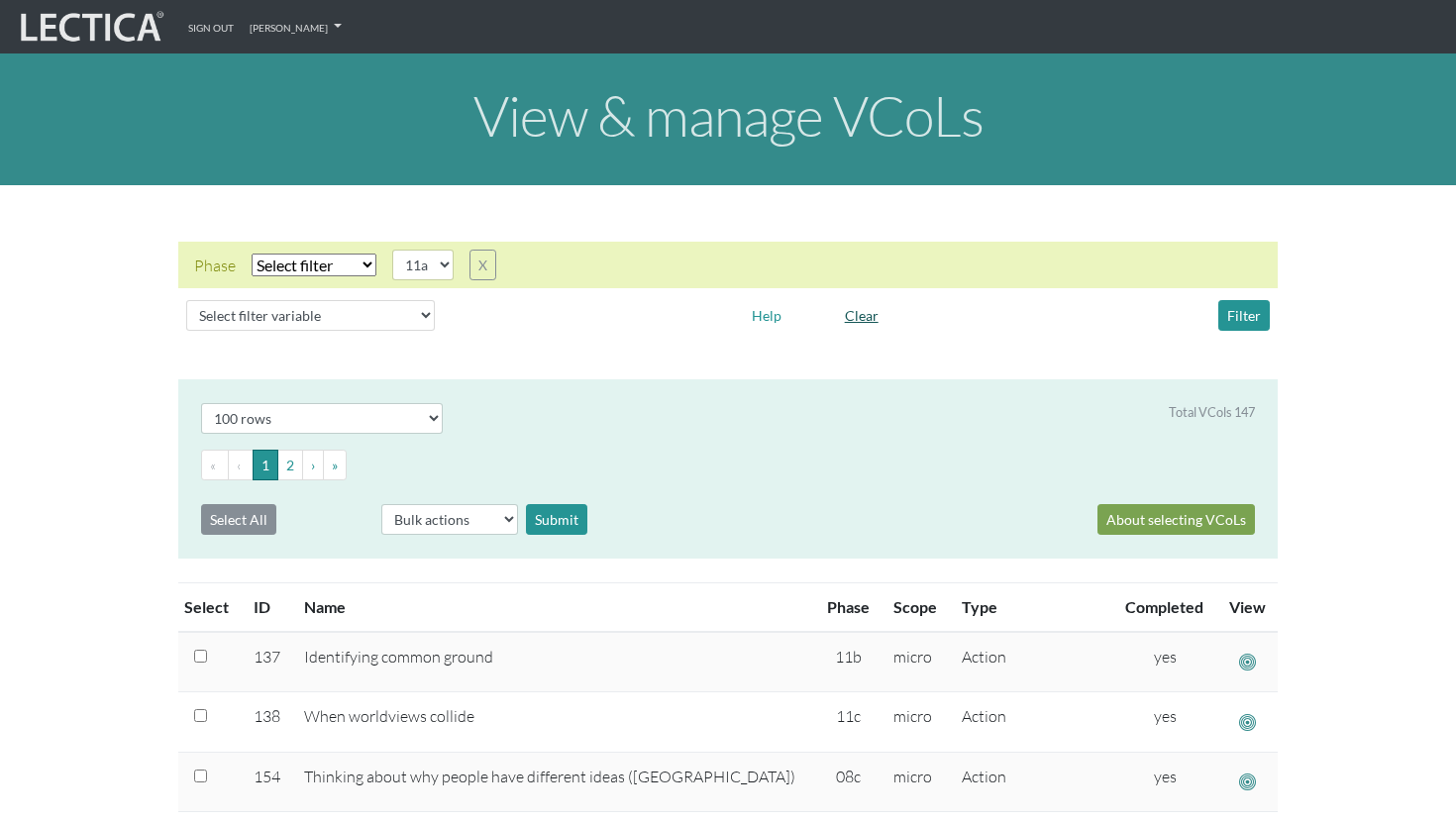 click on "Clear" at bounding box center [862, 315] 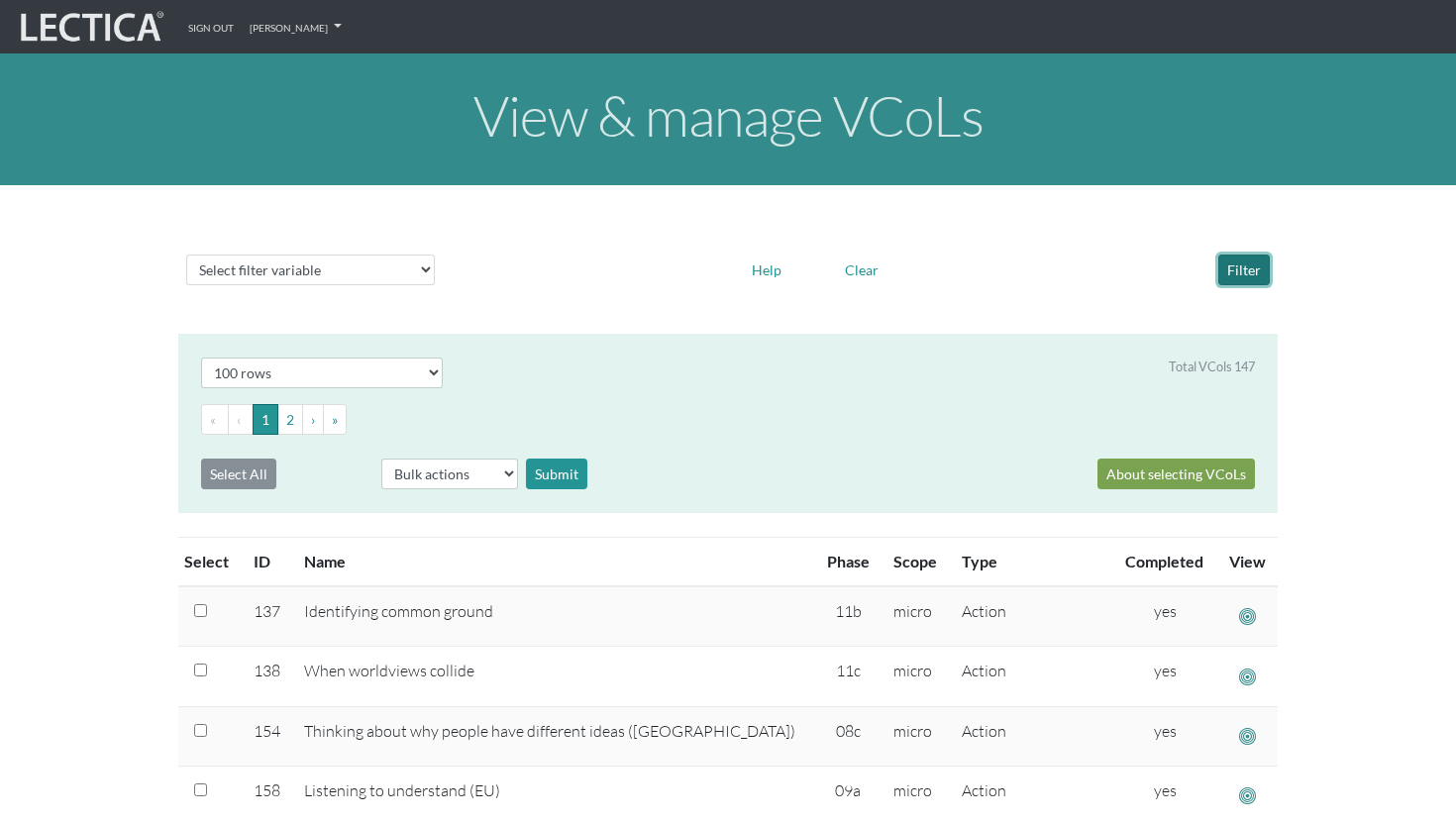 click on "Filter" at bounding box center (1244, 269) 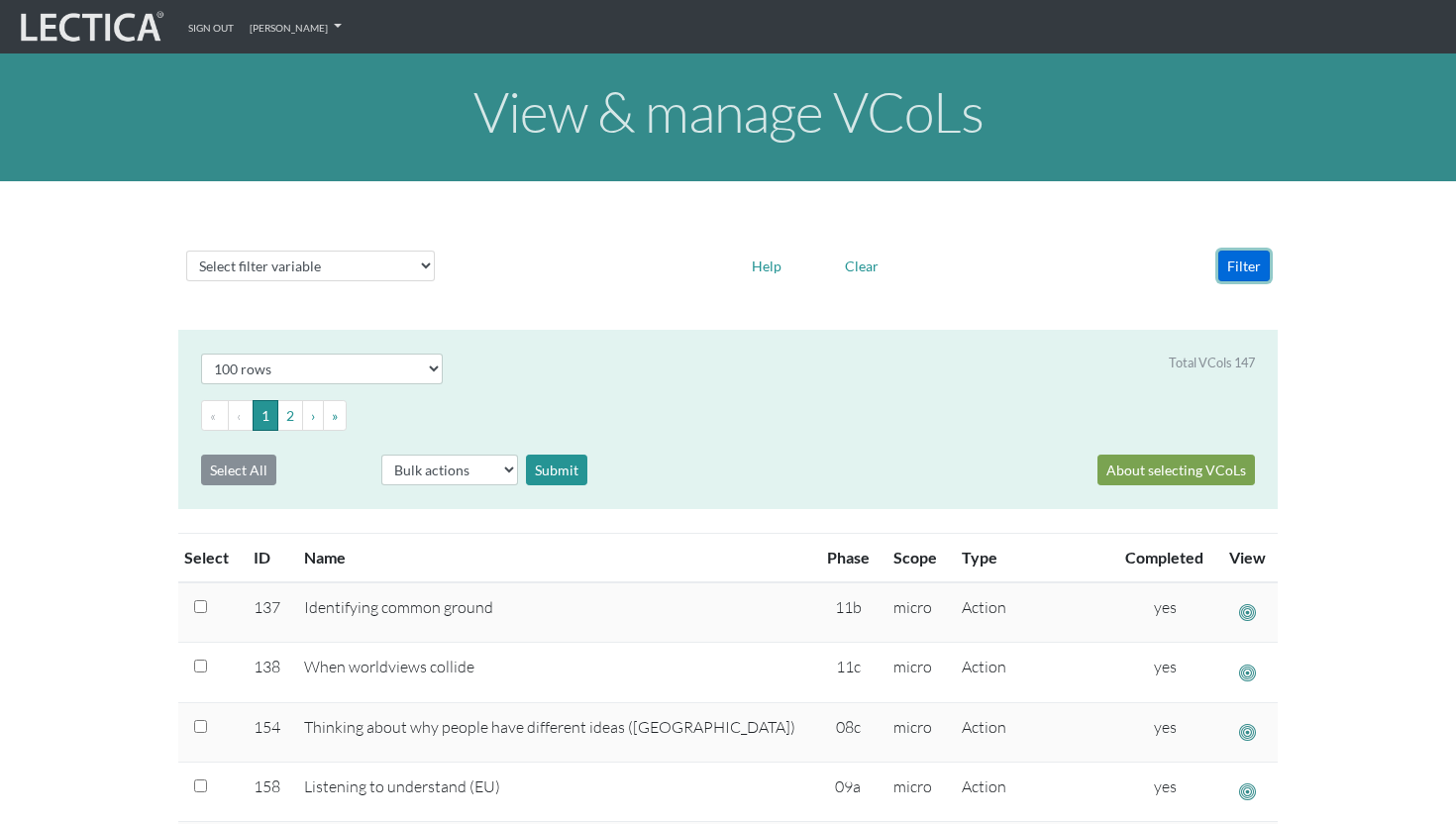 scroll, scrollTop: 0, scrollLeft: 0, axis: both 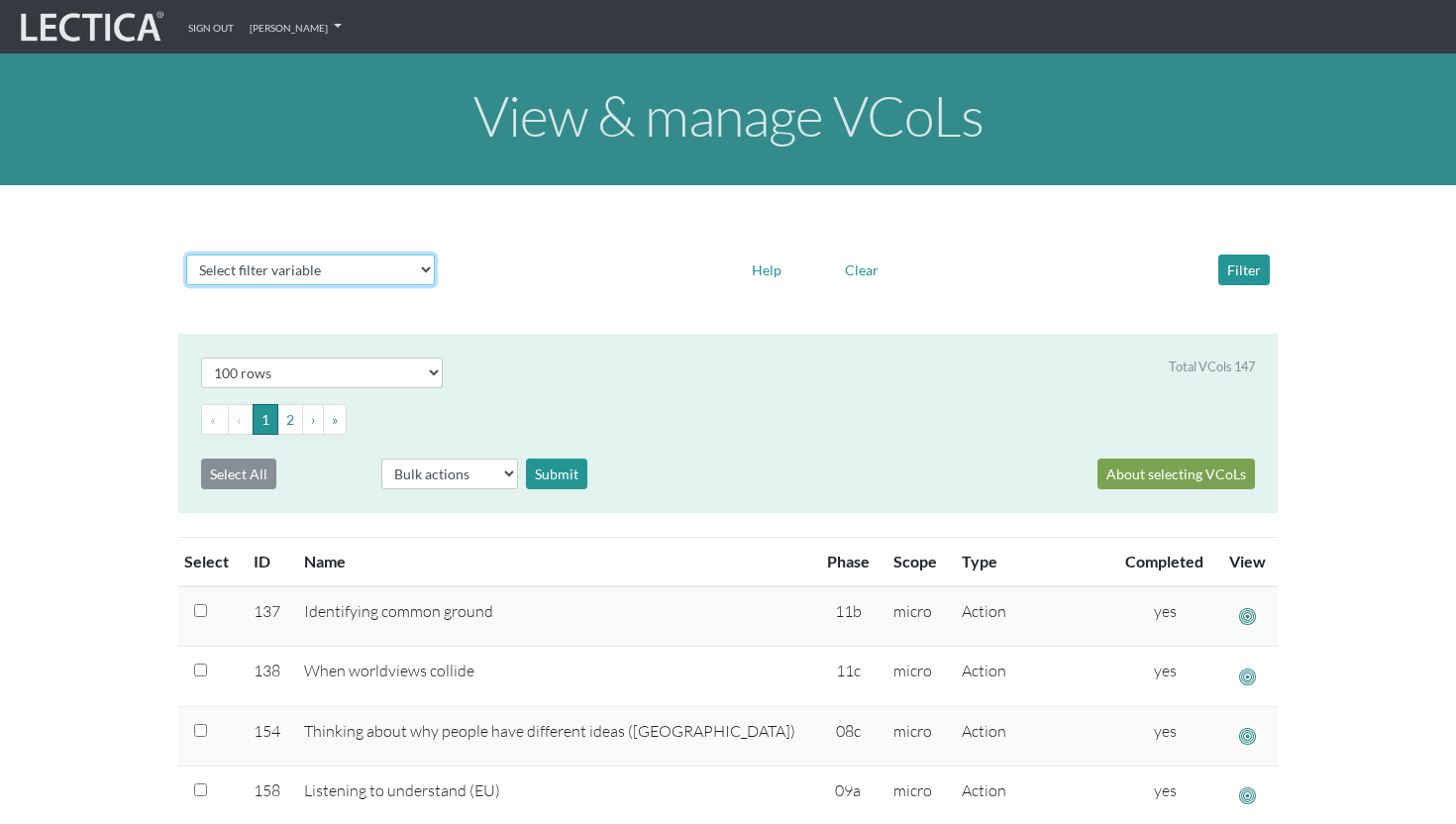 click on "Select filter variable   Vcol ID Vcol name Phase Content Scope Type Completed Revise Mega Skill" at bounding box center [310, 269] 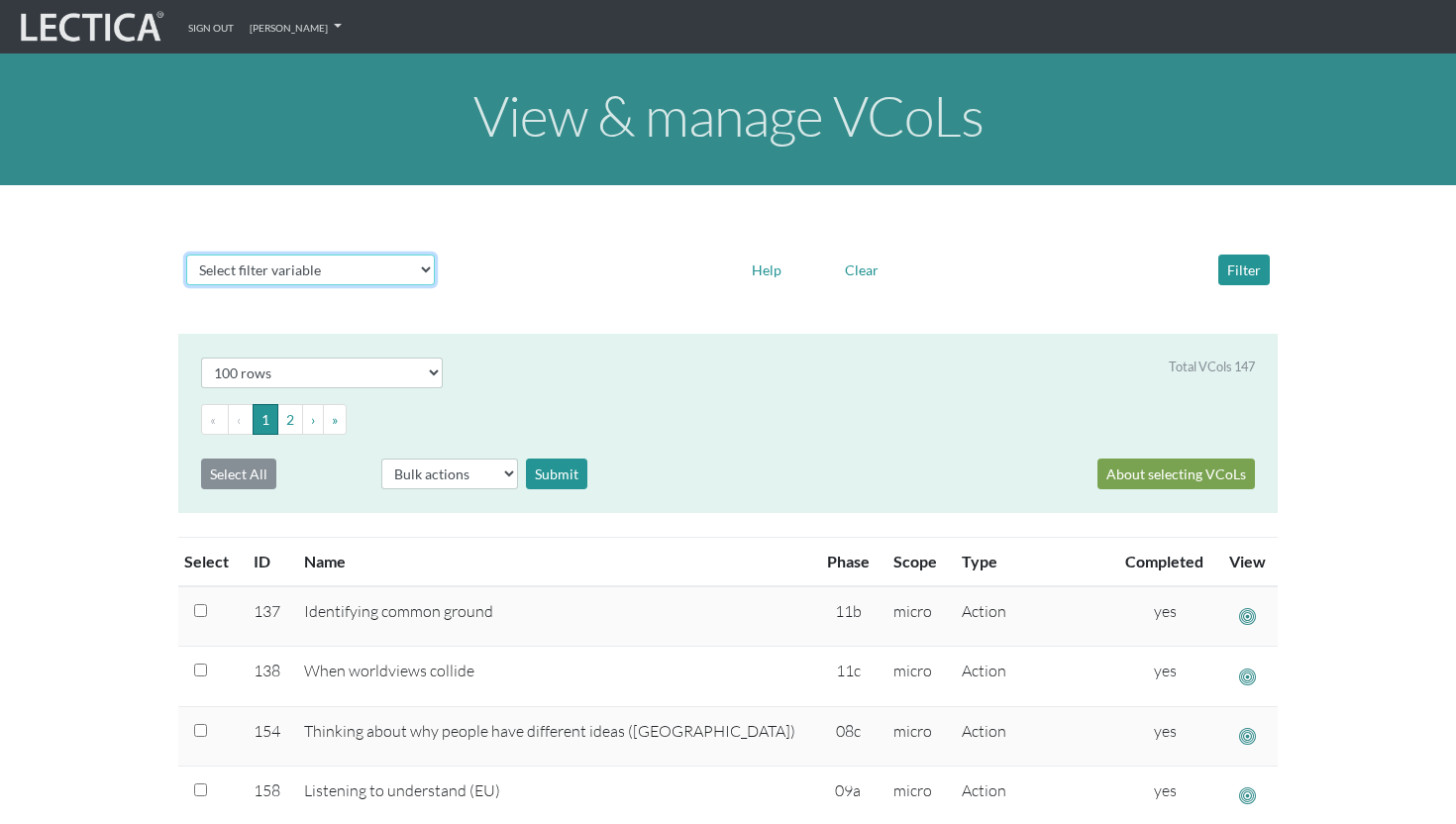 select on "phase" 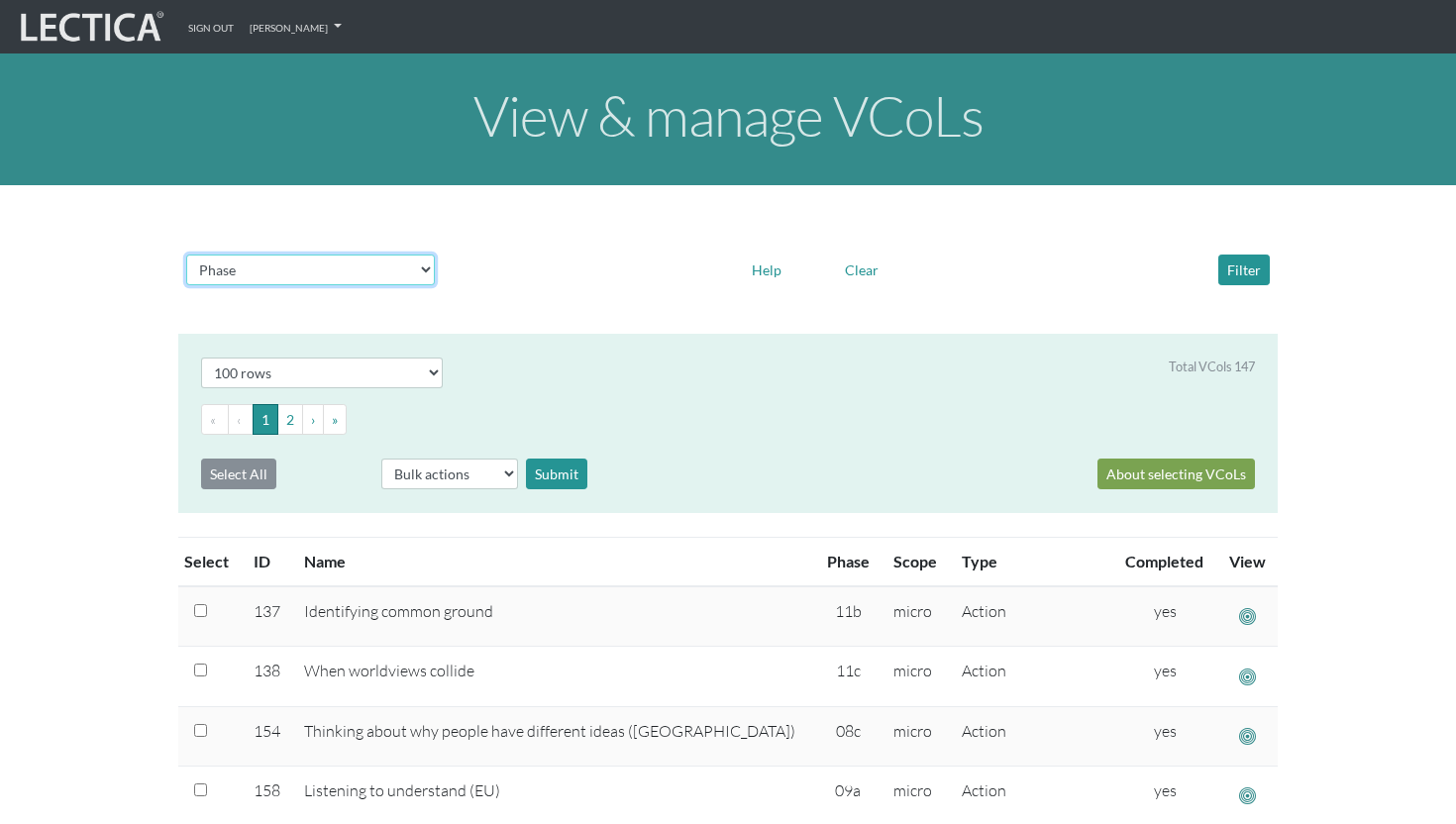 select 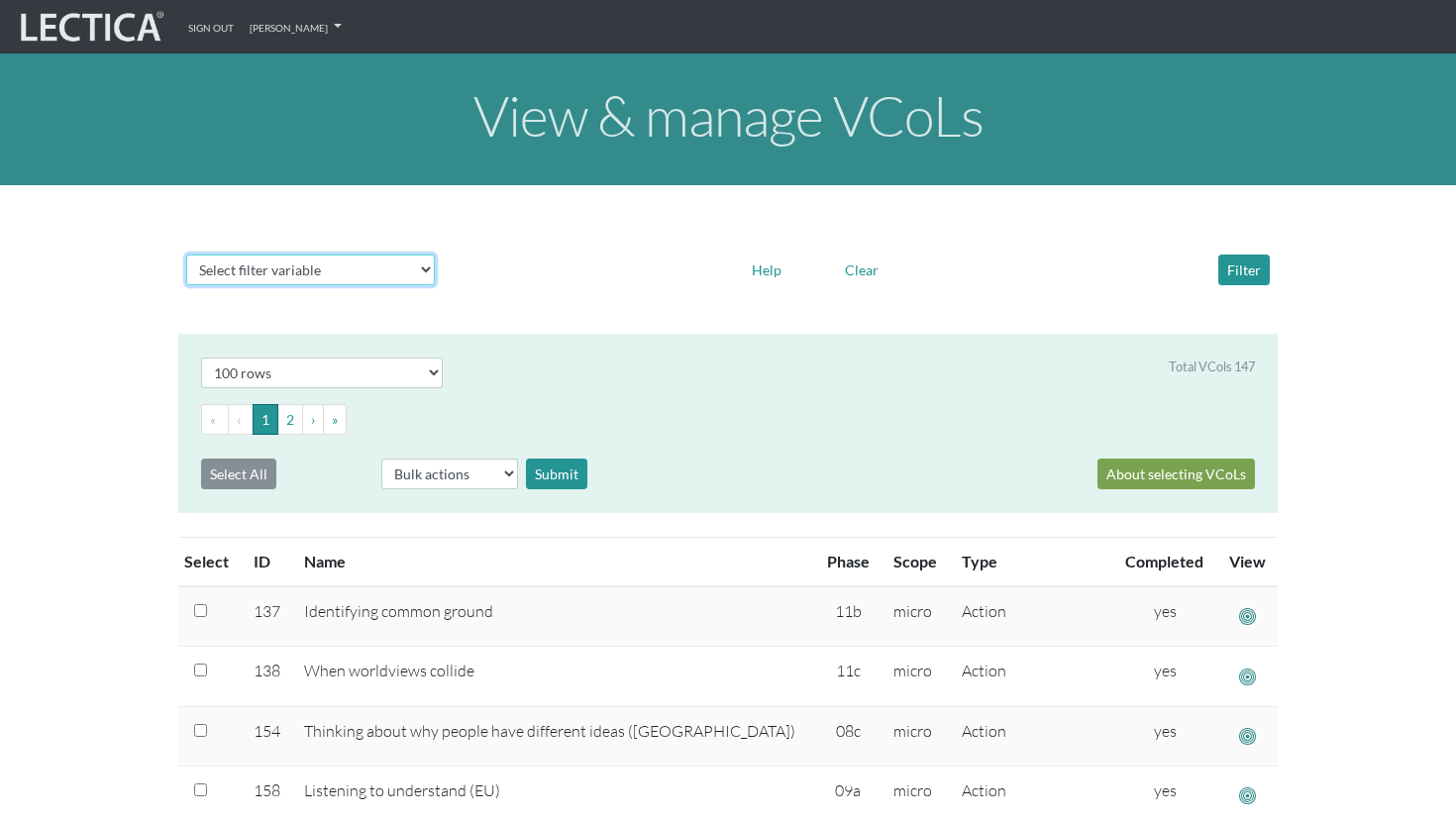 select 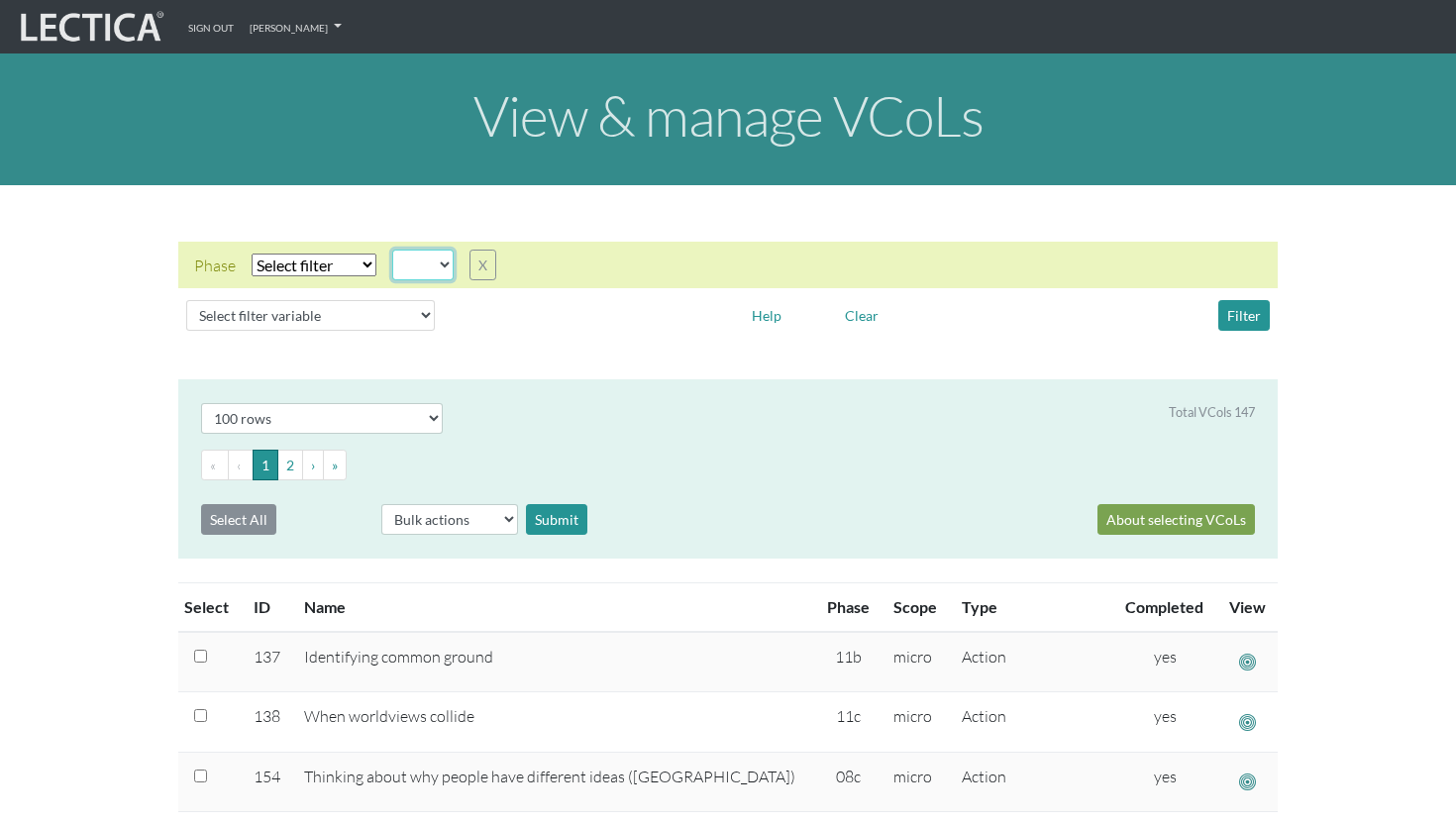 click on "05d 06a 06b 06c 06d 07a 07b 07c 07d 08a 08b 08c 08d 09a 09b 09c 09d 10a 10b 10c 10d 11a 11b 11c 11d 12a" at bounding box center (423, 264) 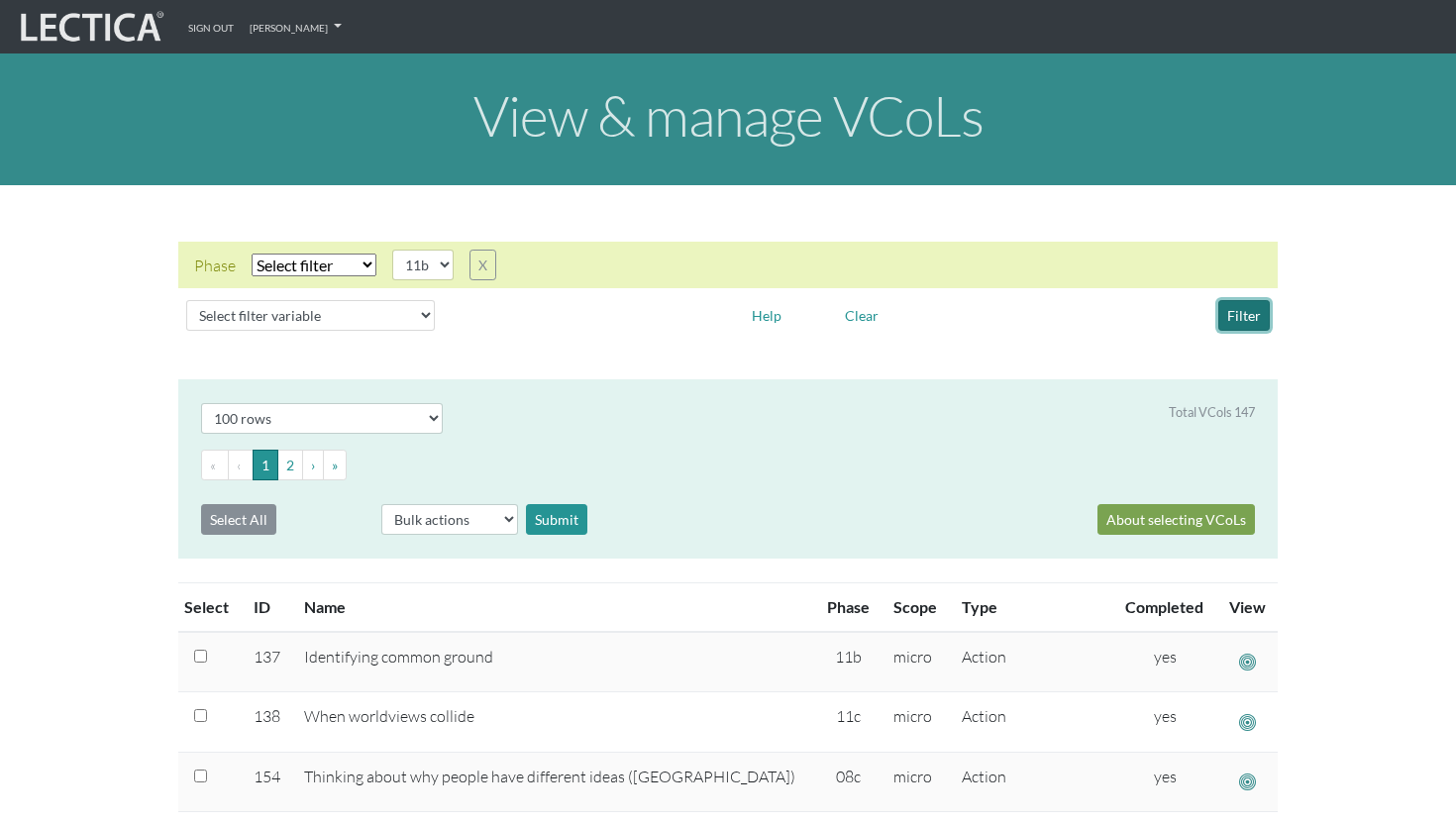 click on "Filter" at bounding box center [1244, 315] 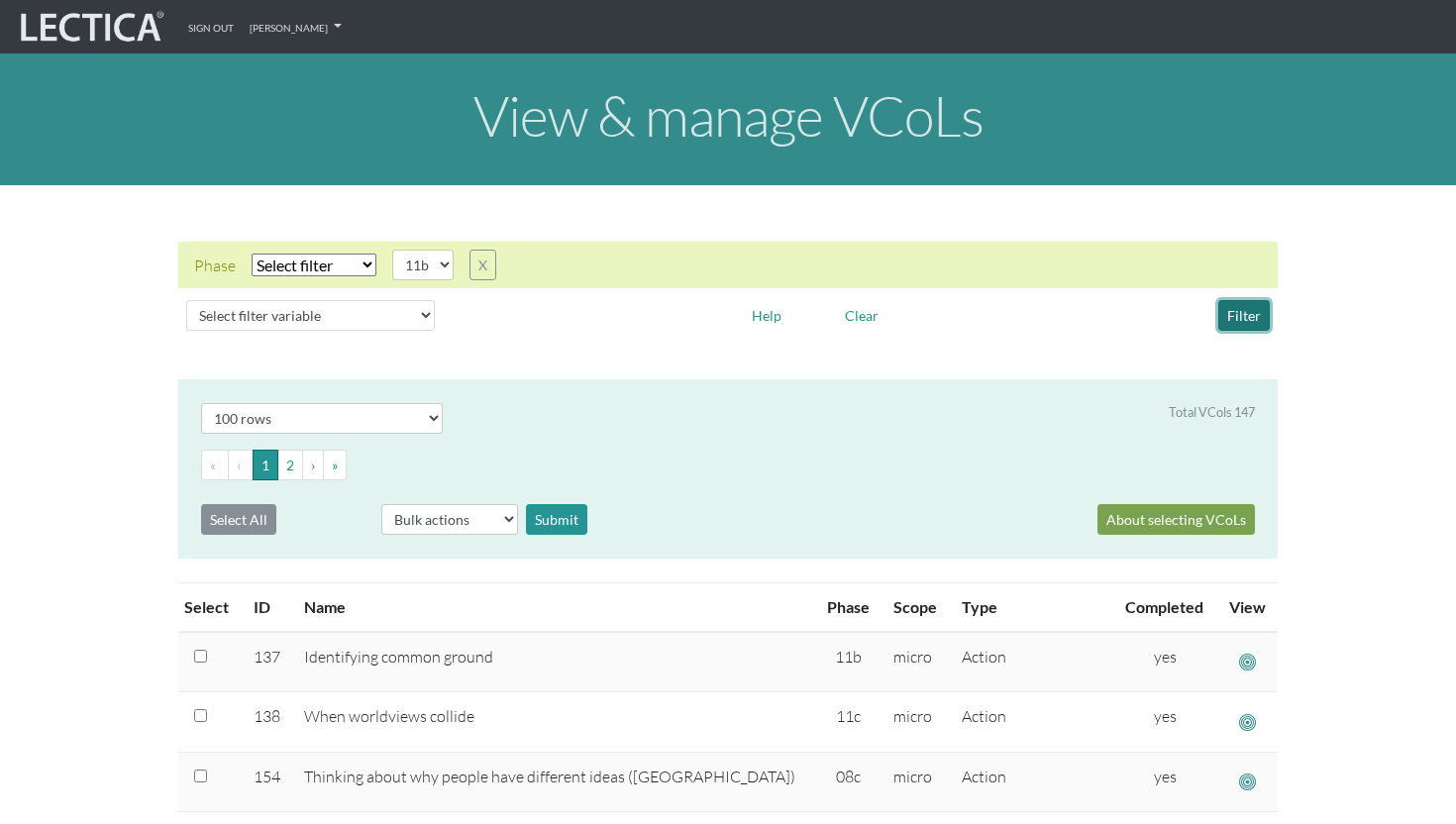 click on "Filter" at bounding box center [1244, 315] 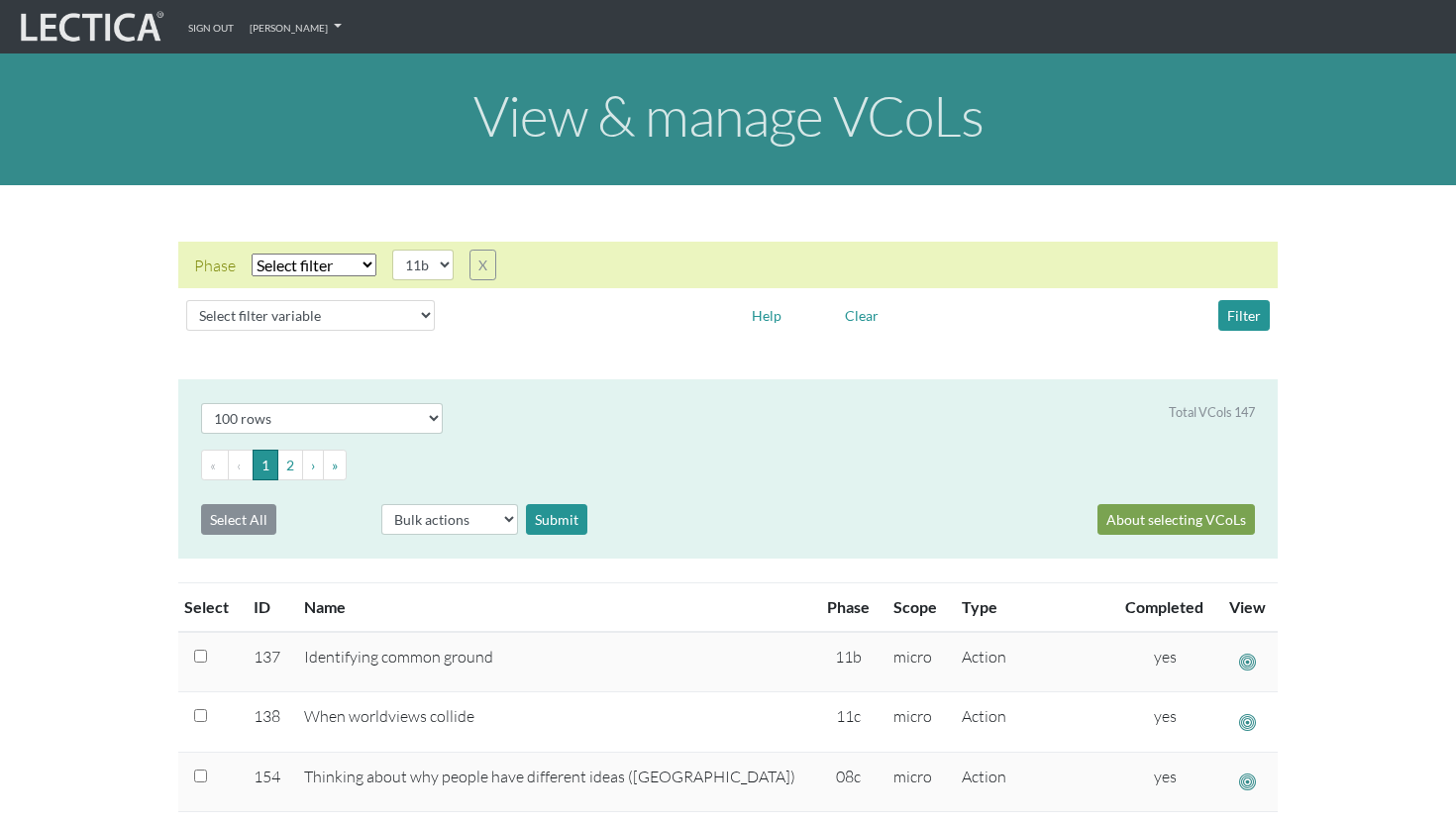 click on "Select filter   Equals   Does not equal" at bounding box center [314, 264] 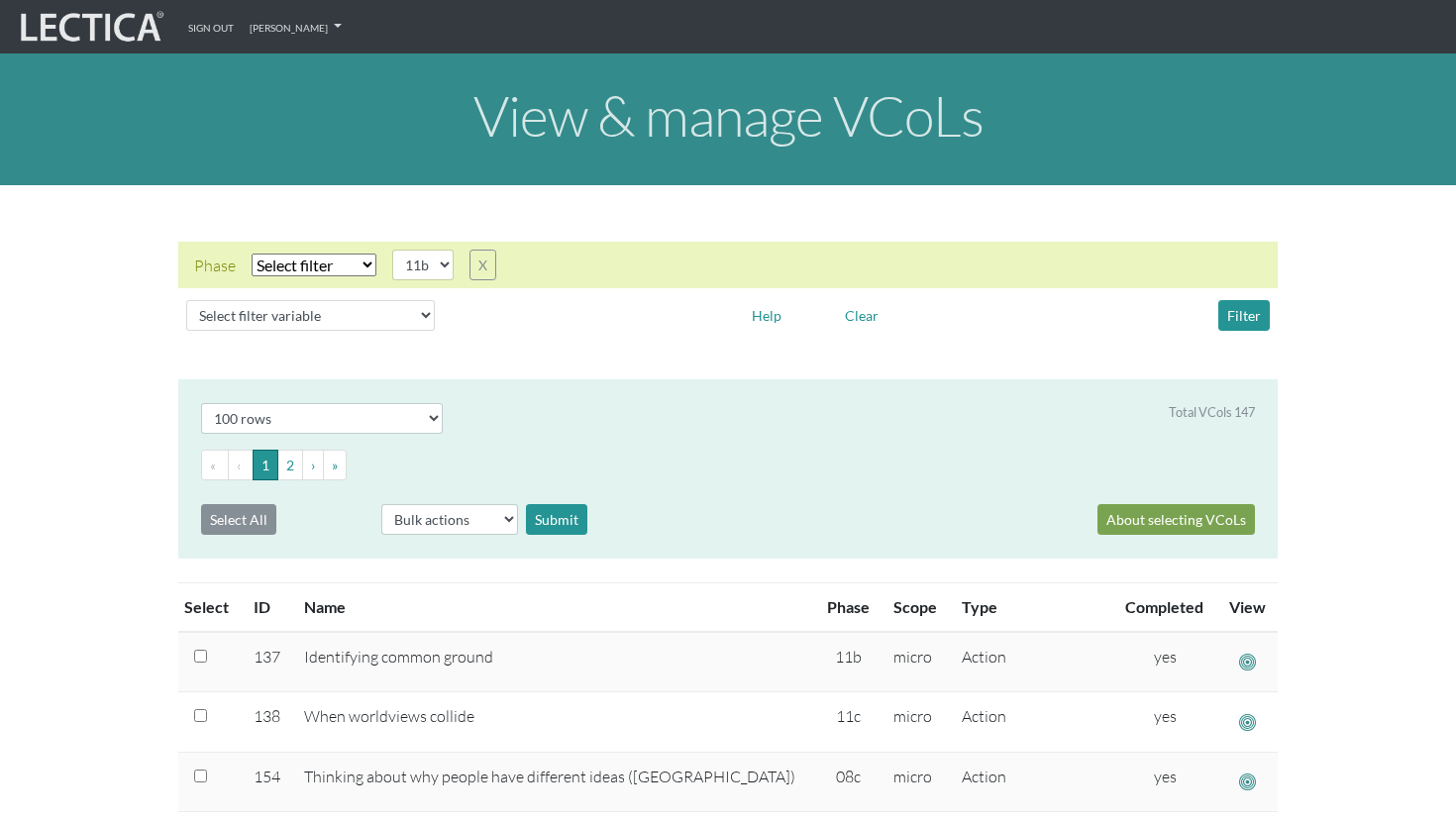 select on "iexact" 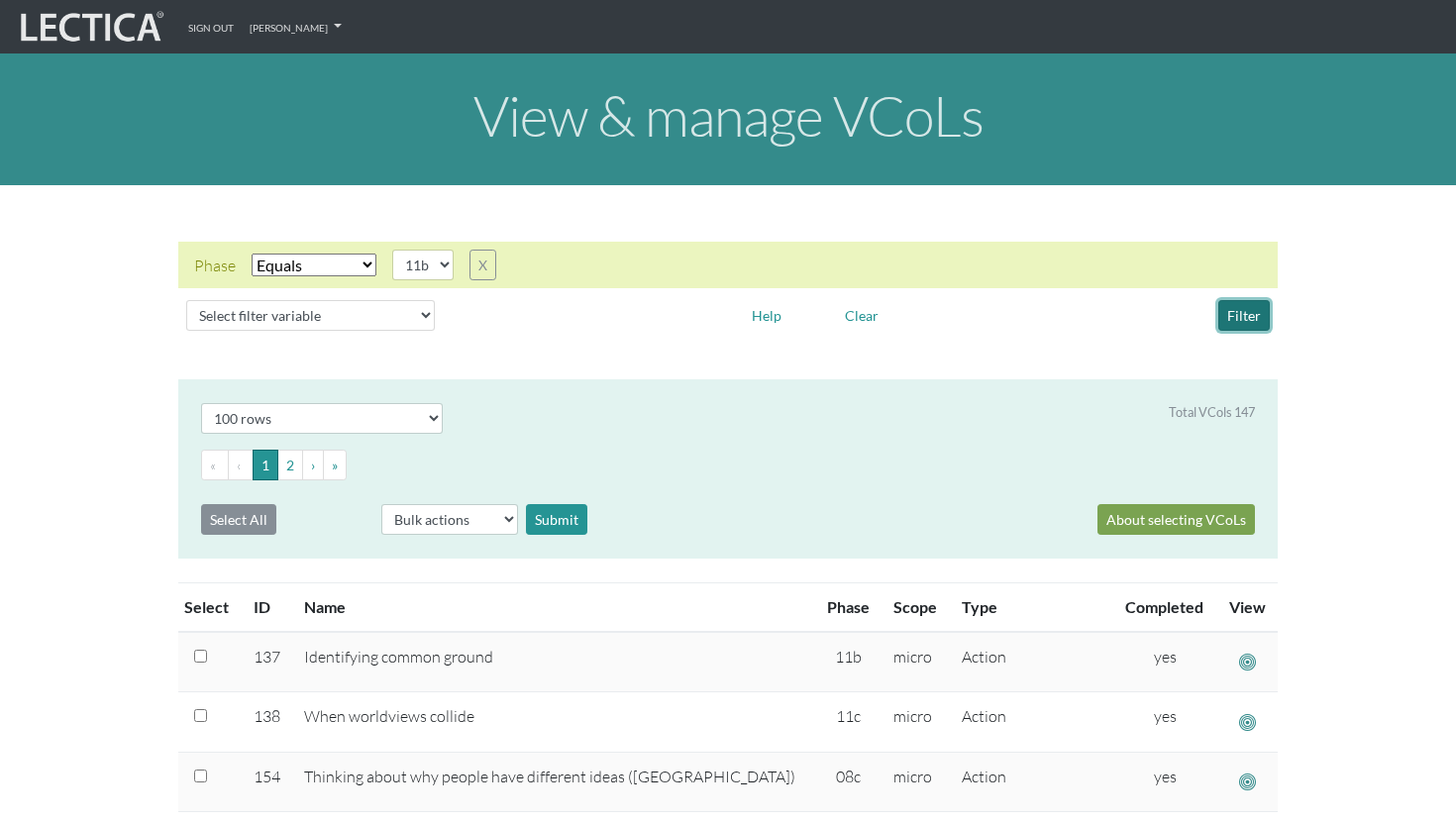 click on "Filter" at bounding box center [1244, 315] 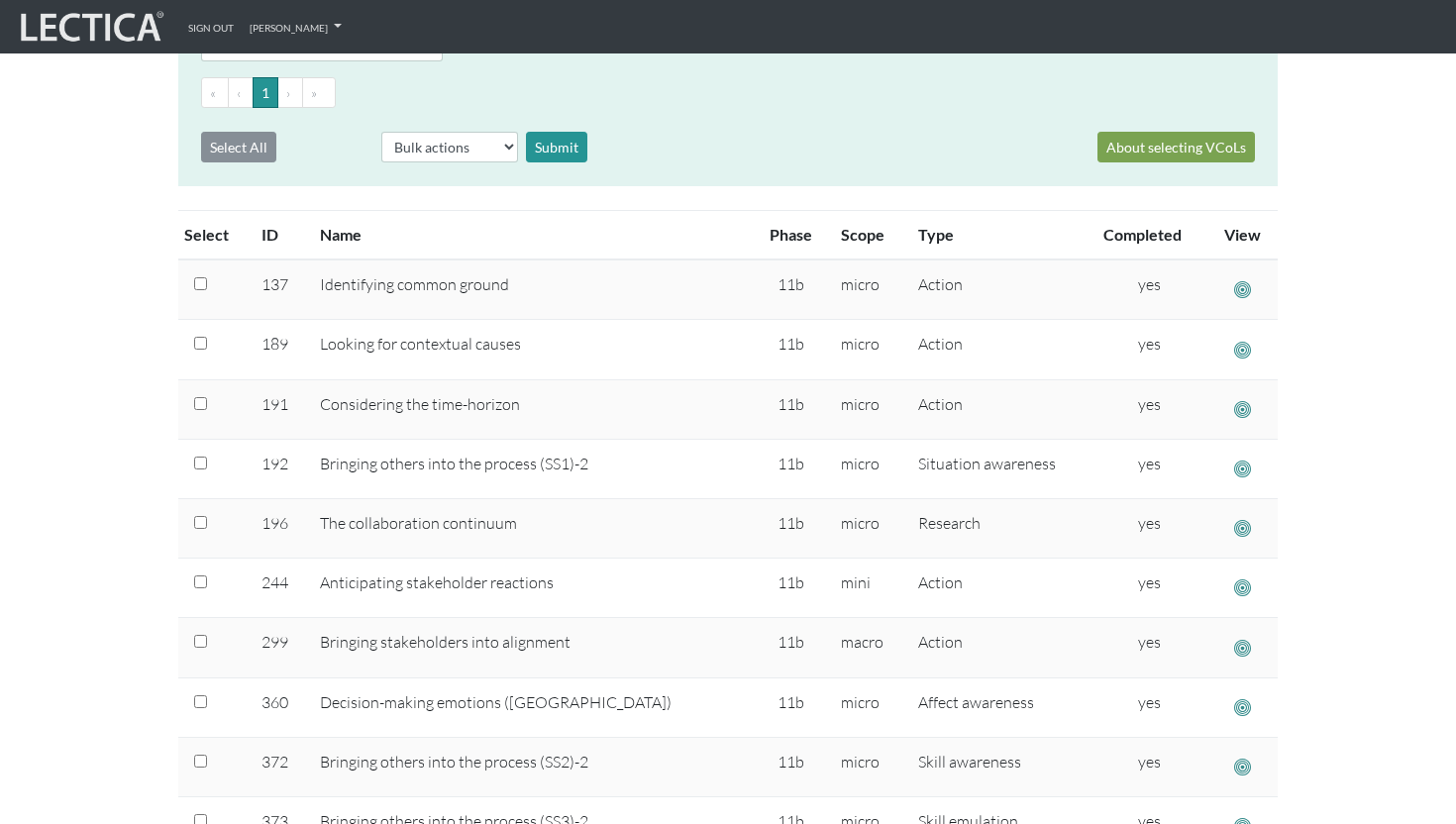scroll, scrollTop: 370, scrollLeft: 0, axis: vertical 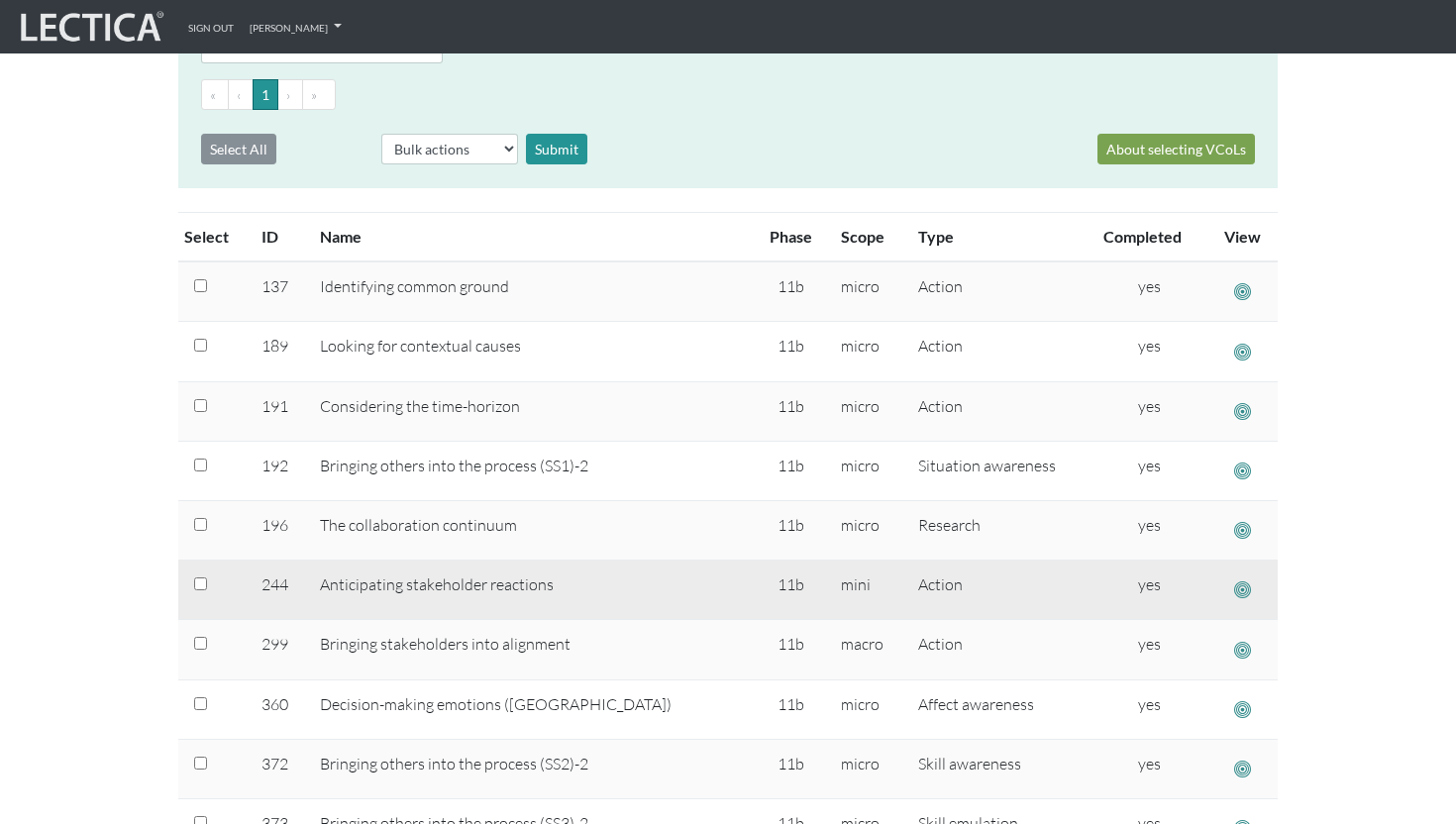 click at bounding box center (1242, 589) 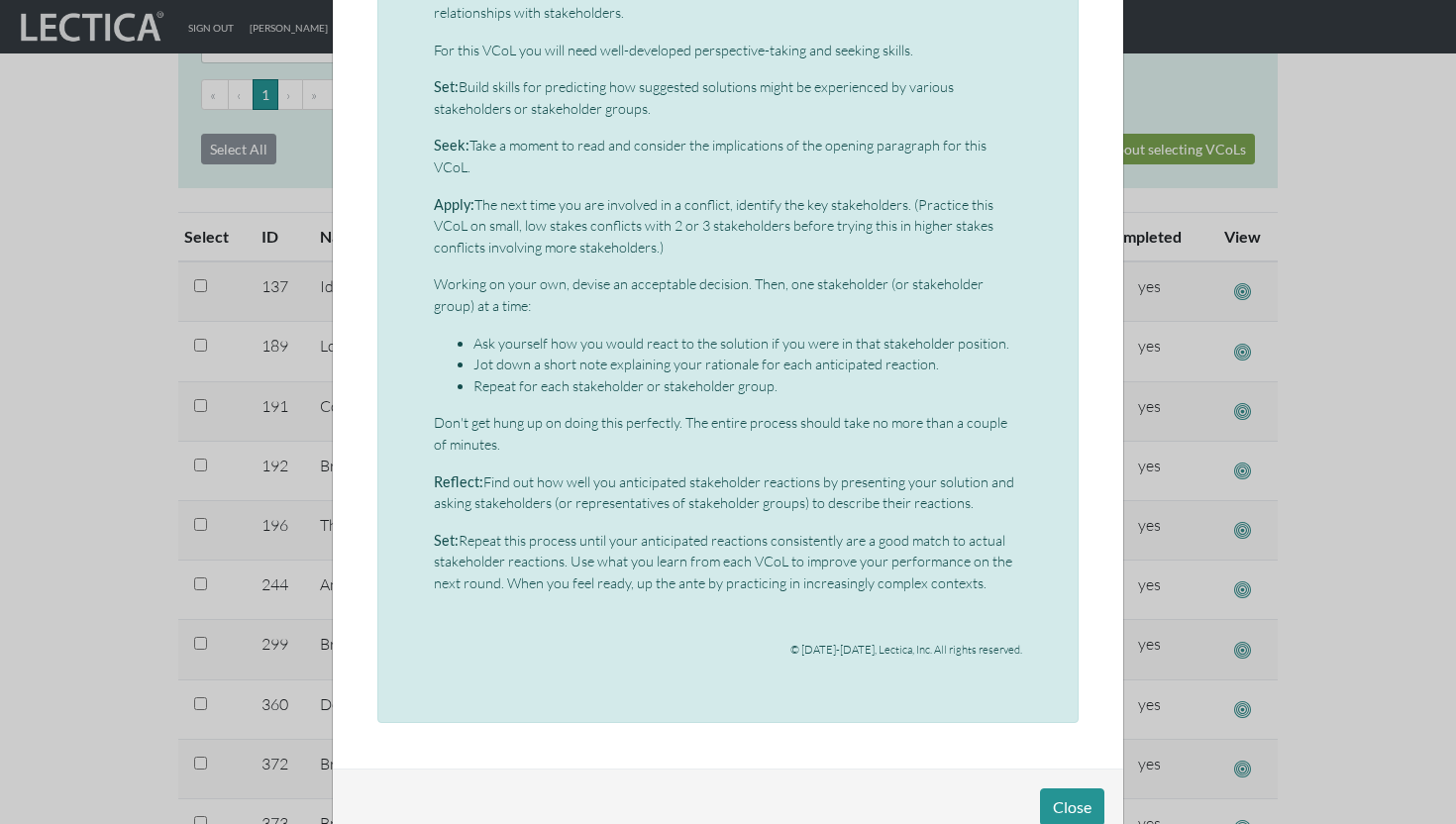 scroll, scrollTop: 448, scrollLeft: 0, axis: vertical 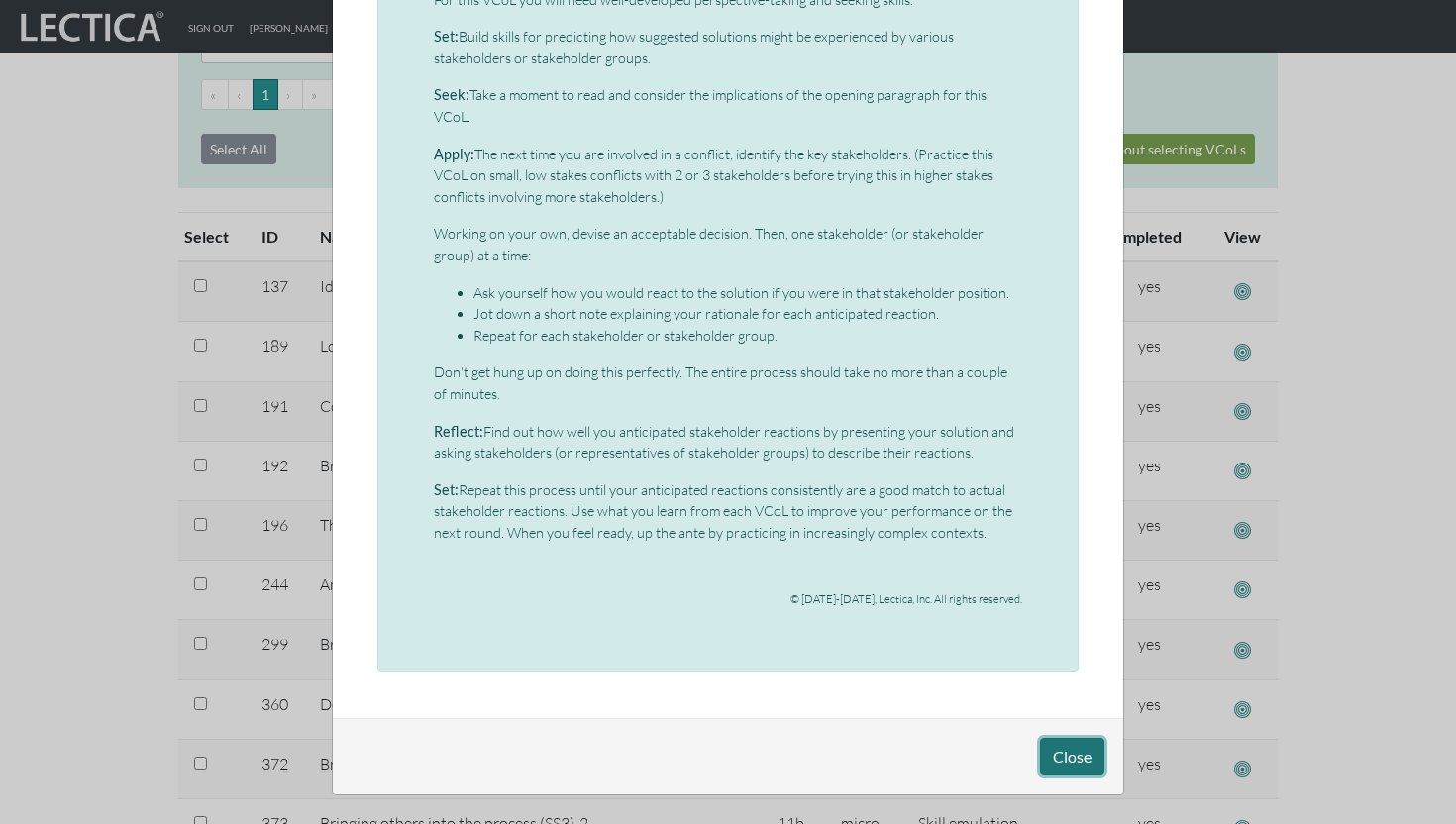 click on "Close" at bounding box center (1072, 757) 